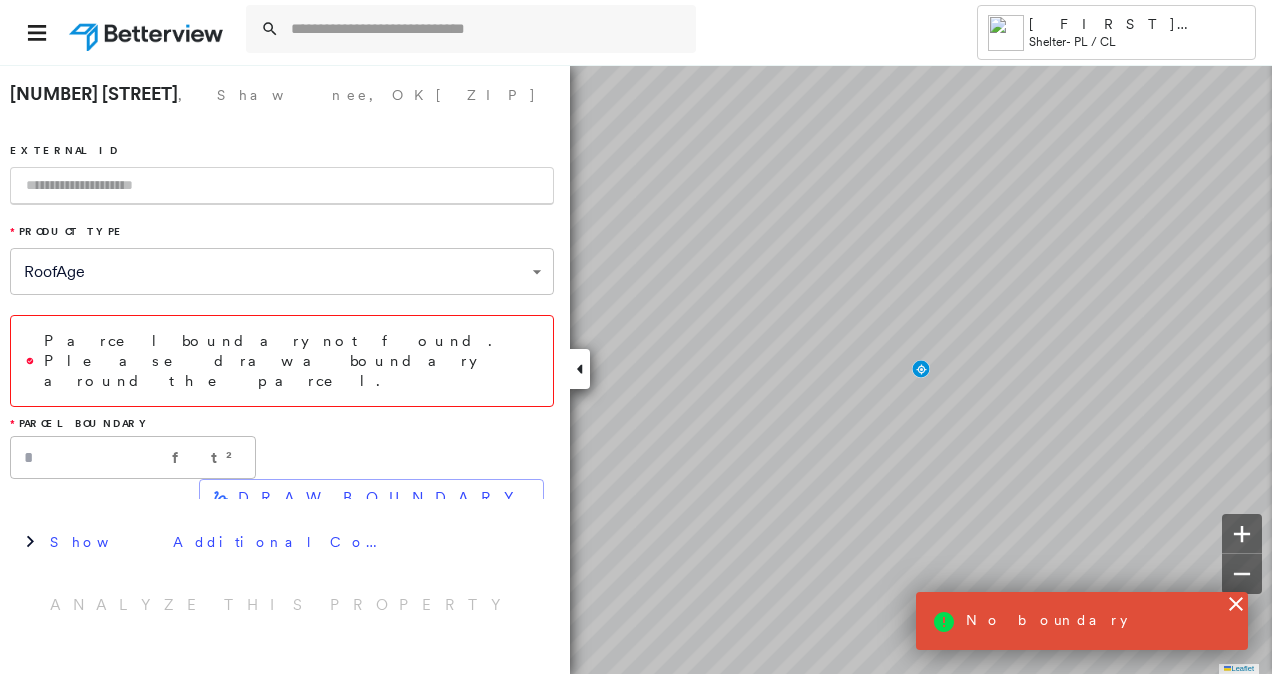 scroll, scrollTop: 0, scrollLeft: 0, axis: both 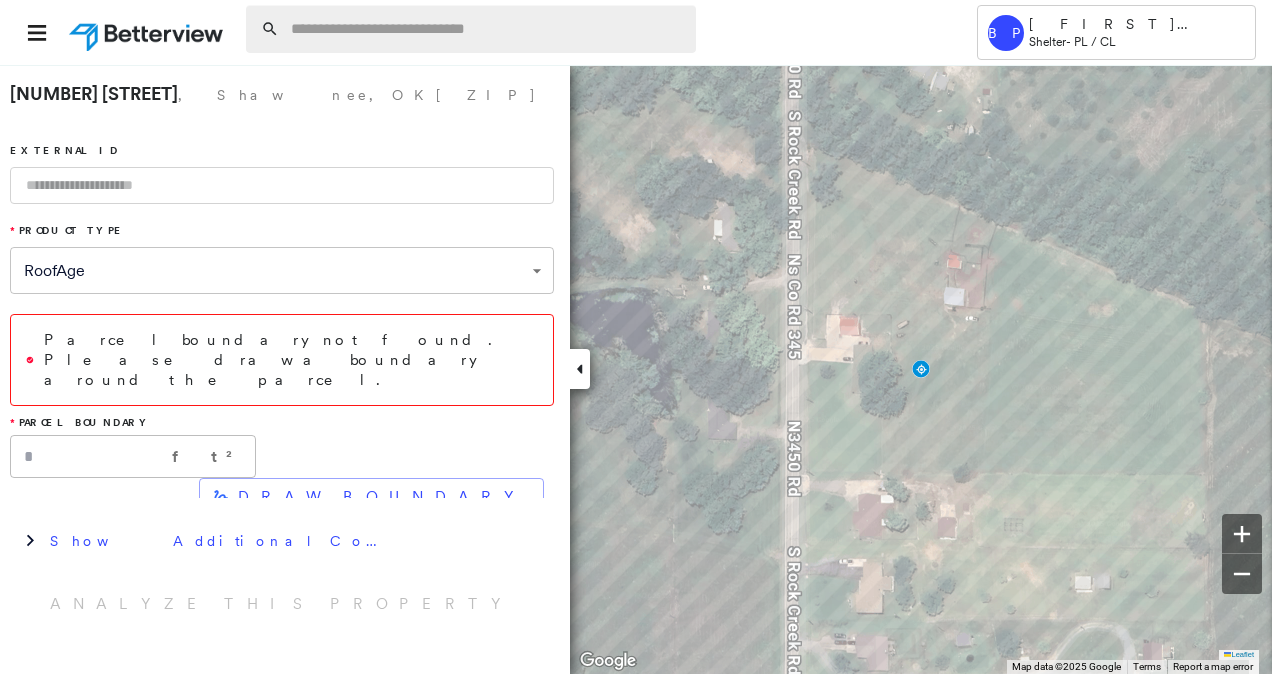 click at bounding box center (487, 29) 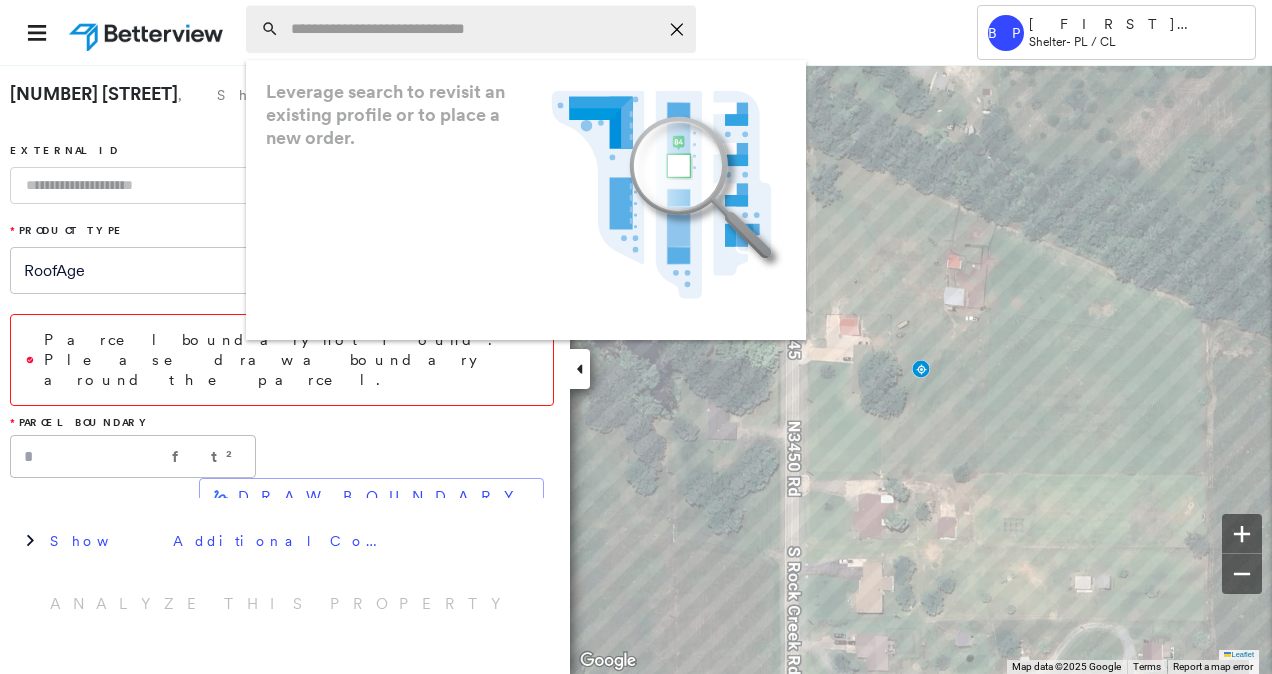 click at bounding box center [474, 29] 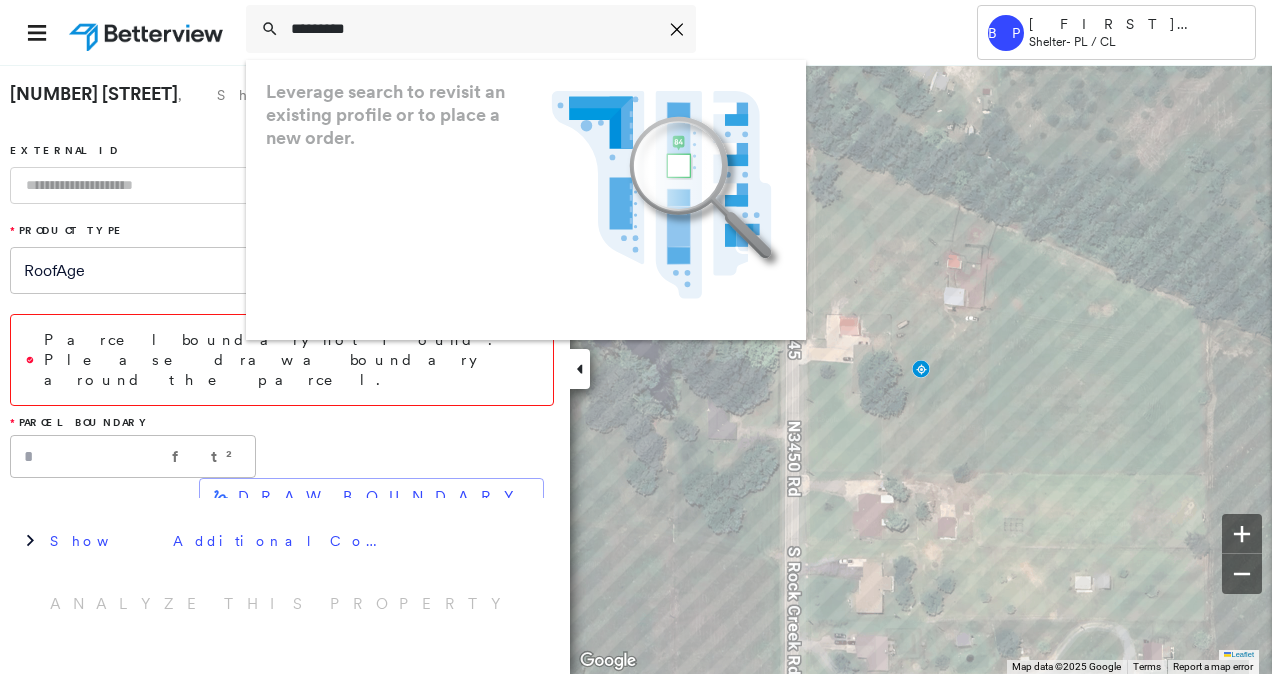 drag, startPoint x: 444, startPoint y: 31, endPoint x: 153, endPoint y: 11, distance: 291.68646 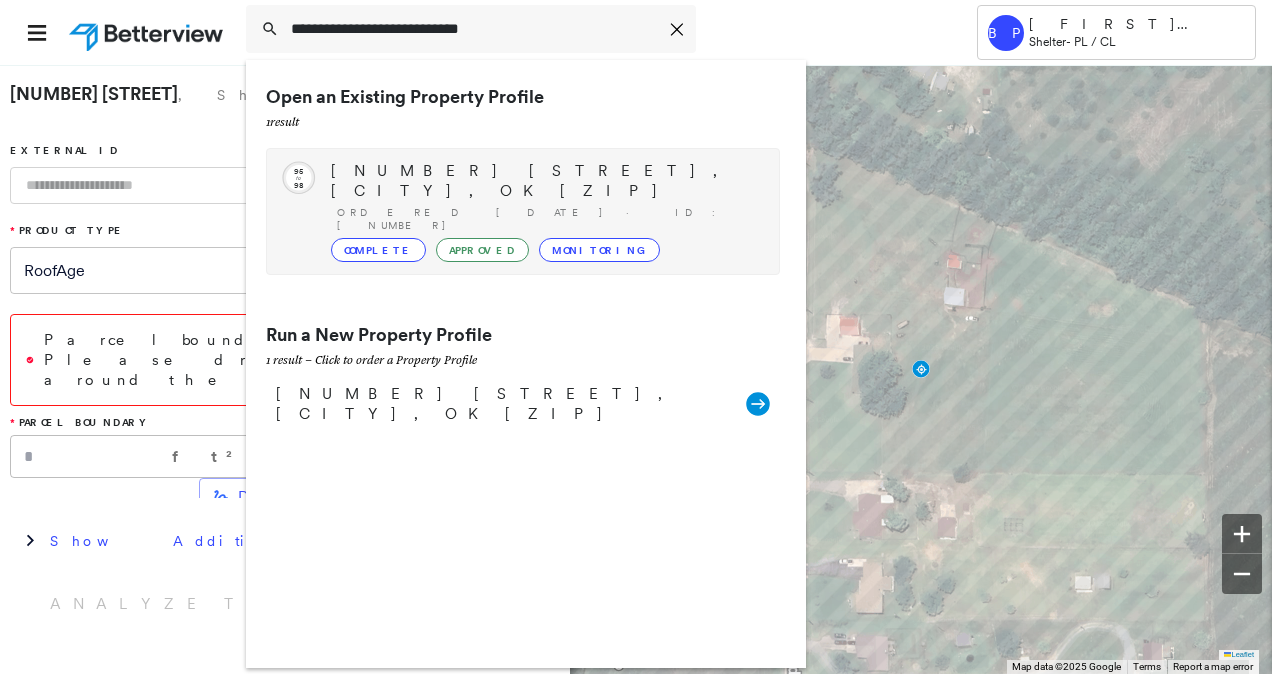 type on "**********" 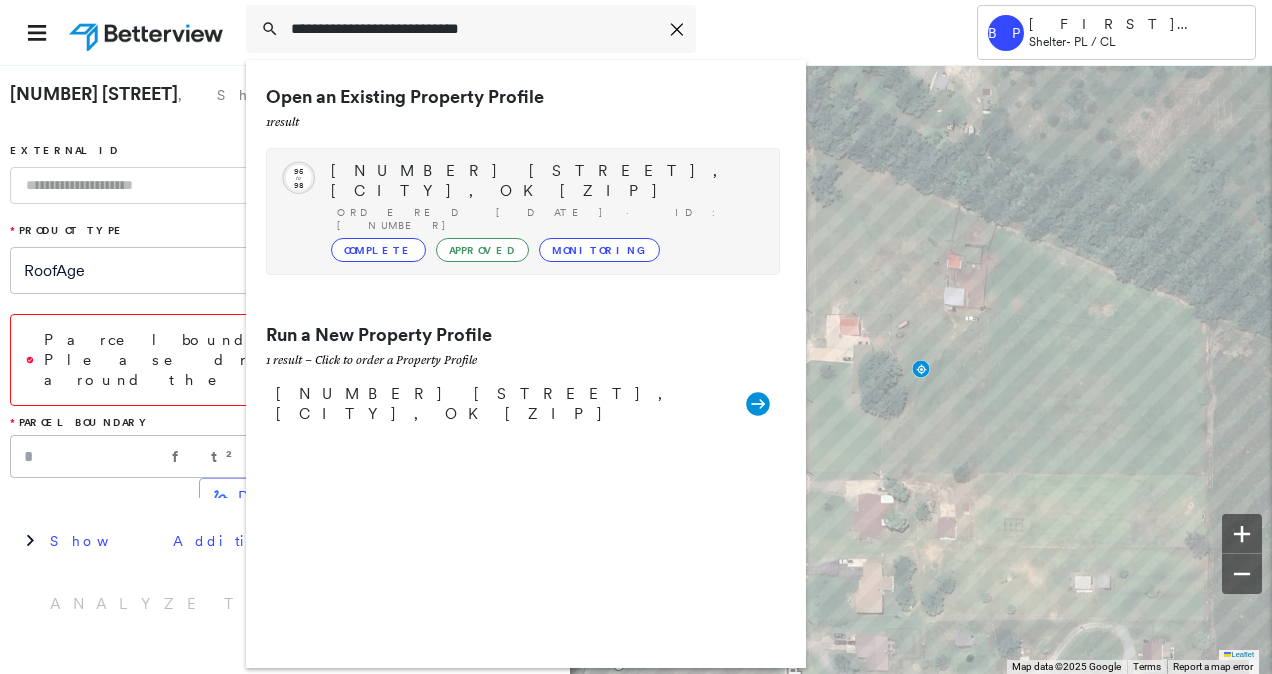 click on "20425 BUFFALO TRL, NEWALLA, OK 74857" at bounding box center (545, 181) 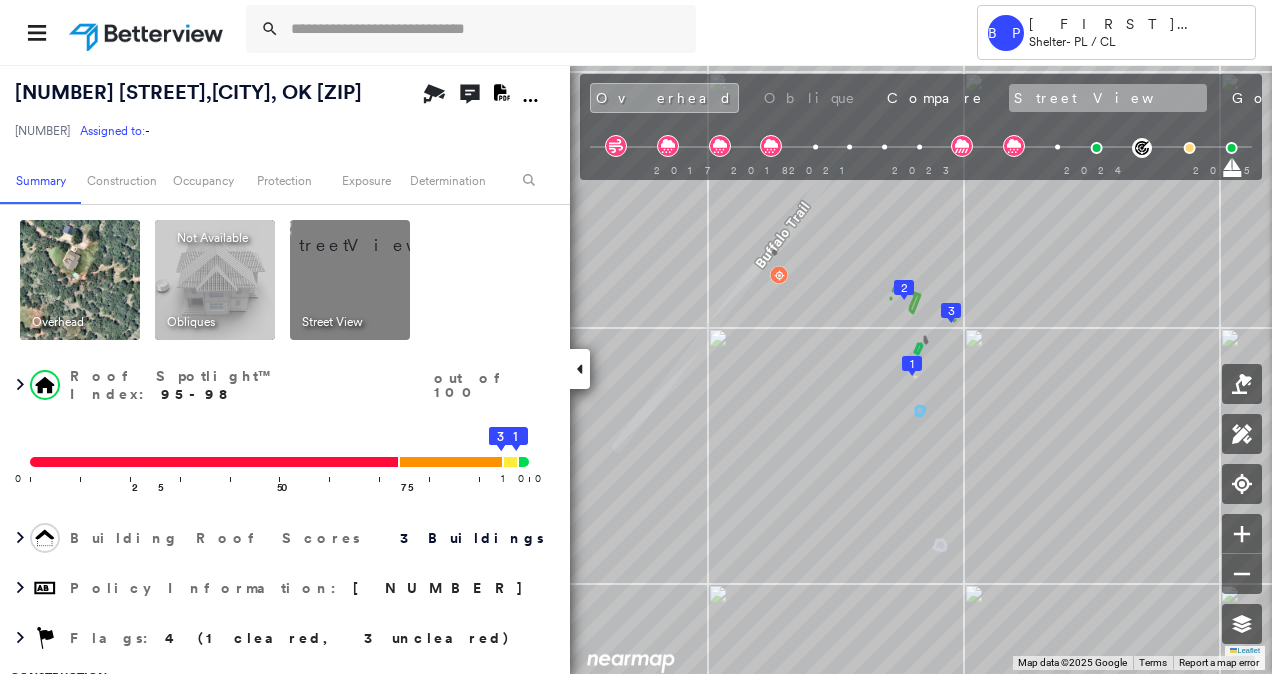 click on "Street View" at bounding box center (1108, 98) 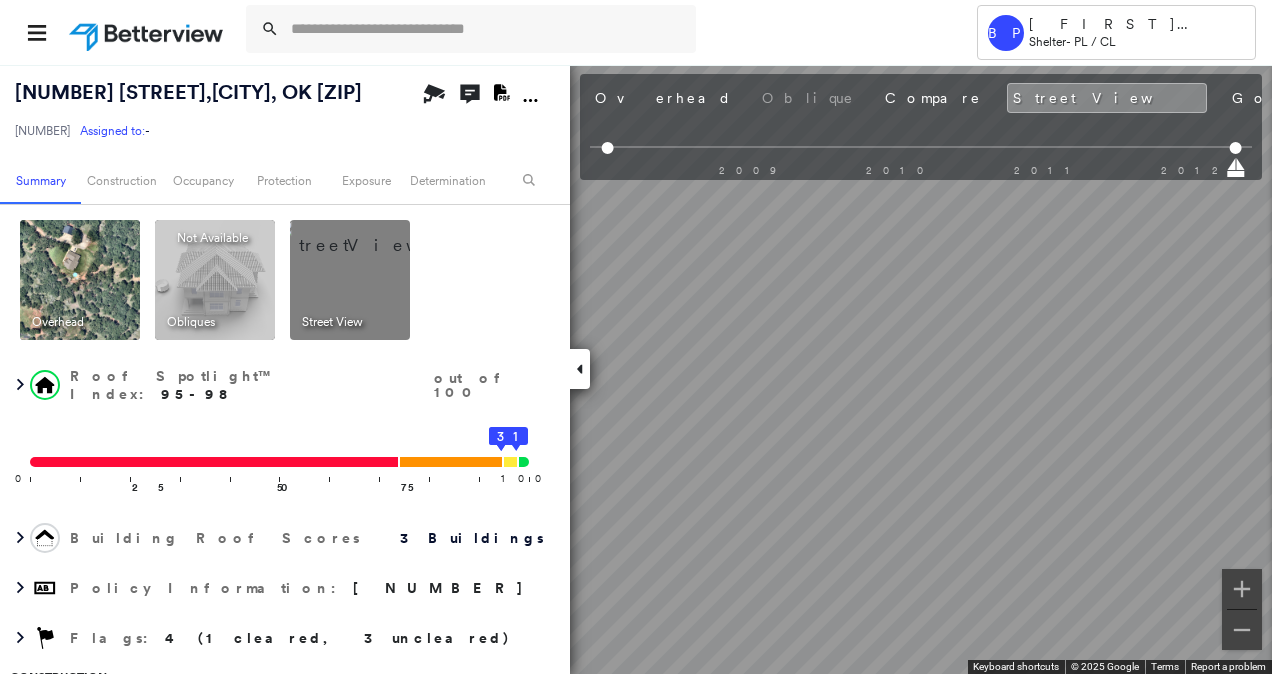 click on "Tower BP Brian Price Shelter  -   PL / CL 20425 BUFFALO TRL ,  NEWALLA, OK 74857 271350110054540001 Assigned to:  - Assigned to:  - 271350110054540001 Assigned to:  - Open Comments Download PDF Report Summary Construction Occupancy Protection Exposure Determination Overhead Obliques Not Available ; Street View Roof Spotlight™ Index :  95-98 out of 100 0 100 25 50 75 1 2 3 Building Roof Scores 3 Buildings Policy Information :  271350110054540001 Flags :  4 (1 cleared, 3 uncleared) Construction Roof Spotlights :  Overhang, Vent Property Features :  Car, Water Hazard, Pool, Disintegrated Pavement Roof Age :  All Buildings greater than 3 years old. 1 Building 1 :  3+ years 2 Building 2 :  3+ years Roof Size & Shape :  3 buildings  BuildZoom - Building Permit Data and Analysis Occupancy Place Detail Protection Exposure FEMA Risk Index Hail Claim Predictor: Most Risky 1   out of  5 Wind Claim Predictor: Most Risky 1   out of  5 Wildfire Regional Hazard: 3   out of  5 Additional Perils Determination Flags :  LOW" at bounding box center (636, 337) 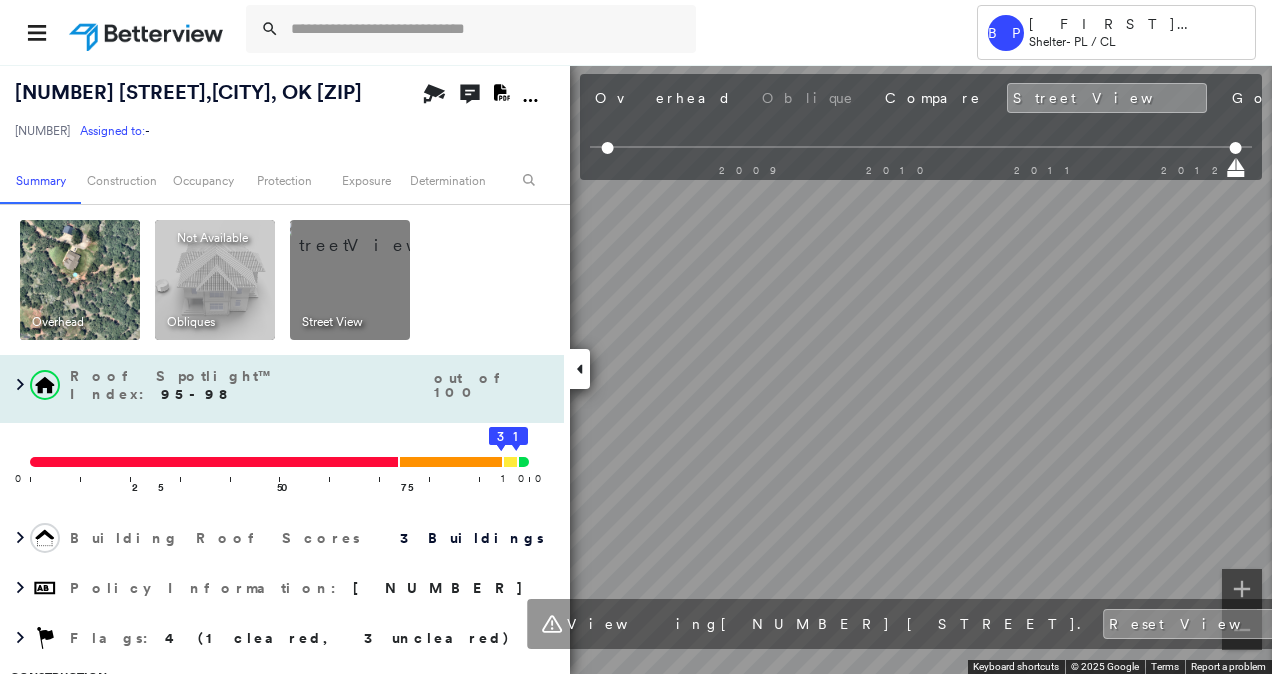 click on "20425 BUFFALO TRL ,  NEWALLA, OK 74857 271350110054540001 Assigned to:  - Assigned to:  - 271350110054540001 Assigned to:  - Open Comments Download PDF Report Summary Construction Occupancy Protection Exposure Determination Overhead Obliques Not Available ; Street View Roof Spotlight™ Index :  95-98 out of 100 0 100 25 50 75 1 2 3 Building Roof Scores 3 Buildings Policy Information :  271350110054540001 Flags :  4 (1 cleared, 3 uncleared) Construction Roof Spotlights :  Overhang, Vent Property Features :  Car, Water Hazard, Pool, Disintegrated Pavement Roof Age :  All Buildings greater than 3 years old. 1 Building 1 :  3+ years 2 Building 2 :  3+ years Roof Size & Shape :  3 buildings  BuildZoom - Building Permit Data and Analysis Occupancy Place Detail Protection Exposure FEMA Risk Index Hail Claim Predictor: Most Risky 1   out of  5 Wind Claim Predictor: Most Risky 1   out of  5 Wildfire Regional Hazard: 3   out of  5 Additional Perils Determination Flags :  4 (1 cleared, 3 uncleared) Uncleared Flags (3)" at bounding box center [636, 369] 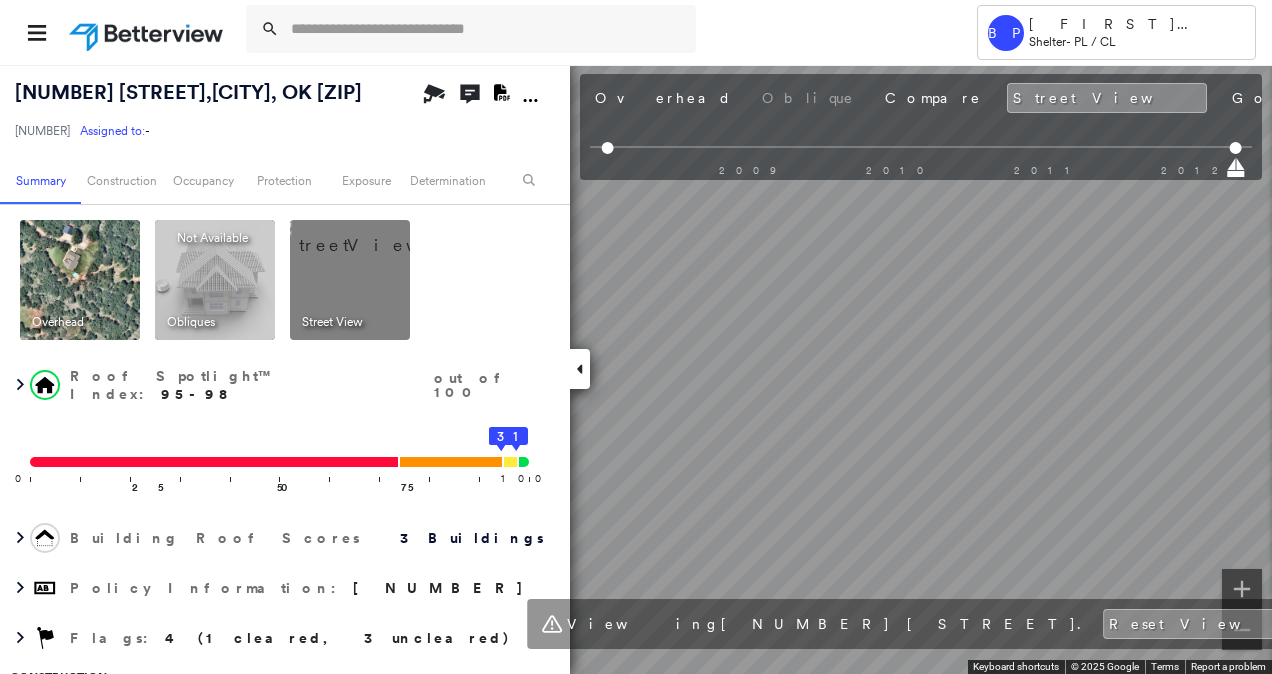 click on "20425 BUFFALO TRL ,  NEWALLA, OK 74857 271350110054540001 Assigned to:  - Assigned to:  - 271350110054540001 Assigned to:  - Open Comments Download PDF Report Summary Construction Occupancy Protection Exposure Determination Overhead Obliques Not Available ; Street View Roof Spotlight™ Index :  95-98 out of 100 0 100 25 50 75 1 2 3 Building Roof Scores 3 Buildings Policy Information :  271350110054540001 Flags :  4 (1 cleared, 3 uncleared) Construction Roof Spotlights :  Overhang, Vent Property Features :  Car, Water Hazard, Pool, Disintegrated Pavement Roof Age :  All Buildings greater than 3 years old. 1 Building 1 :  3+ years 2 Building 2 :  3+ years Roof Size & Shape :  3 buildings  BuildZoom - Building Permit Data and Analysis Occupancy Place Detail Protection Exposure FEMA Risk Index Hail Claim Predictor: Most Risky 1   out of  5 Wind Claim Predictor: Most Risky 1   out of  5 Wildfire Regional Hazard: 3   out of  5 Additional Perils Determination Flags :  4 (1 cleared, 3 uncleared) Uncleared Flags (3)" at bounding box center (636, 369) 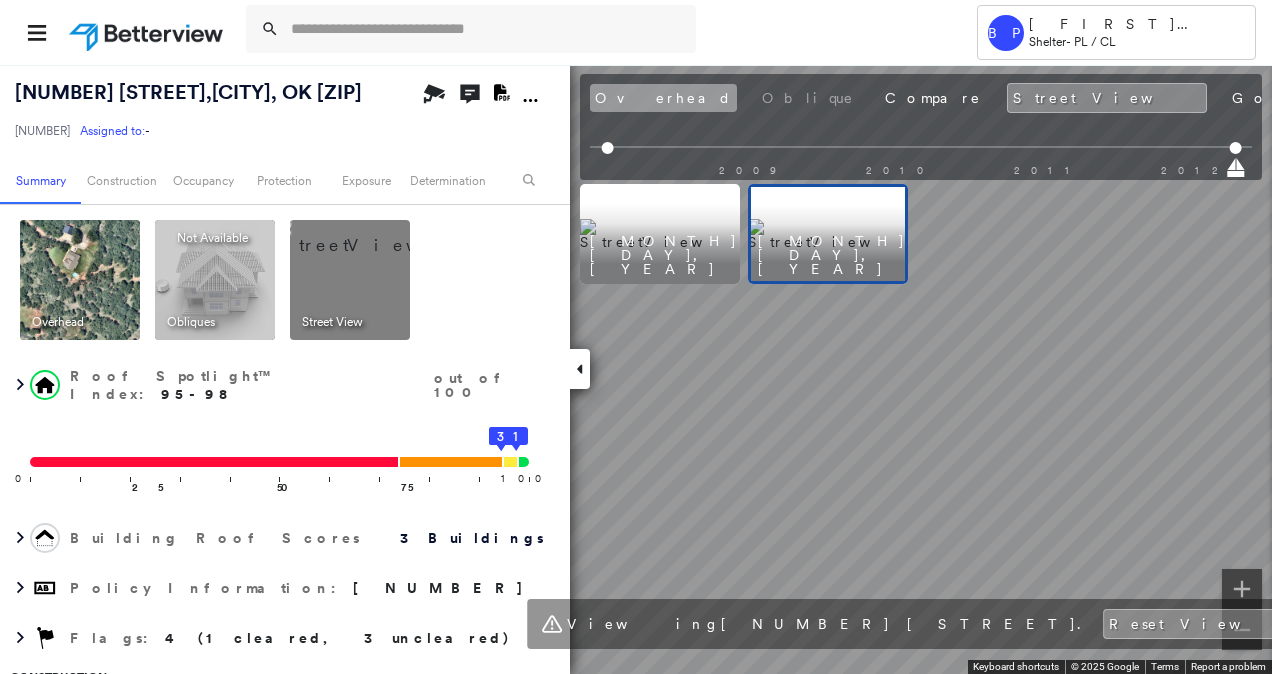 click on "Overhead" at bounding box center [663, 98] 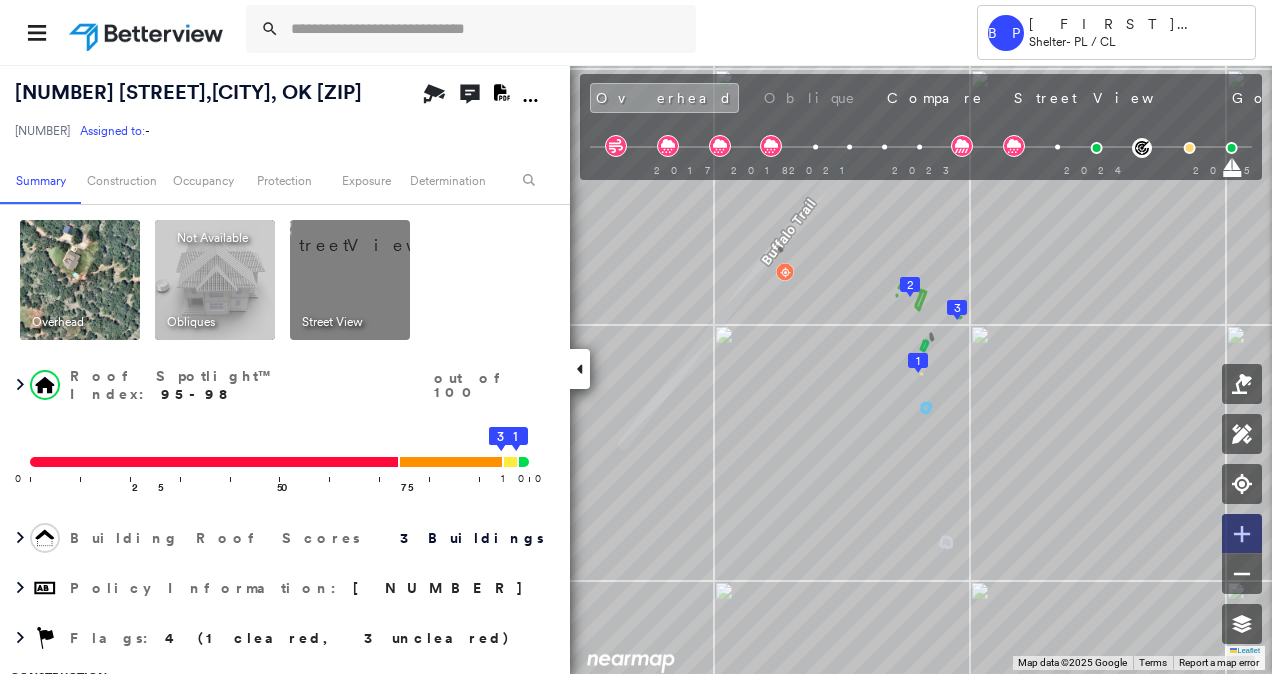 click 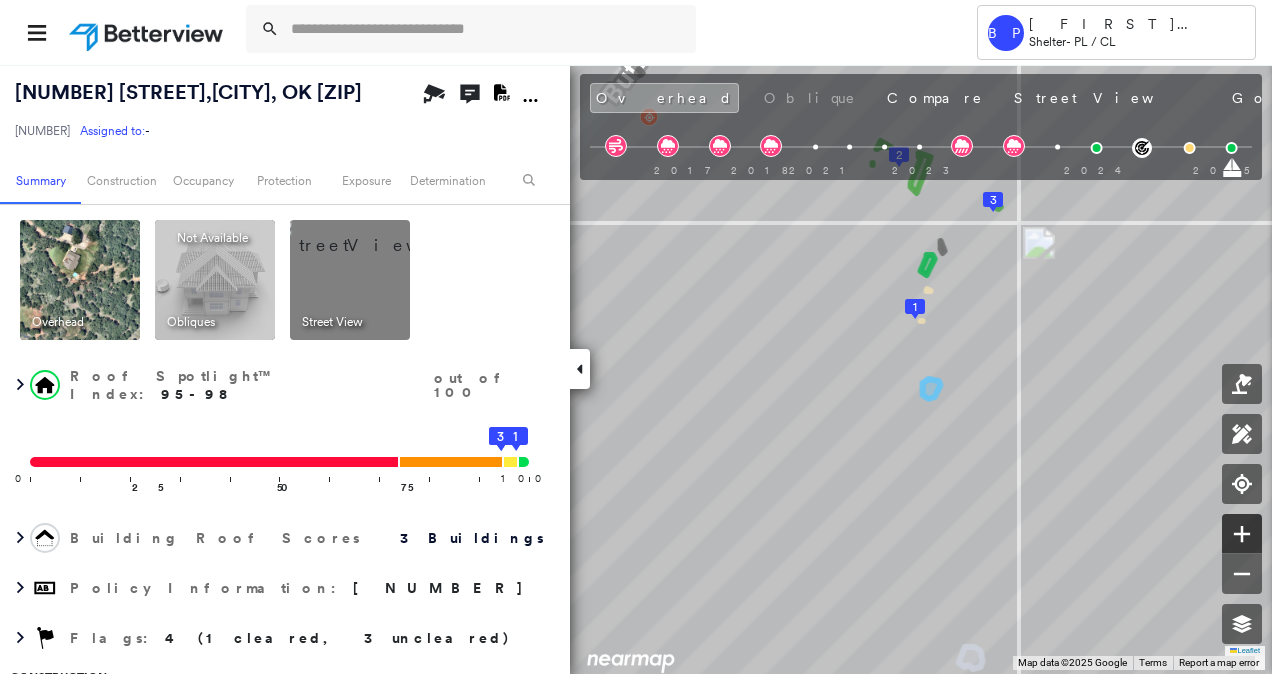 click 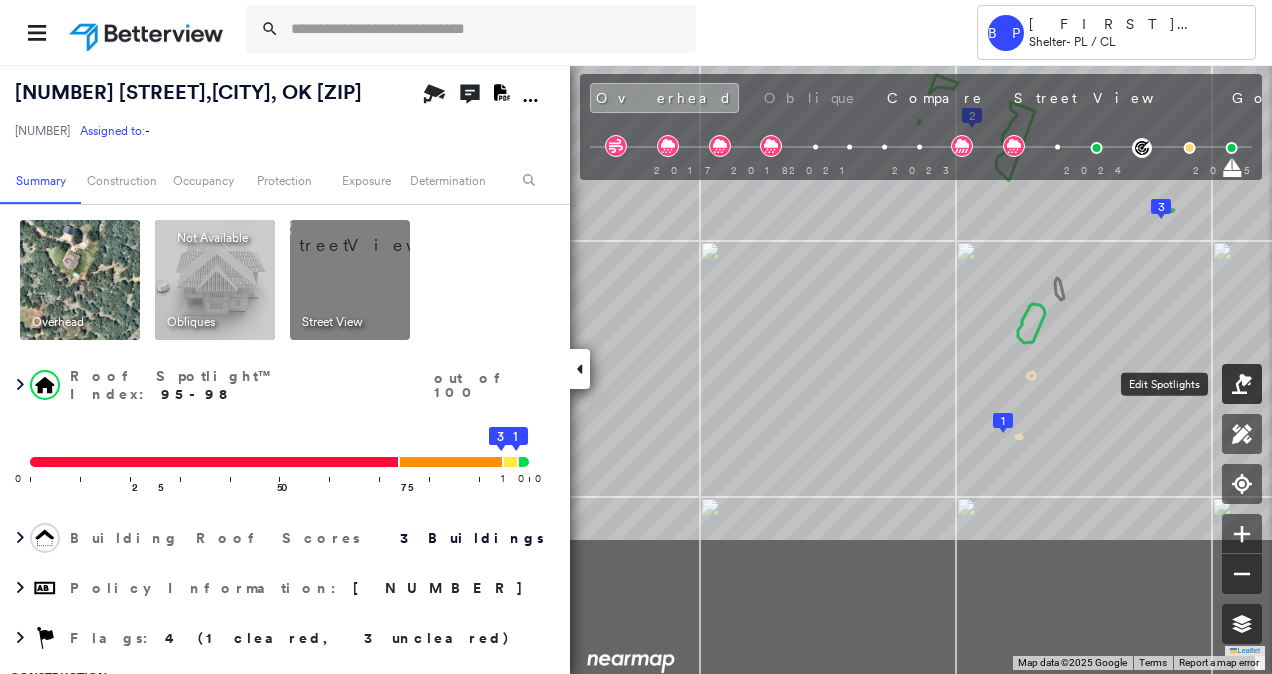 click on "20425 BUFFALO TRL ,  NEWALLA, OK 74857 271350110054540001 Assigned to:  - Assigned to:  - 271350110054540001 Assigned to:  - Open Comments Download PDF Report Summary Construction Occupancy Protection Exposure Determination Overhead Obliques Not Available ; Street View Roof Spotlight™ Index :  95-98 out of 100 0 100 25 50 75 1 2 3 Building Roof Scores 3 Buildings Policy Information :  271350110054540001 Flags :  4 (1 cleared, 3 uncleared) Construction Roof Spotlights :  Overhang, Vent Property Features :  Car, Water Hazard, Pool, Disintegrated Pavement Roof Age :  All Buildings greater than 3 years old. 1 Building 1 :  3+ years 2 Building 2 :  3+ years Roof Size & Shape :  3 buildings  BuildZoom - Building Permit Data and Analysis Occupancy Place Detail Protection Exposure FEMA Risk Index Hail Claim Predictor: Most Risky 1   out of  5 Wind Claim Predictor: Most Risky 1   out of  5 Wildfire Regional Hazard: 3   out of  5 Additional Perils Determination Flags :  4 (1 cleared, 3 uncleared) Uncleared Flags (3)" at bounding box center [636, 369] 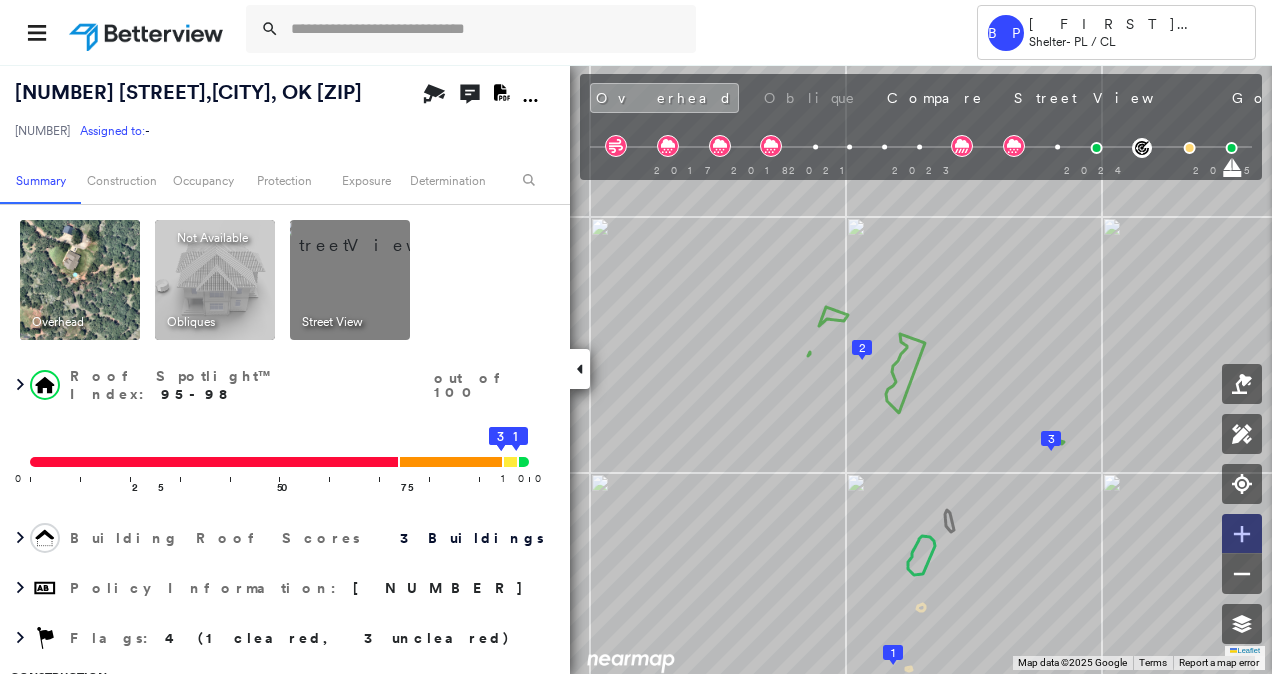 click 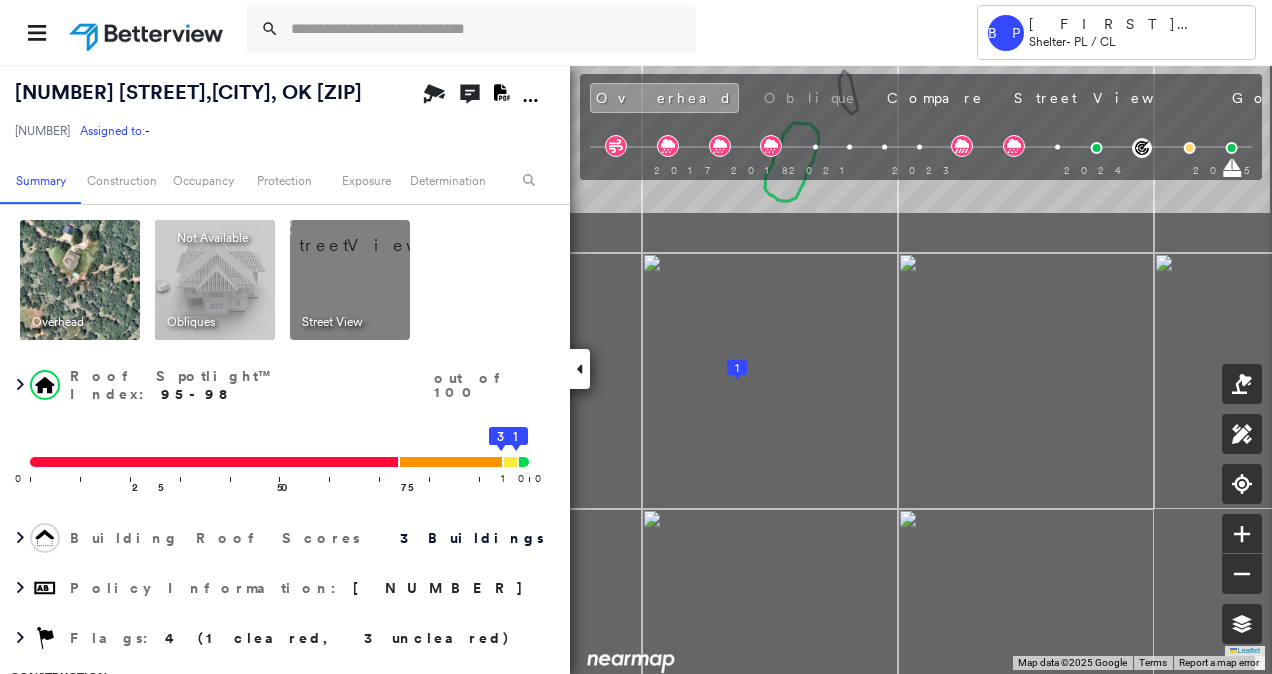 click on "Tower BP Brian Price Shelter  -   PL / CL 20425 BUFFALO TRL ,  NEWALLA, OK 74857 271350110054540001 Assigned to:  - Assigned to:  - 271350110054540001 Assigned to:  - Open Comments Download PDF Report Summary Construction Occupancy Protection Exposure Determination Overhead Obliques Not Available ; Street View Roof Spotlight™ Index :  95-98 out of 100 0 100 25 50 75 1 2 3 Building Roof Scores 3 Buildings Policy Information :  271350110054540001 Flags :  4 (1 cleared, 3 uncleared) Construction Roof Spotlights :  Overhang, Vent Property Features :  Car, Water Hazard, Pool, Disintegrated Pavement Roof Age :  All Buildings greater than 3 years old. 1 Building 1 :  3+ years 2 Building 2 :  3+ years Roof Size & Shape :  3 buildings  BuildZoom - Building Permit Data and Analysis Occupancy Place Detail Protection Exposure FEMA Risk Index Hail Claim Predictor: Most Risky 1   out of  5 Wind Claim Predictor: Most Risky 1   out of  5 Wildfire Regional Hazard: 3   out of  5 Additional Perils Determination Flags :  LOW" at bounding box center [636, 337] 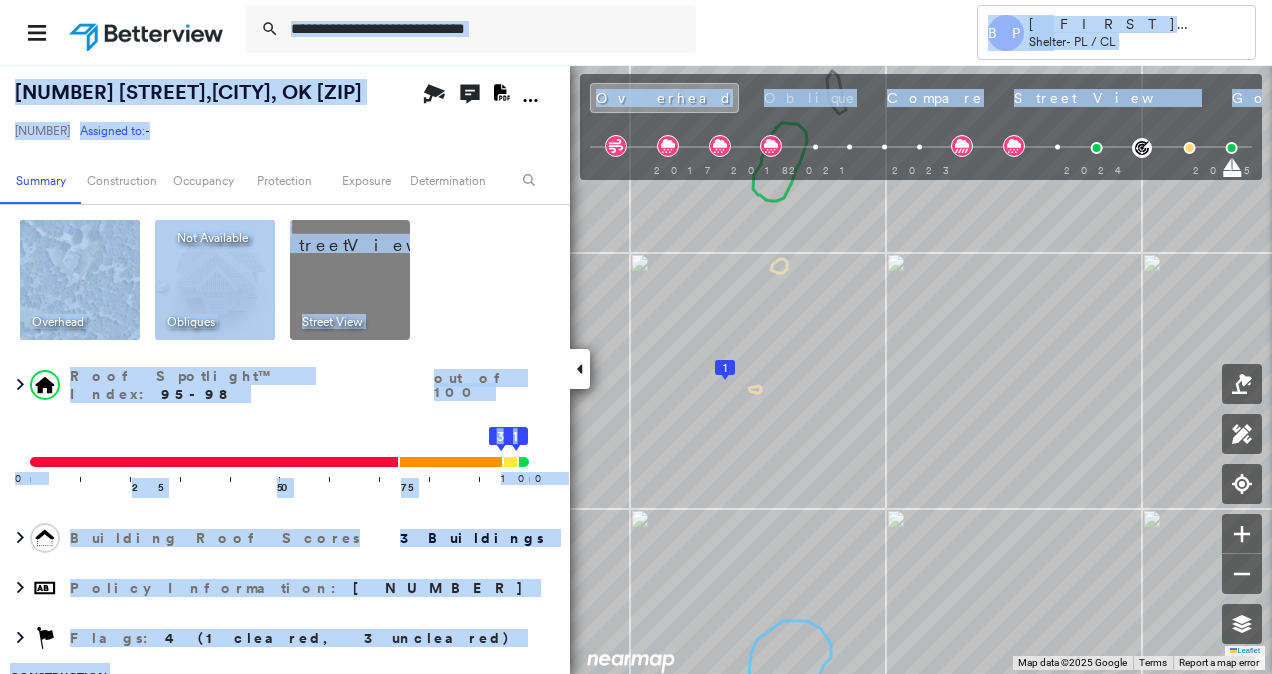 drag, startPoint x: 786, startPoint y: 142, endPoint x: 976, endPoint y: 52, distance: 210.23796 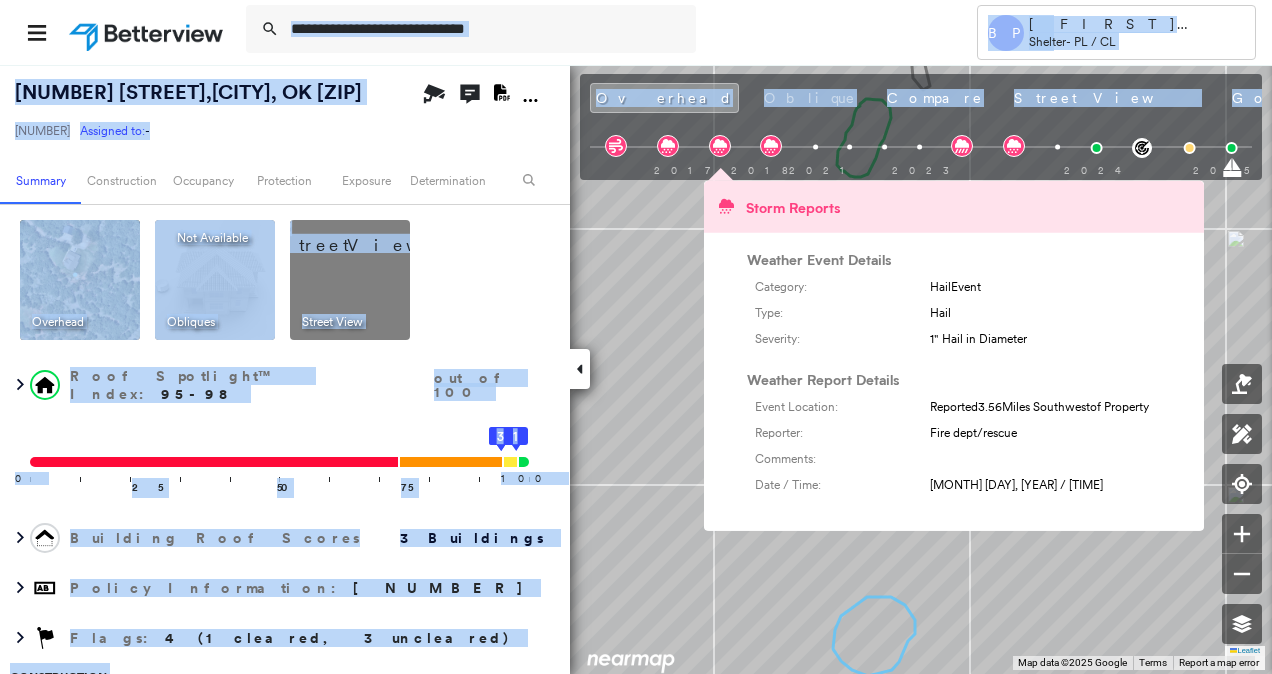 click 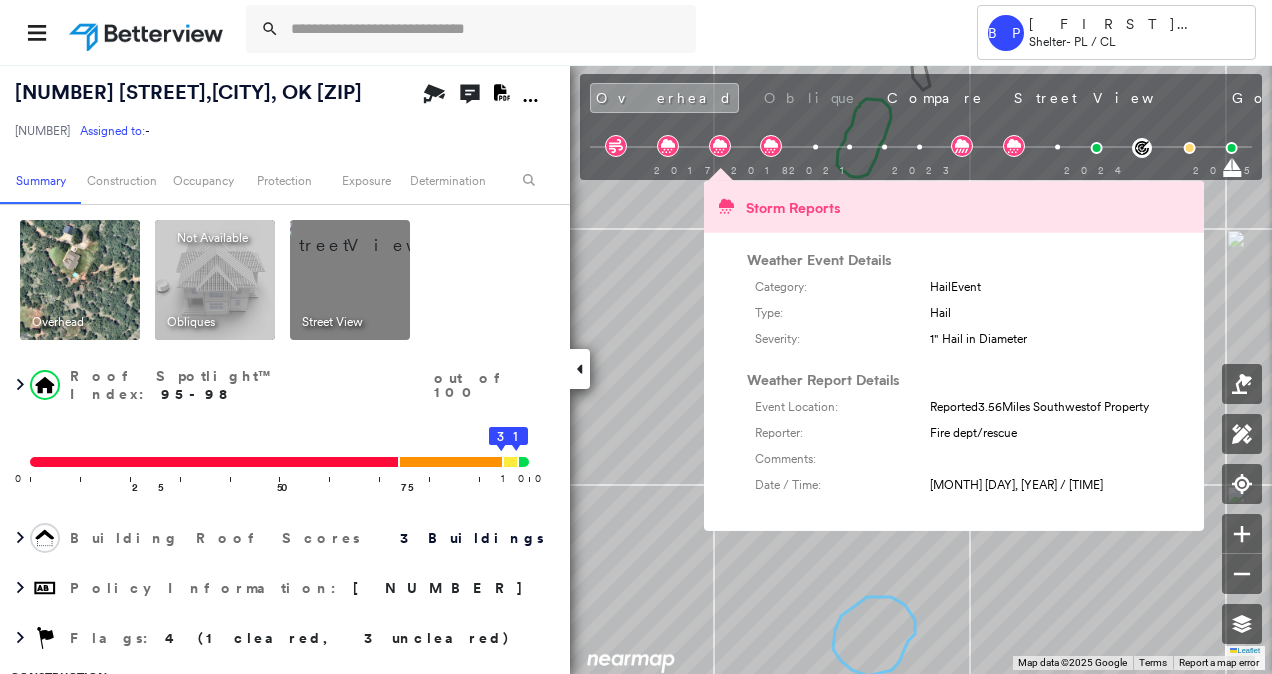 click 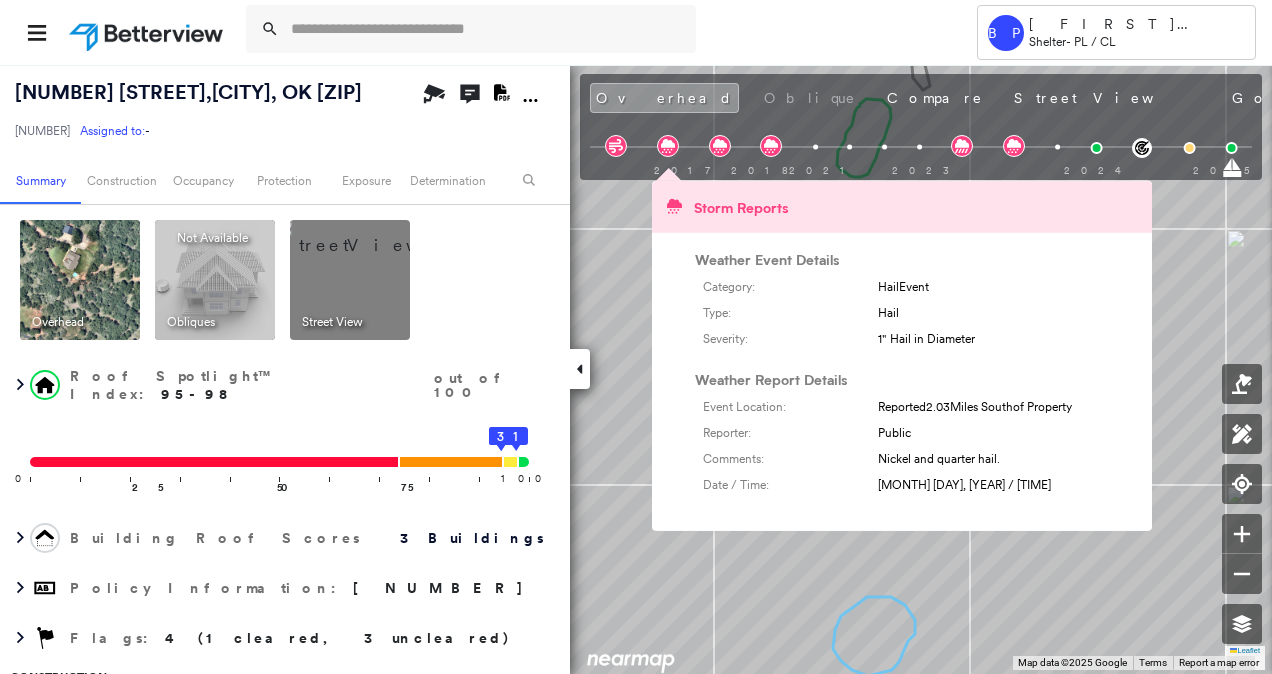 click 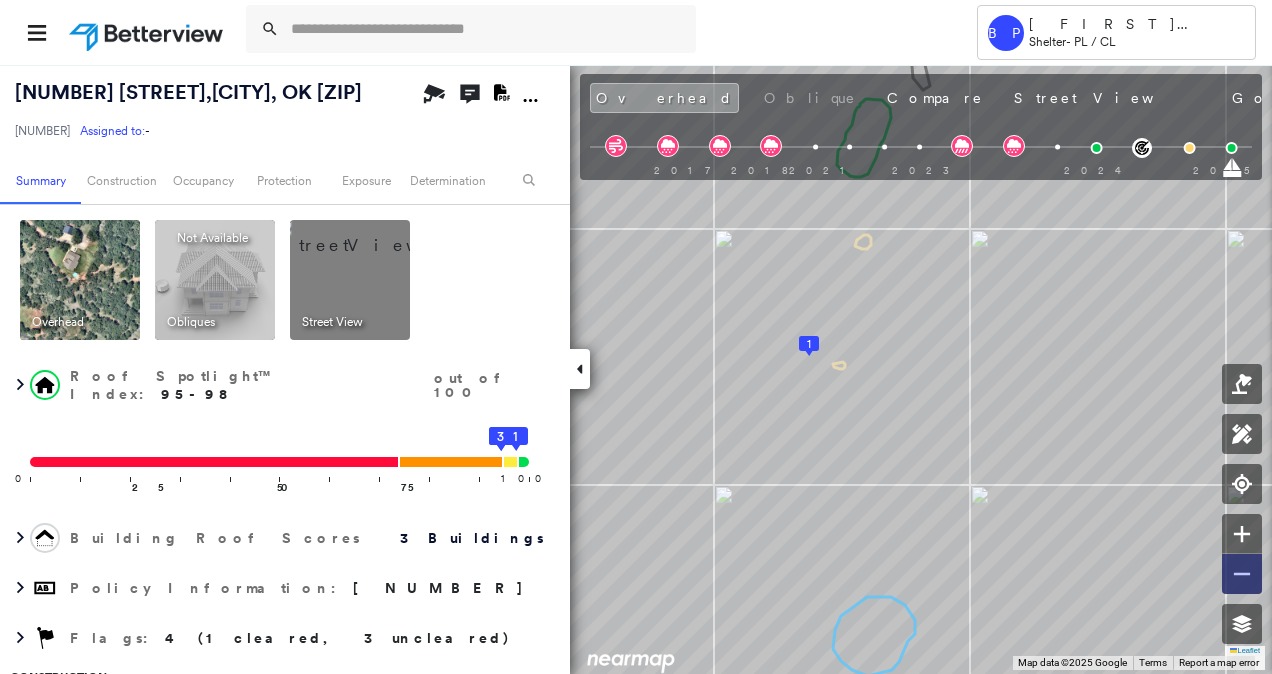 click 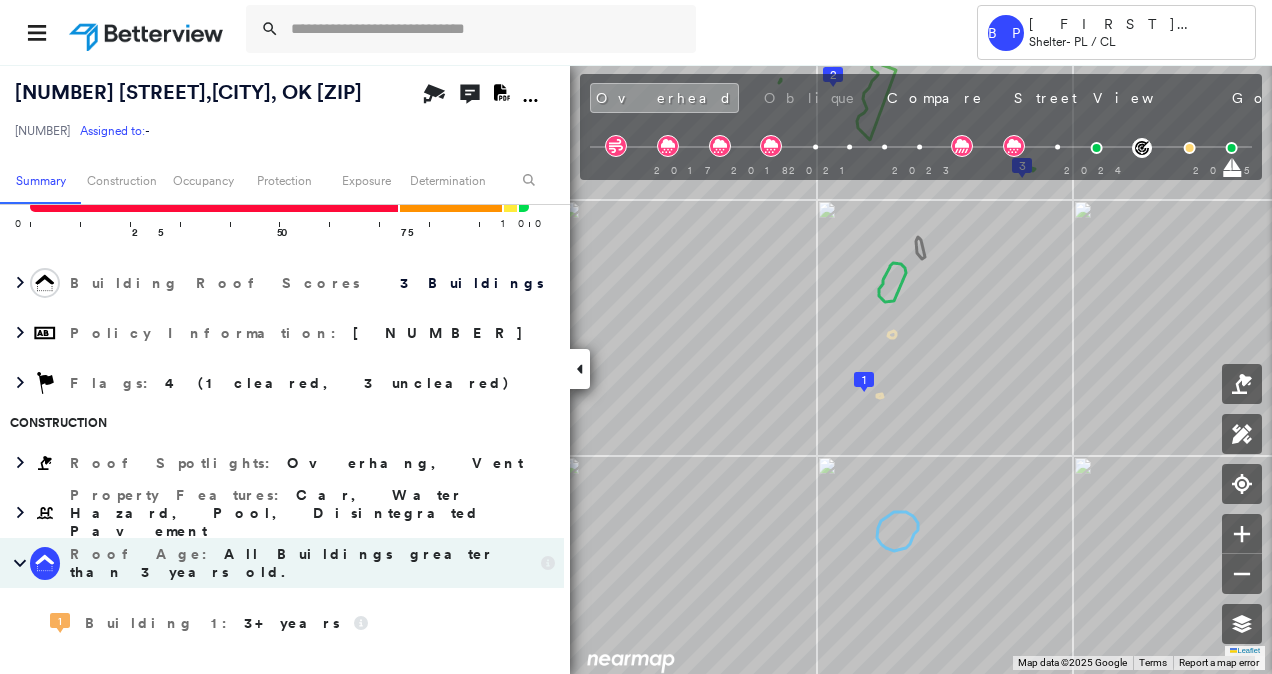 scroll, scrollTop: 262, scrollLeft: 0, axis: vertical 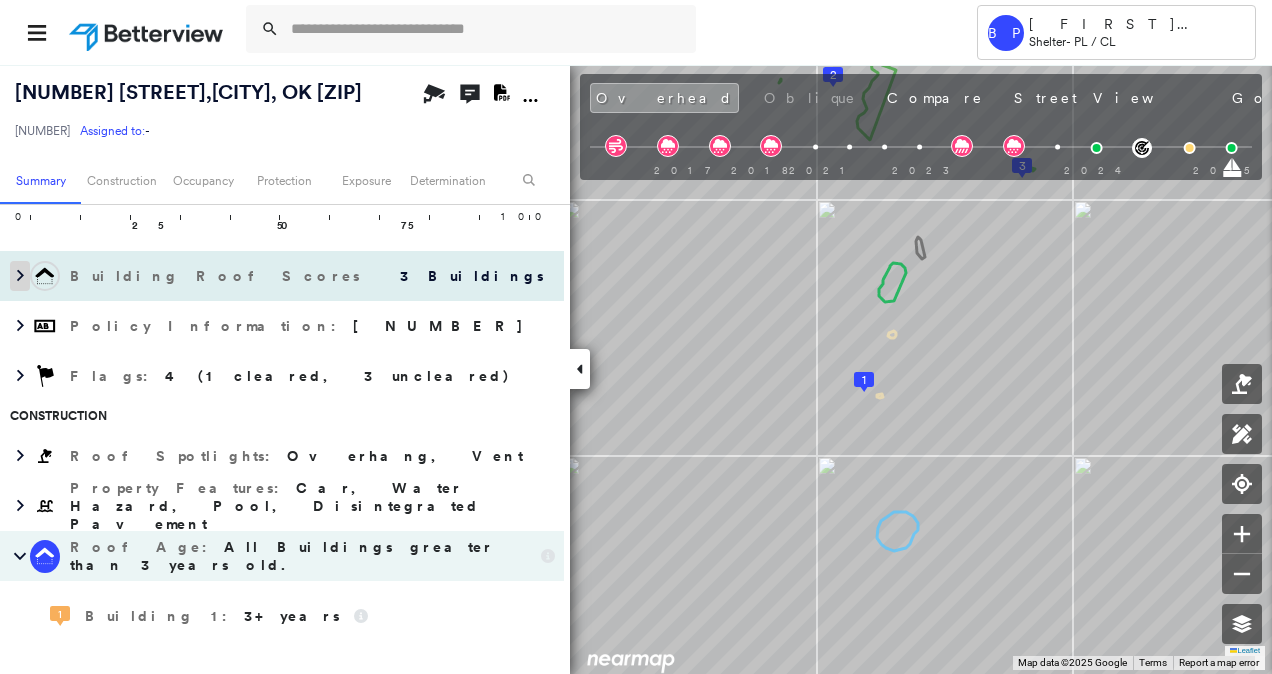 click at bounding box center [20, 276] 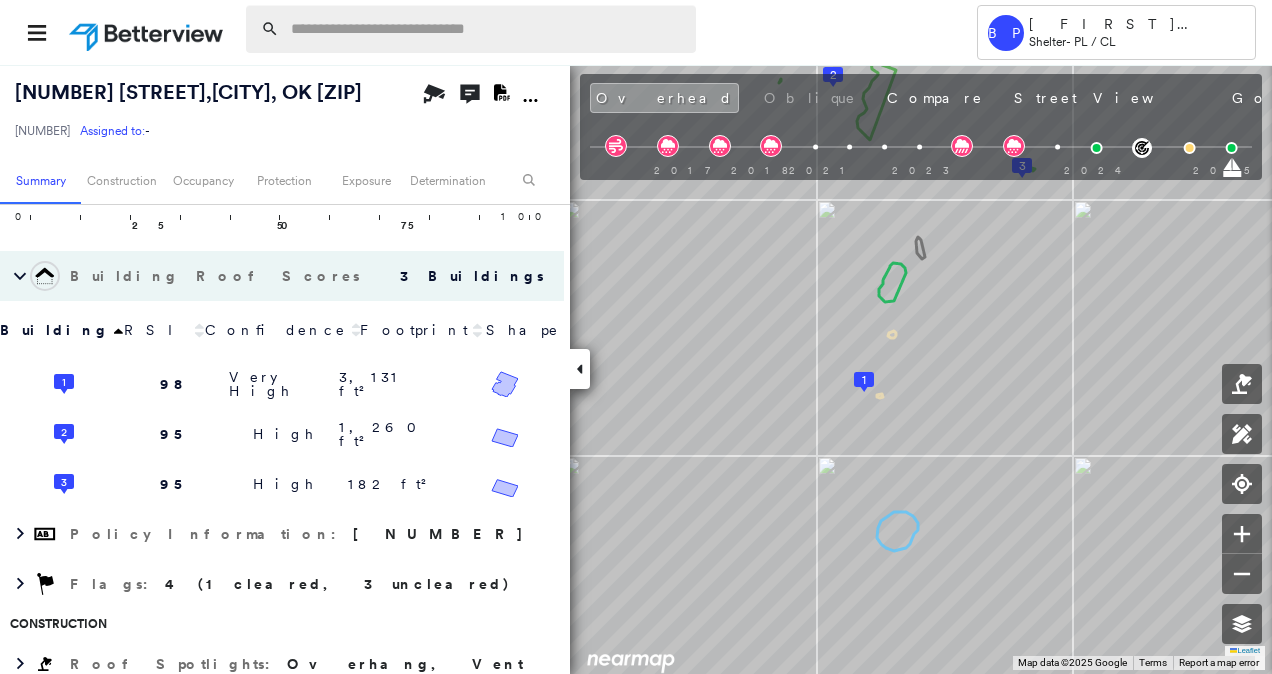click at bounding box center [487, 29] 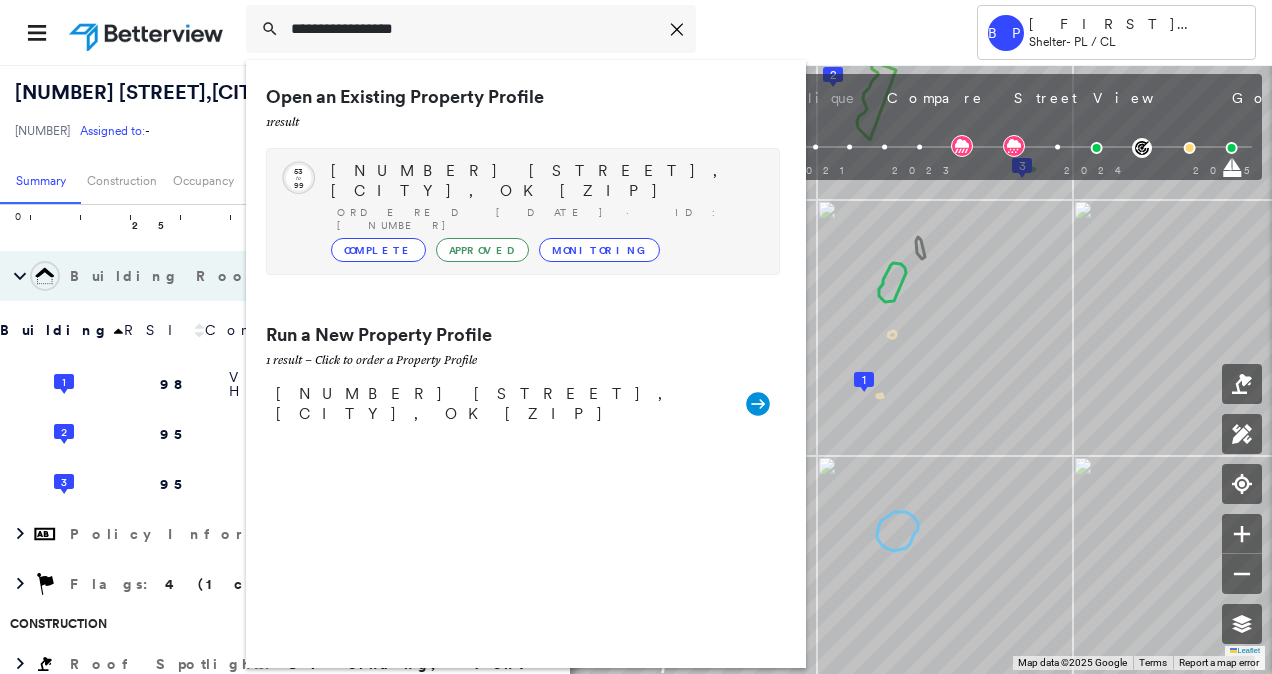 type on "**********" 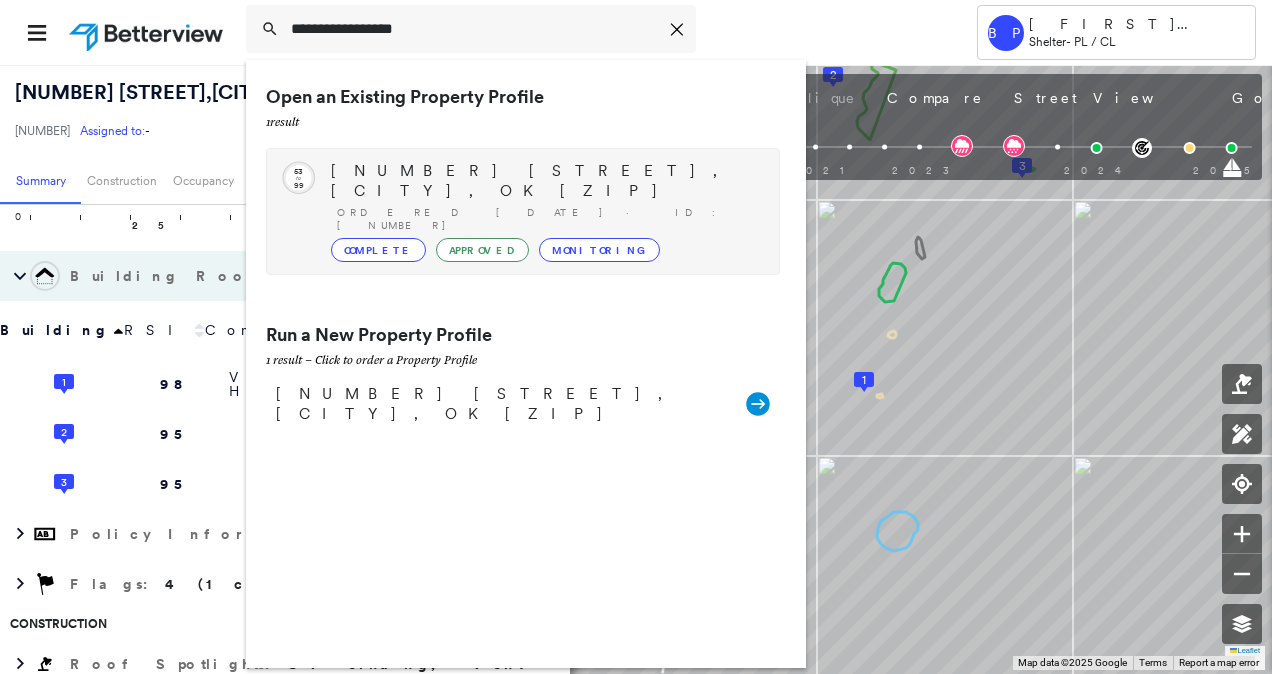 click on "9321 BRANGUS RD, MEEKER, OK 74855" at bounding box center (545, 181) 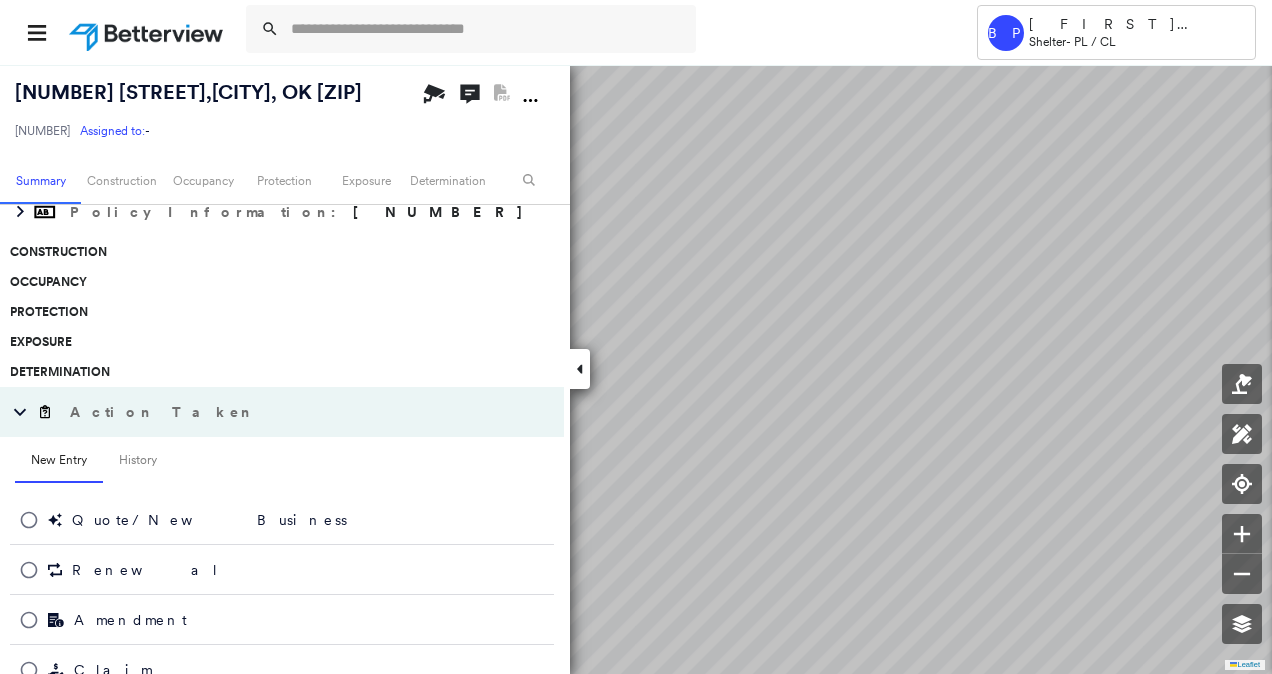 click on "9321 BRANGUS RD ,  MEEKER, OK 74855 271350112573560001 Assigned to:  - Assigned to:  - 271350112573560001 Assigned to:  - Open Comments PDF Report Not Available Summary Construction Occupancy Protection Exposure Determination Overhead ; Obliques Street View Building Roof Scores 0 Buildings Building RSI Confidence Footprint Shape Policy Information :  271350112573560001 Construction Occupancy Protection Exposure Determination Action Taken New Entry History Quote/New Business Terms & Conditions Added ACV Endorsement Added Cosmetic Endorsement Inspection/Loss Control Report Information Added to Inspection Survey Onsite Inspection Ordered Determined No Inspection Needed General Used Report to Further Agent/Insured Discussion Reject/Decline - New Business Allowed to Proceed / Policy Bound Added/Updated Building Information Save Renewal Terms & Conditions Added Cosmetic Endorsement Deductible Change Premium Adjusted Added ACV Endorsement Inspection/Loss Control Determined No Inspection Needed General Save Amendment" at bounding box center [285, 369] 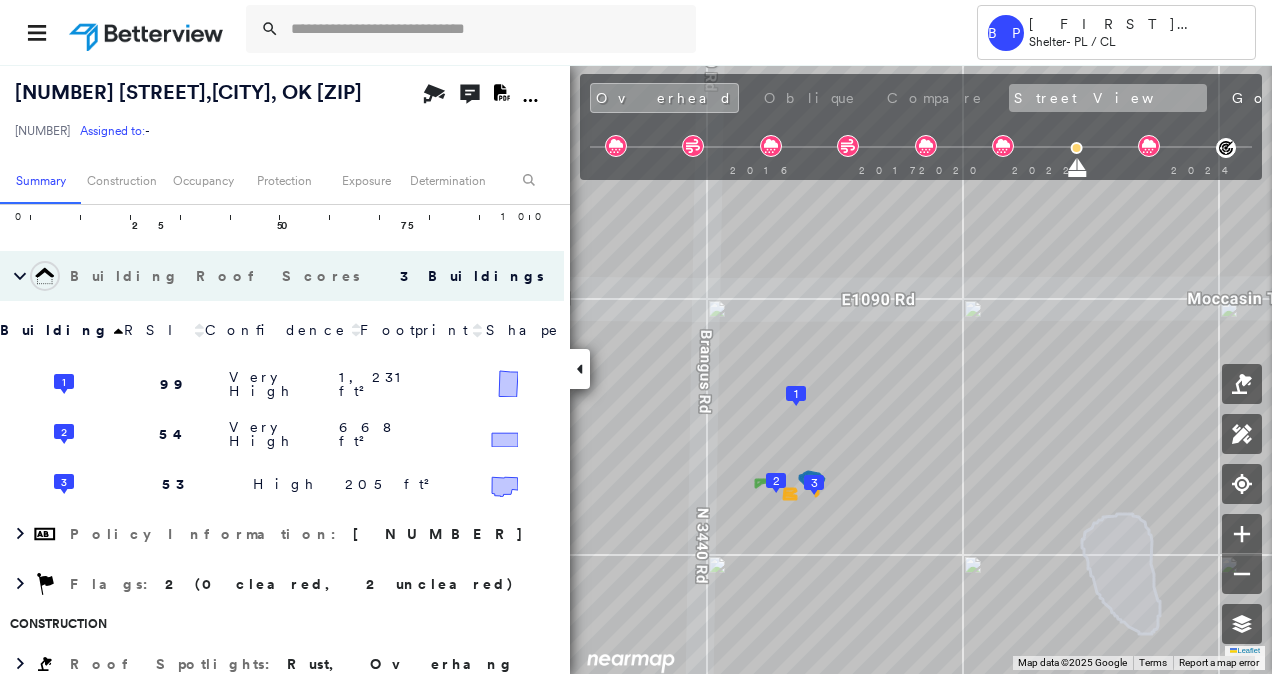 click on "Street View" at bounding box center [1108, 98] 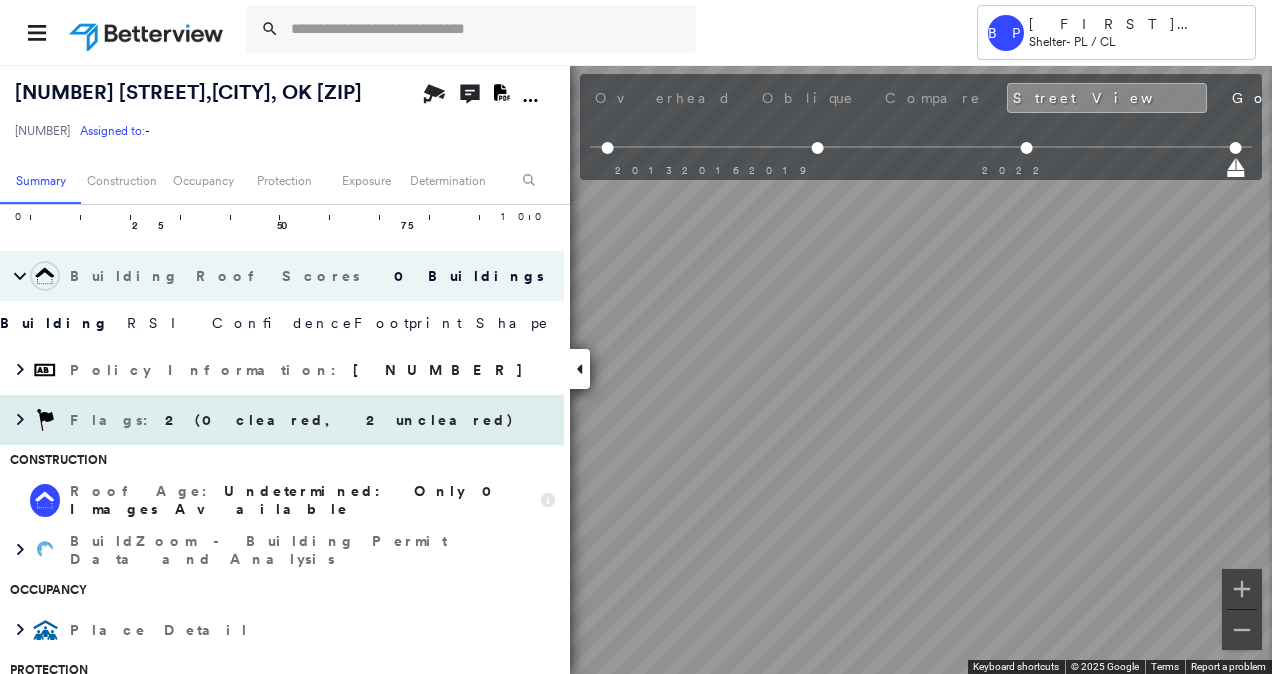 click on "9321 BRANGUS RD ,  MEEKER, OK 74855 271350112573560001 Assigned to:  - Assigned to:  - 271350112573560001 Assigned to:  - Open Comments Download PDF Report Summary Construction Occupancy Protection Exposure Determination Overhead Obliques Not Available ; Street View Roof Spotlight™ Index :  95-98 out of 100 0 100 25 50 75 1 2 3 Building Roof Scores 0 Buildings Building RSI Confidence Footprint Shape Policy Information :  271350112573560001 Flags :  2 (0 cleared, 2 uncleared) Construction Roof Age :  Undetermined: Only 0 Images Available BuildZoom - Building Permit Data and Analysis Occupancy Place Detail Protection Exposure FEMA Risk Index Hail Regional Hazard: 1   out of  5 Wildfire Regional Hazard: 2   out of  5 Additional Perils Determination Flags :  2 (0 cleared, 2 uncleared) Uncleared Flags (2) Cleared Flags  (0) LOW Low Priority Flagged 09/17/24 Clear MED Medium Priority Flagged 09/17/24 Clear Action Taken New Entry History Quote/New Business Terms & Conditions Added ACV Endorsement General Save Save" at bounding box center [636, 369] 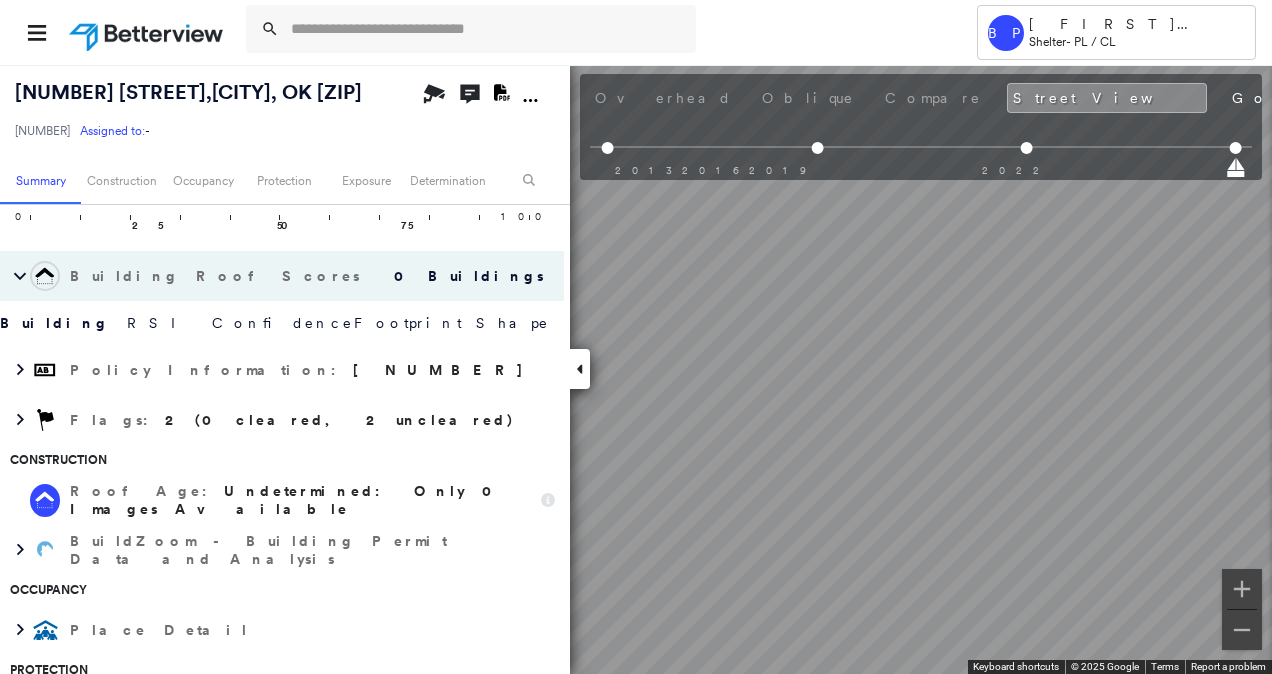 click on "Tower BP Brian Price Shelter  -   PL / CL 9321 BRANGUS RD ,  MEEKER, OK 74855 271350112573560001 Assigned to:  - Assigned to:  - 271350112573560001 Assigned to:  - Open Comments Download PDF Report Summary Construction Occupancy Protection Exposure Determination Overhead Obliques Not Available ; Street View Roof Spotlight™ Index :  95-98 out of 100 0 100 25 50 75 1 2 3 Building Roof Scores 0 Buildings Building RSI Confidence Footprint Shape Policy Information :  271350112573560001 Flags :  2 (0 cleared, 2 uncleared) Construction Roof Age :  Undetermined: Only 0 Images Available BuildZoom - Building Permit Data and Analysis Occupancy Place Detail Protection Exposure FEMA Risk Index Hail Regional Hazard: 1   out of  5 Wildfire Regional Hazard: 2   out of  5 Additional Perils Determination Flags :  2 (0 cleared, 2 uncleared) Uncleared Flags (2) Cleared Flags  (0) LOW Low Priority Flagged 09/17/24 Clear MED Medium Priority Flagged 09/17/24 Clear Action Taken New Entry History Quote/New Business General Save" at bounding box center (636, 337) 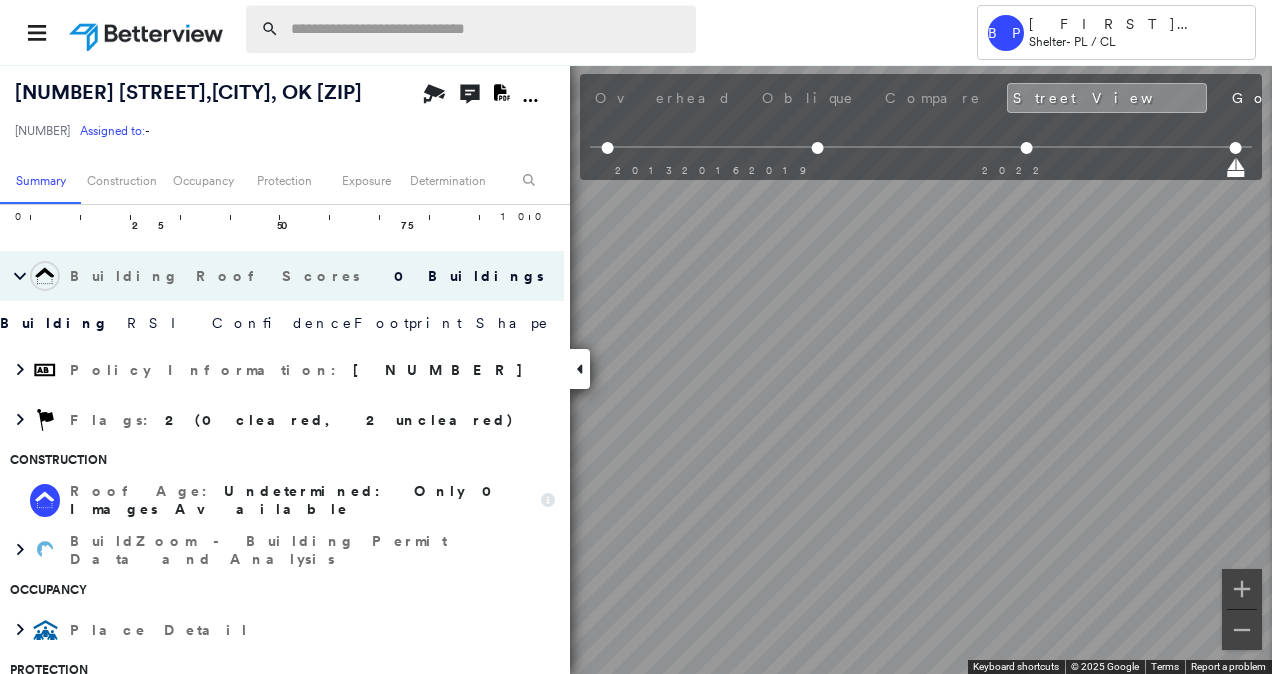 click at bounding box center [487, 29] 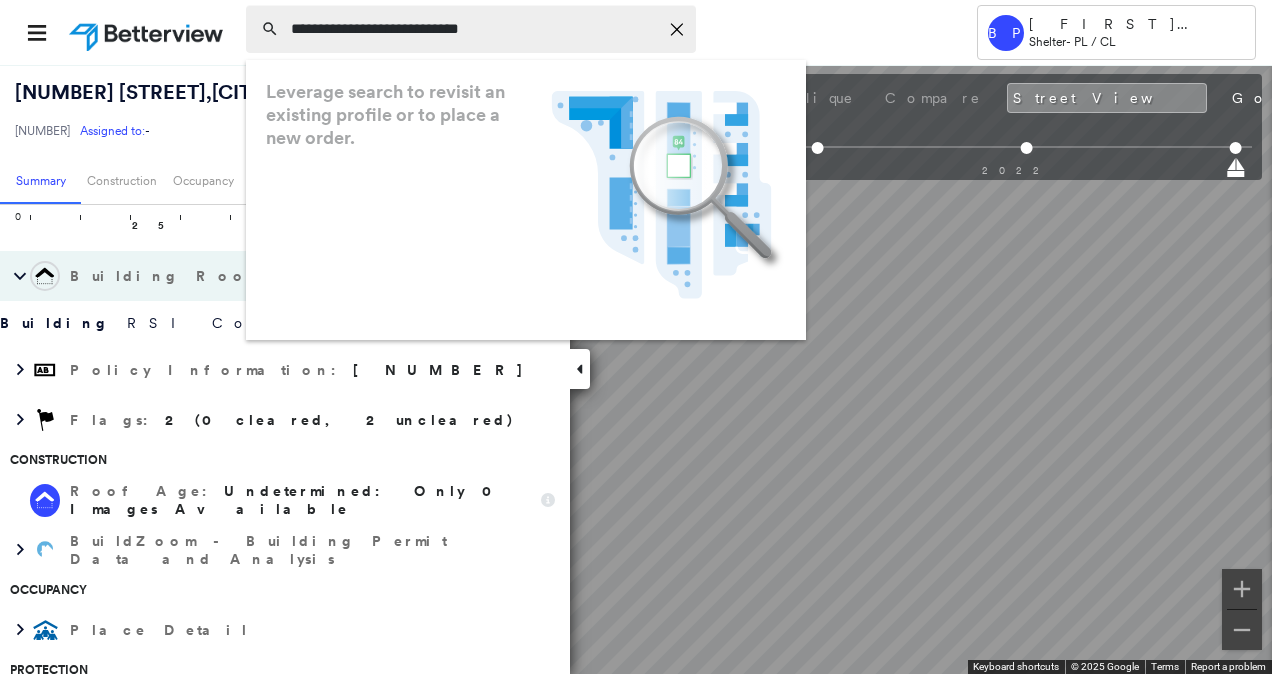 type on "**********" 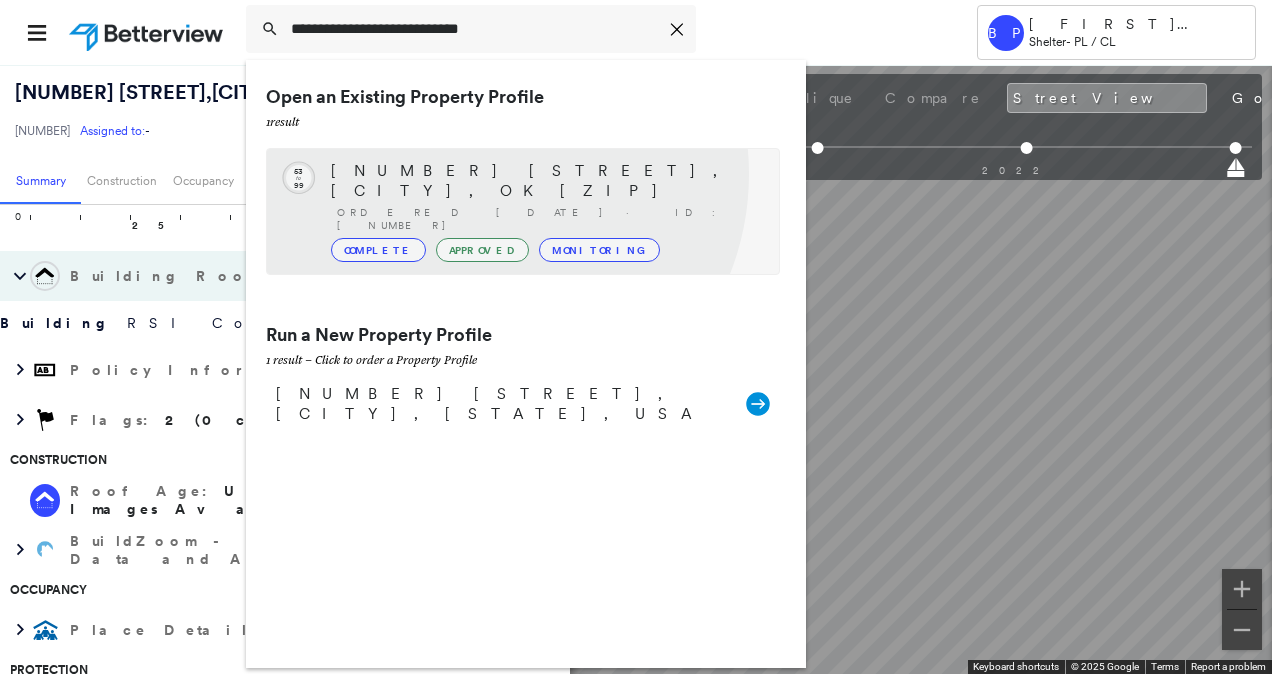 click on "9321 BRANGUS RD, MEEKER, OK 74855" at bounding box center (545, 181) 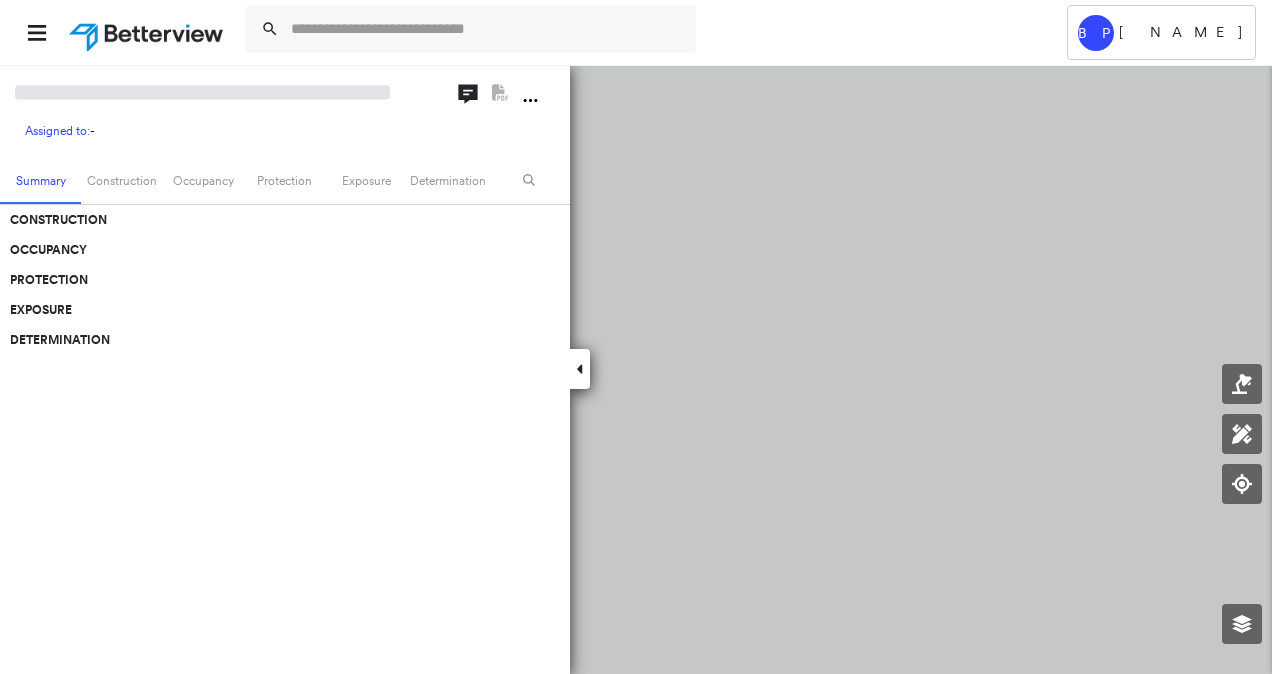 scroll, scrollTop: 0, scrollLeft: 0, axis: both 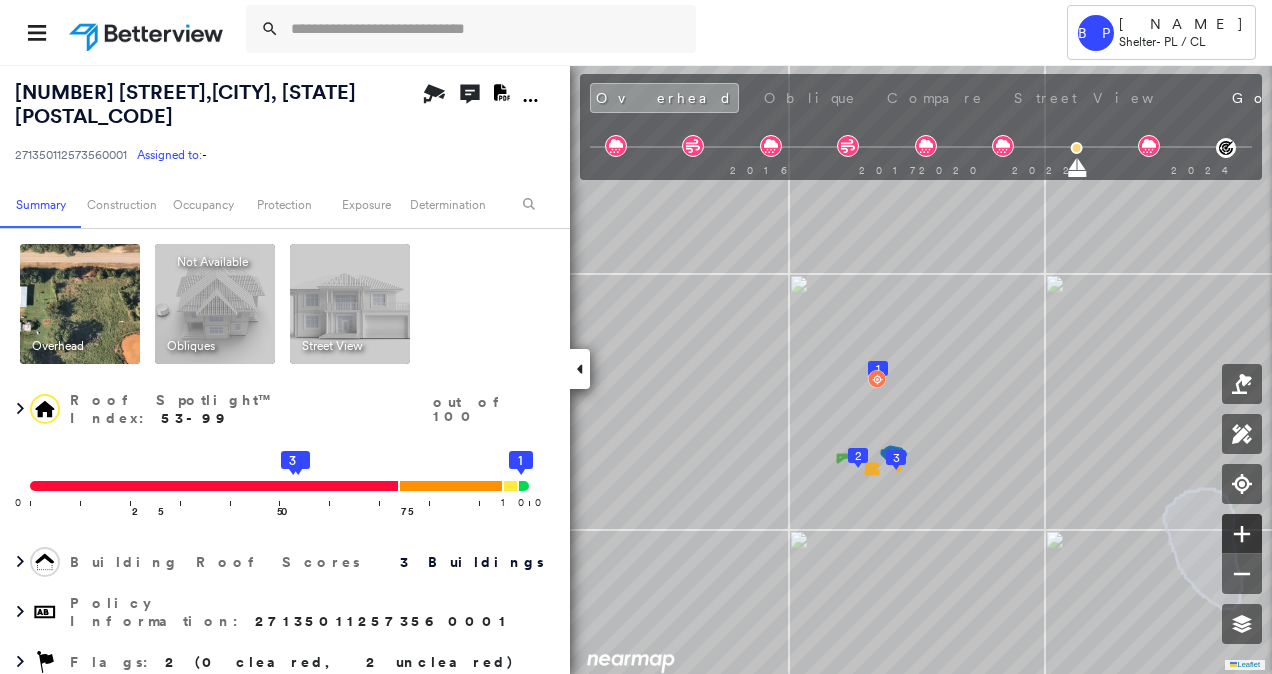 click at bounding box center [1242, 534] 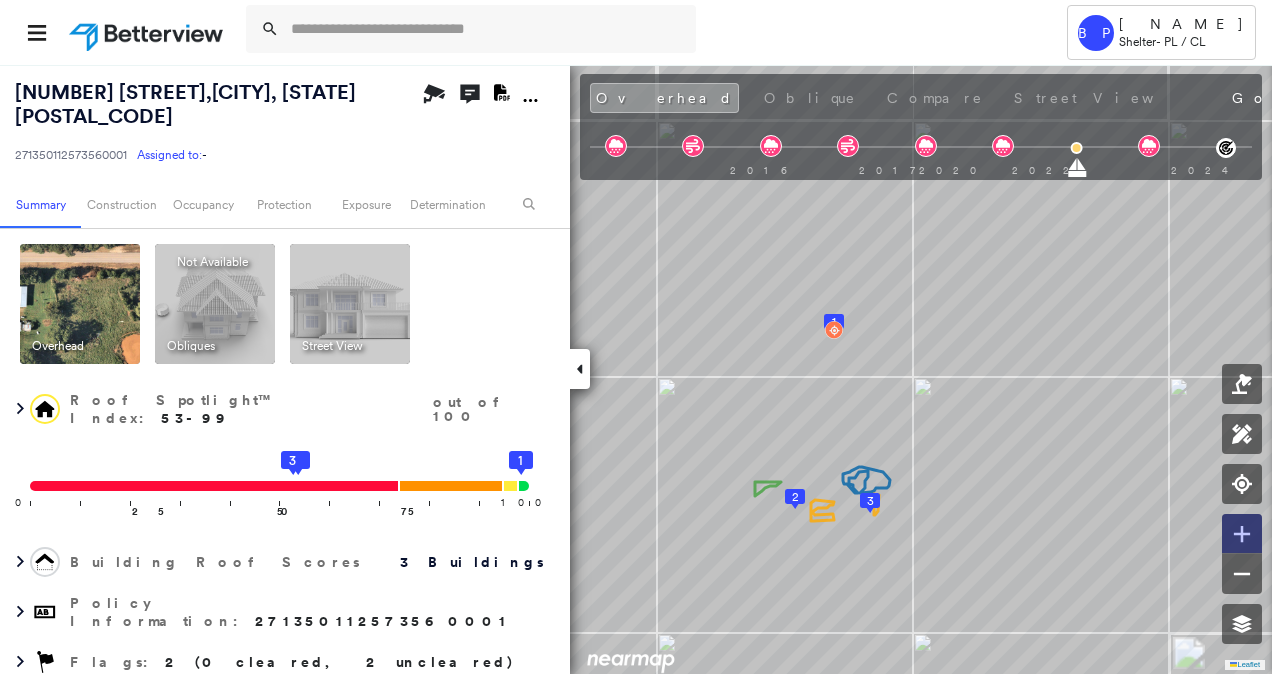 click at bounding box center (1242, 534) 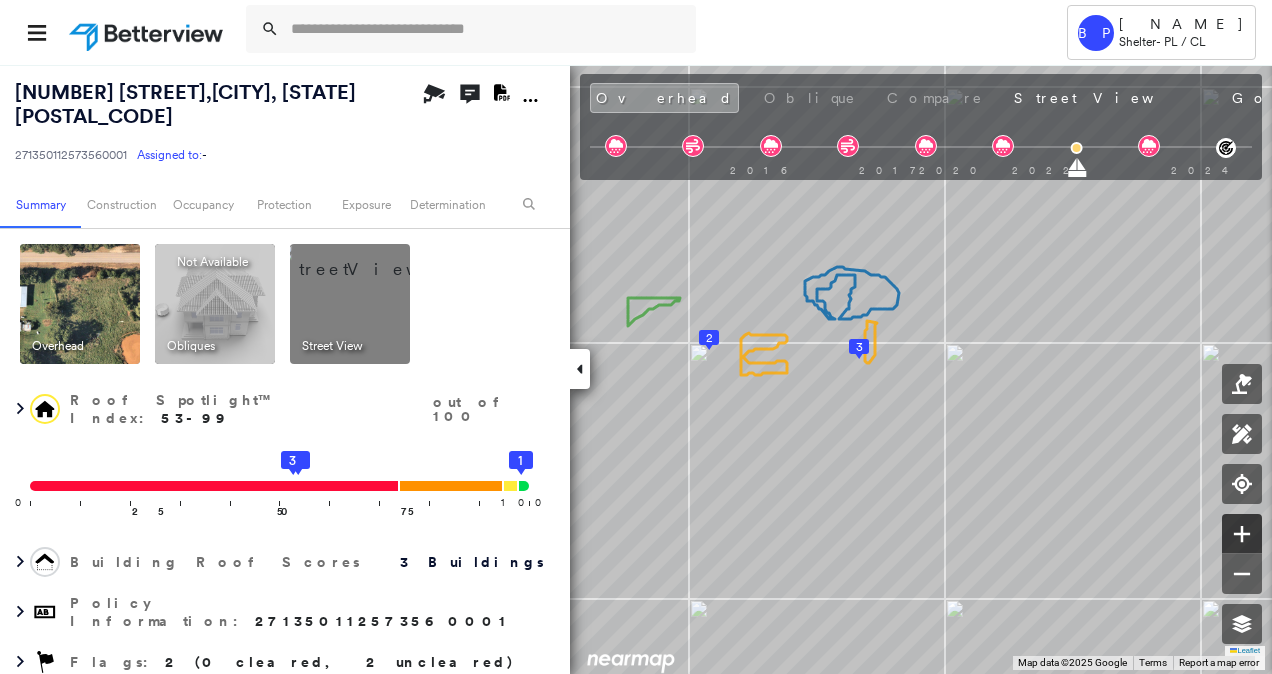 click at bounding box center [1242, 534] 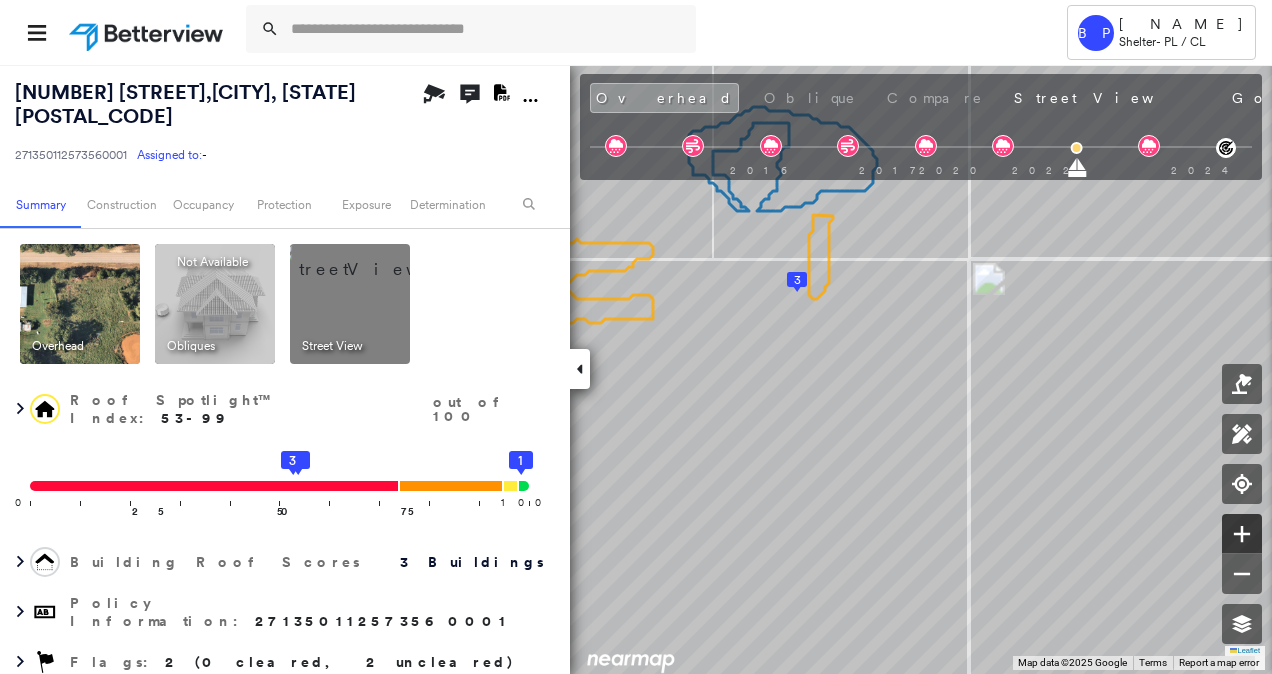 click at bounding box center [1242, 534] 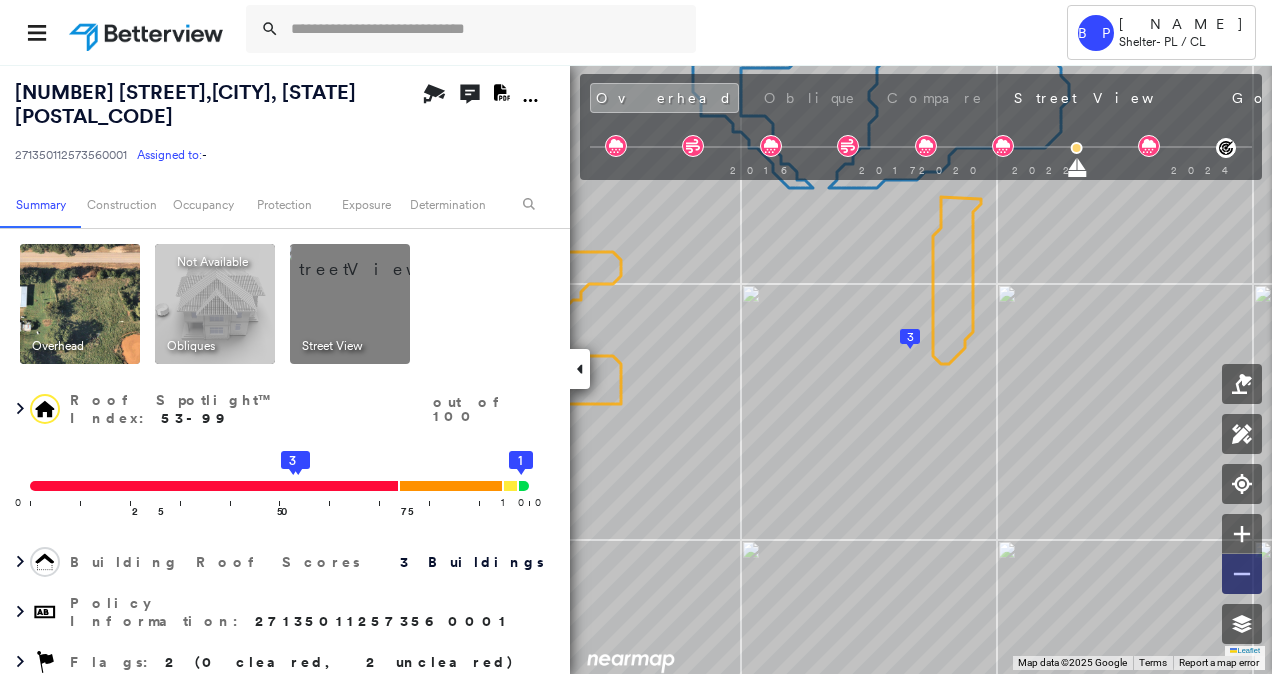 click at bounding box center (1242, 574) 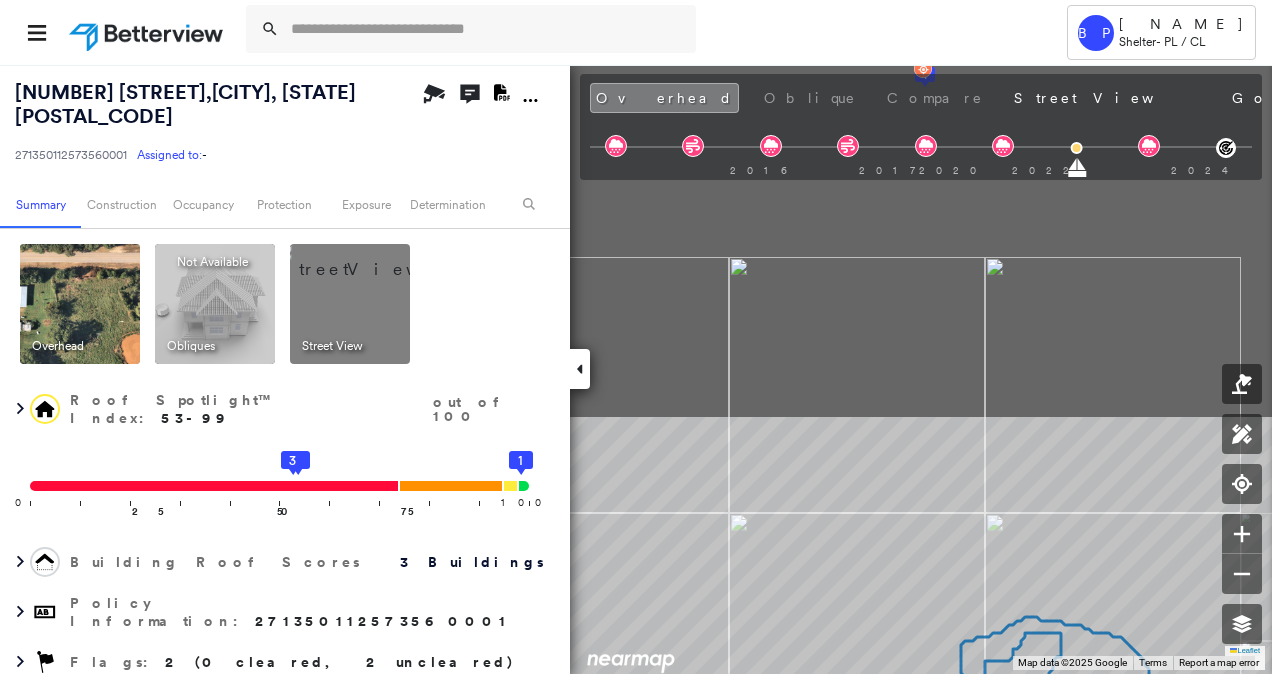 click on "Tower BP Brian Price Shelter  -   PL / CL 9321 BRANGUS RD ,  MEEKER, OK 74855 271350112573560001 Assigned to:  - Assigned to:  - 271350112573560001 Assigned to:  - Open Comments Download PDF Report Summary Construction Occupancy Protection Exposure Determination Overhead Obliques Not Available ; Street View Roof Spotlight™ Index :  53-99 out of 100 0 100 25 50 75 2 3 1 Building Roof Scores 3 Buildings Policy Information :  271350112573560001 Flags :  2 (0 cleared, 2 uncleared) Construction Roof Spotlights :  Rust, Overhang Property Features :  Water Hazard, Yard Debris Roof Age :  Undetermined: Only 1 Image Available Roof Size & Shape :  3 buildings  BuildZoom - Building Permit Data and Analysis Occupancy Place Detail Protection Exposure FEMA Risk Index Hail Claim Predictor: More Risky 2   out of  5 Wind Claim Predictor: Average Risk 3   out of  5 Wildfire Regional Hazard: 2   out of  5 Additional Perils Proximity Alerts :  Yard Debris Determination Flags :  2 (0 cleared, 2 uncleared) Uncleared Flags (2)" at bounding box center (636, 337) 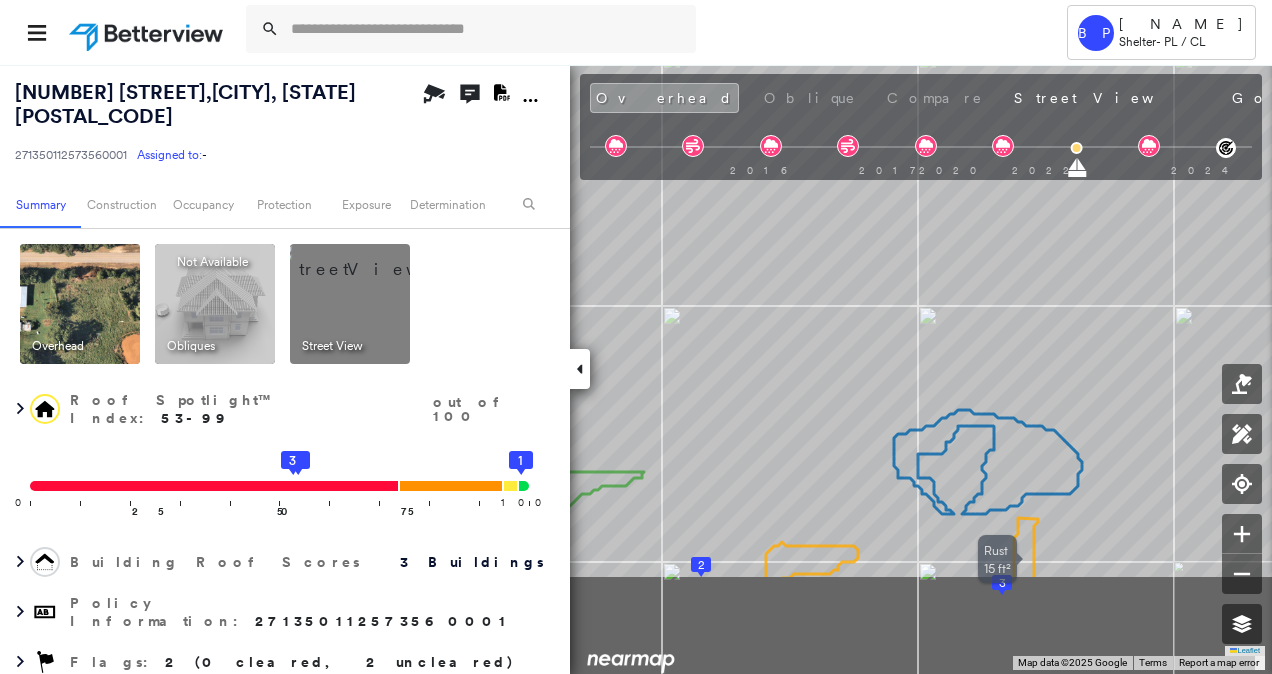click on "9321 BRANGUS RD ,  MEEKER, OK 74855 271350112573560001 Assigned to:  - Assigned to:  - 271350112573560001 Assigned to:  - Open Comments Download PDF Report Summary Construction Occupancy Protection Exposure Determination Overhead Obliques Not Available ; Street View Roof Spotlight™ Index :  53-99 out of 100 0 100 25 50 75 2 3 1 Building Roof Scores 3 Buildings Policy Information :  271350112573560001 Flags :  2 (0 cleared, 2 uncleared) Construction Roof Spotlights :  Rust, Overhang Property Features :  Water Hazard, Yard Debris Roof Age :  Undetermined: Only 1 Image Available Roof Size & Shape :  3 buildings  BuildZoom - Building Permit Data and Analysis Occupancy Place Detail Protection Exposure FEMA Risk Index Hail Claim Predictor: More Risky 2   out of  5 Wind Claim Predictor: Average Risk 3   out of  5 Wildfire Regional Hazard: 2   out of  5 Additional Perils Proximity Alerts :  Yard Debris Determination Flags :  2 (0 cleared, 2 uncleared) Uncleared Flags (2) Cleared Flags  (0) LOW Low Priority Clear" at bounding box center (636, 369) 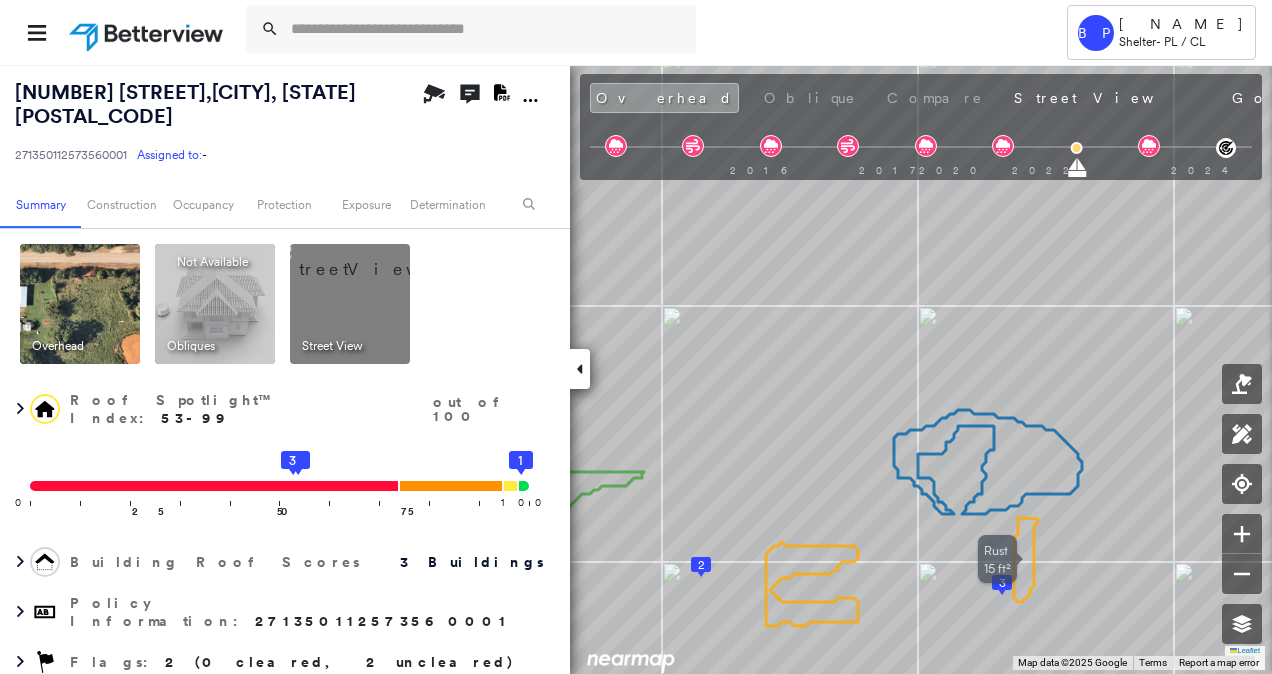 drag, startPoint x: 954, startPoint y: 168, endPoint x: 1032, endPoint y: 1, distance: 184.31766 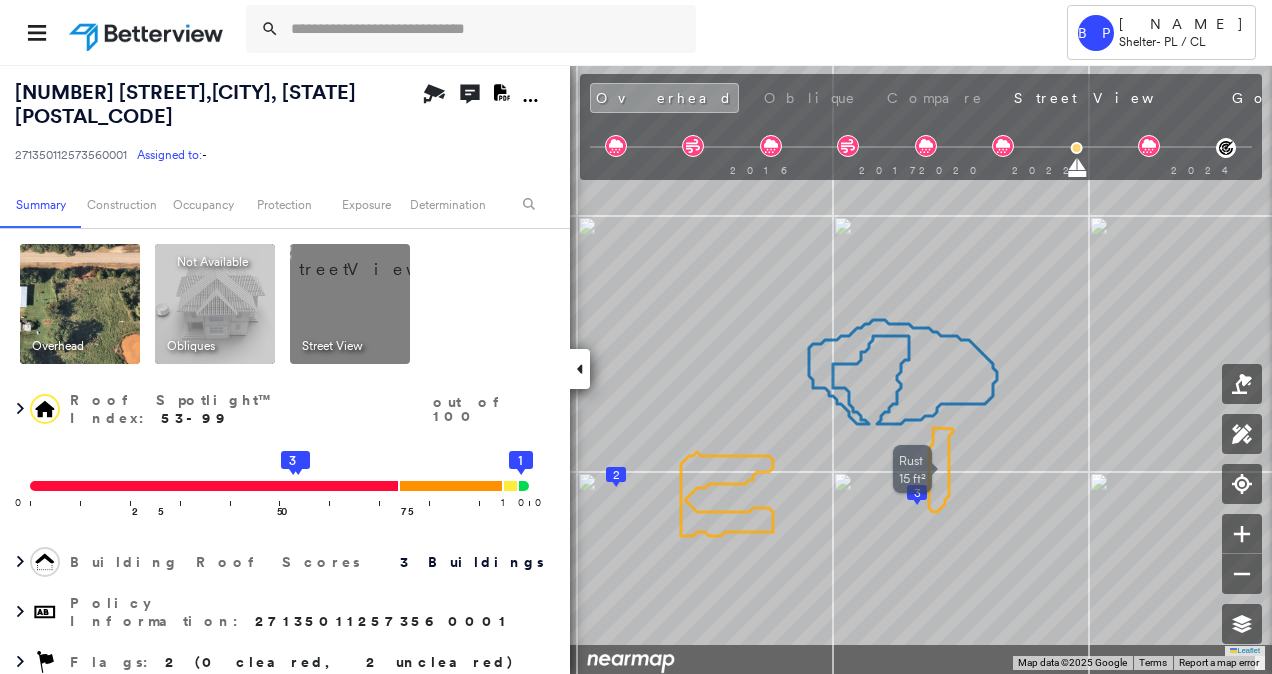 click on "9321 BRANGUS RD ,  MEEKER, OK 74855 271350112573560001 Assigned to:  - Assigned to:  - 271350112573560001 Assigned to:  - Open Comments Download PDF Report Summary Construction Occupancy Protection Exposure Determination Overhead Obliques Not Available ; Street View Roof Spotlight™ Index :  53-99 out of 100 0 100 25 50 75 2 3 1 Building Roof Scores 3 Buildings Policy Information :  271350112573560001 Flags :  2 (0 cleared, 2 uncleared) Construction Roof Spotlights :  Rust, Overhang Property Features :  Water Hazard, Yard Debris Roof Age :  Undetermined: Only 1 Image Available Roof Size & Shape :  3 buildings  BuildZoom - Building Permit Data and Analysis Occupancy Place Detail Protection Exposure FEMA Risk Index Hail Claim Predictor: More Risky 2   out of  5 Wind Claim Predictor: Average Risk 3   out of  5 Wildfire Regional Hazard: 2   out of  5 Additional Perils Proximity Alerts :  Yard Debris Determination Flags :  2 (0 cleared, 2 uncleared) Uncleared Flags (2) Cleared Flags  (0) LOW Low Priority Clear" at bounding box center [636, 369] 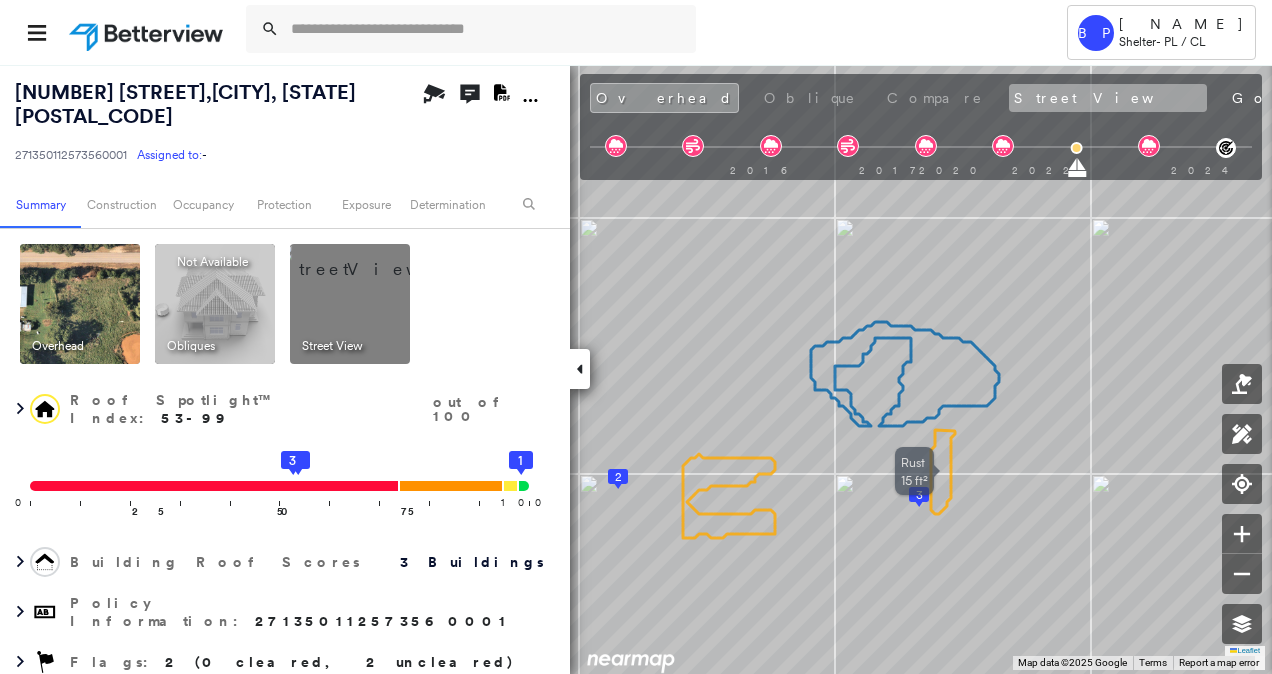 click on "Street View" at bounding box center (1108, 98) 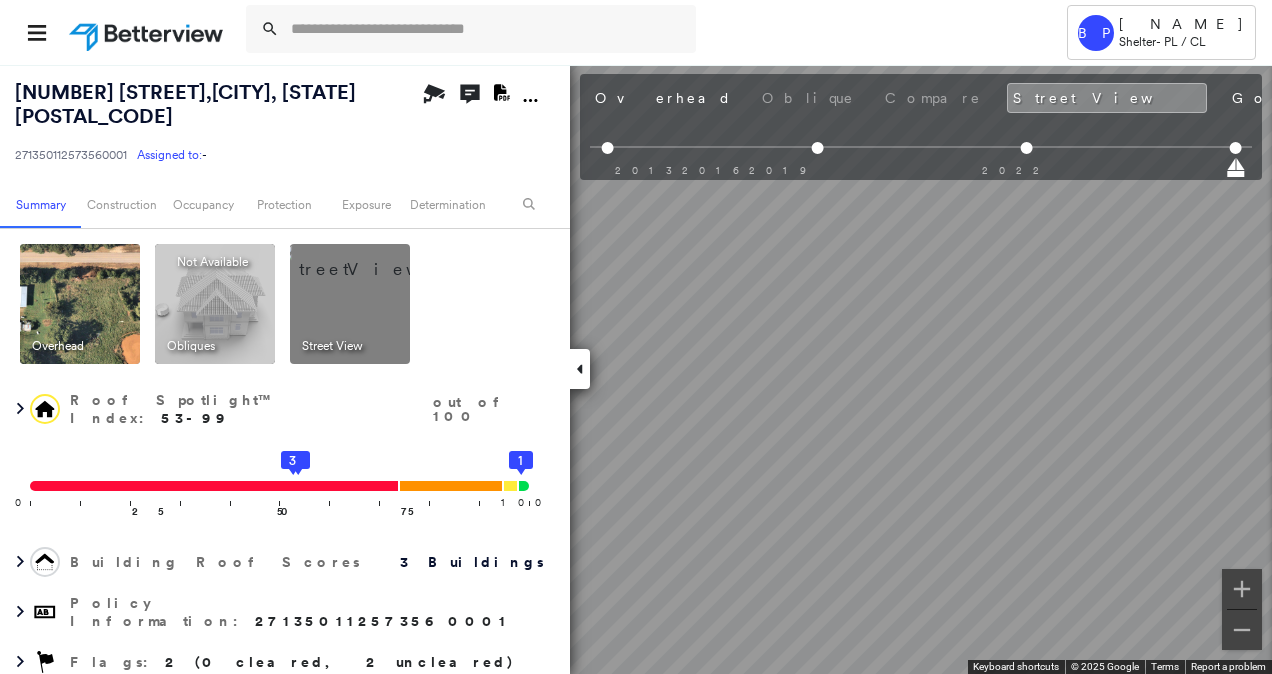 click on "Tower BP Brian Price Shelter  -   PL / CL 9321 BRANGUS RD ,  MEEKER, OK 74855 271350112573560001 Assigned to:  - Assigned to:  - 271350112573560001 Assigned to:  - Open Comments Download PDF Report Summary Construction Occupancy Protection Exposure Determination Overhead Obliques Not Available ; Street View Roof Spotlight™ Index :  53-99 out of 100 0 100 25 50 75 2 3 1 Building Roof Scores 3 Buildings Policy Information :  271350112573560001 Flags :  2 (0 cleared, 2 uncleared) Construction Roof Spotlights :  Rust, Overhang Property Features :  Water Hazard, Yard Debris Roof Age :  Undetermined: Only 1 Image Available Roof Size & Shape :  3 buildings  BuildZoom - Building Permit Data and Analysis Occupancy Place Detail Protection Exposure FEMA Risk Index Hail Claim Predictor: More Risky 2   out of  5 Wind Claim Predictor: Average Risk 3   out of  5 Wildfire Regional Hazard: 2   out of  5 Additional Perils Proximity Alerts :  Yard Debris Determination Flags :  2 (0 cleared, 2 uncleared) Uncleared Flags (2)" at bounding box center [636, 337] 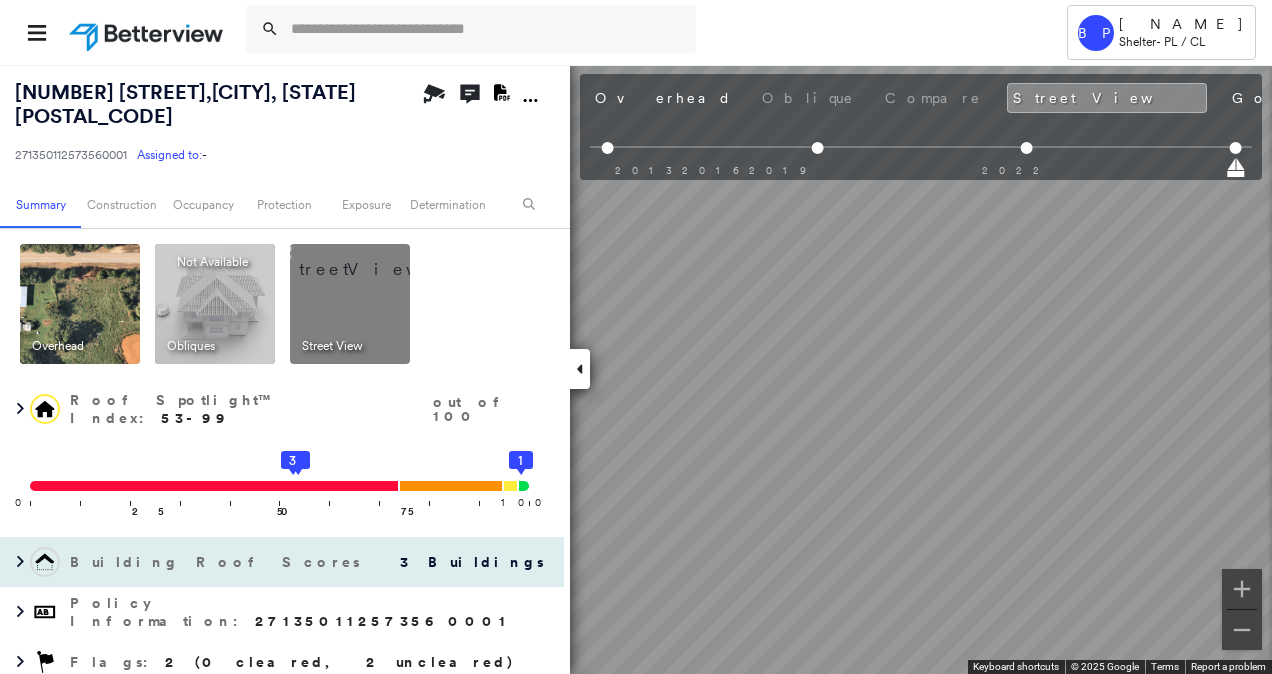 click on "9321 BRANGUS RD ,  MEEKER, OK 74855 271350112573560001 Assigned to:  - Assigned to:  - 271350112573560001 Assigned to:  - Open Comments Download PDF Report Summary Construction Occupancy Protection Exposure Determination Overhead Obliques Not Available ; Street View Roof Spotlight™ Index :  53-99 out of 100 0 100 25 50 75 2 3 1 Building Roof Scores 3 Buildings Policy Information :  271350112573560001 Flags :  2 (0 cleared, 2 uncleared) Construction Roof Spotlights :  Rust, Overhang Property Features :  Water Hazard, Yard Debris Roof Age :  Undetermined: Only 1 Image Available Roof Size & Shape :  3 buildings  BuildZoom - Building Permit Data and Analysis Occupancy Place Detail Protection Exposure FEMA Risk Index Hail Claim Predictor: More Risky 2   out of  5 Wind Claim Predictor: Average Risk 3   out of  5 Wildfire Regional Hazard: 2   out of  5 Additional Perils Proximity Alerts :  Yard Debris Determination Flags :  2 (0 cleared, 2 uncleared) Uncleared Flags (2) Cleared Flags  (0) LOW Low Priority Clear" at bounding box center [636, 369] 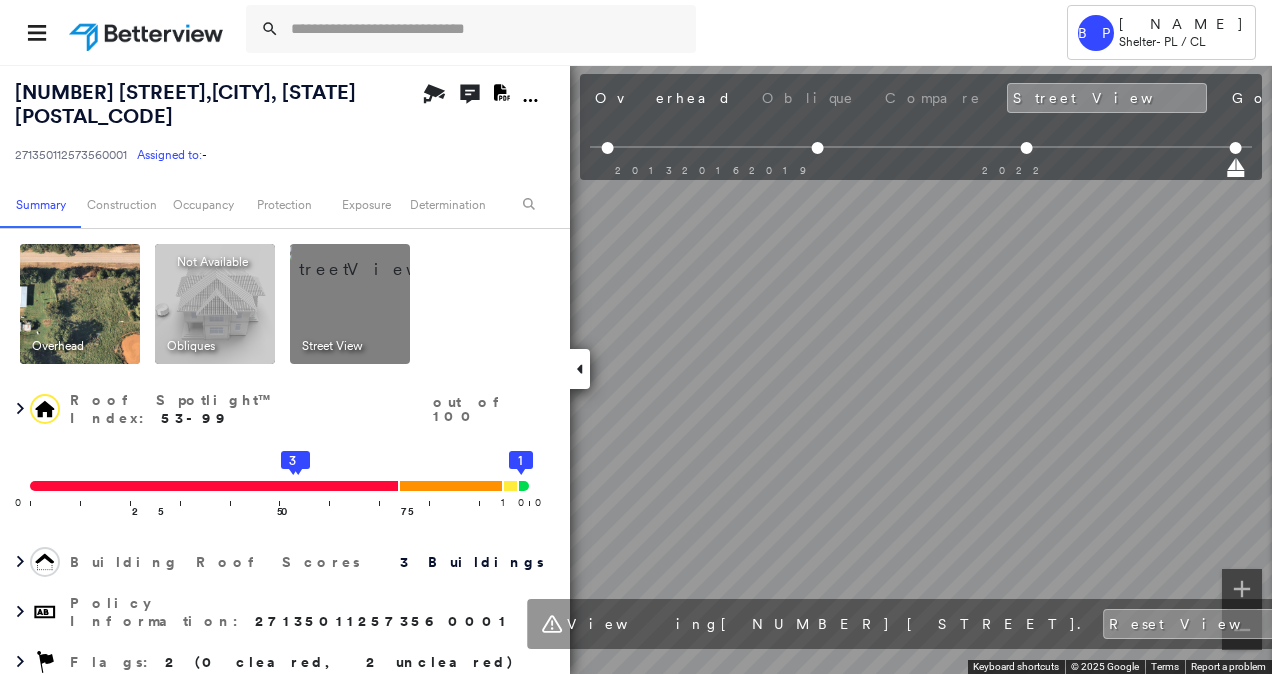 click on "Tower BP Brian Price Shelter  -   PL / CL 9321 BRANGUS RD ,  MEEKER, OK 74855 271350112573560001 Assigned to:  - Assigned to:  - 271350112573560001 Assigned to:  - Open Comments Download PDF Report Summary Construction Occupancy Protection Exposure Determination Overhead Obliques Not Available ; Street View Roof Spotlight™ Index :  53-99 out of 100 0 100 25 50 75 2 3 1 Building Roof Scores 3 Buildings Policy Information :  271350112573560001 Flags :  2 (0 cleared, 2 uncleared) Construction Roof Spotlights :  Rust, Overhang Property Features :  Water Hazard, Yard Debris Roof Age :  Undetermined: Only 1 Image Available Roof Size & Shape :  3 buildings  BuildZoom - Building Permit Data and Analysis Occupancy Place Detail Protection Exposure FEMA Risk Index Hail Claim Predictor: More Risky 2   out of  5 Wind Claim Predictor: Average Risk 3   out of  5 Wildfire Regional Hazard: 2   out of  5 Additional Perils Proximity Alerts :  Yard Debris Determination Flags :  2 (0 cleared, 2 uncleared) Uncleared Flags (2)" at bounding box center [636, 337] 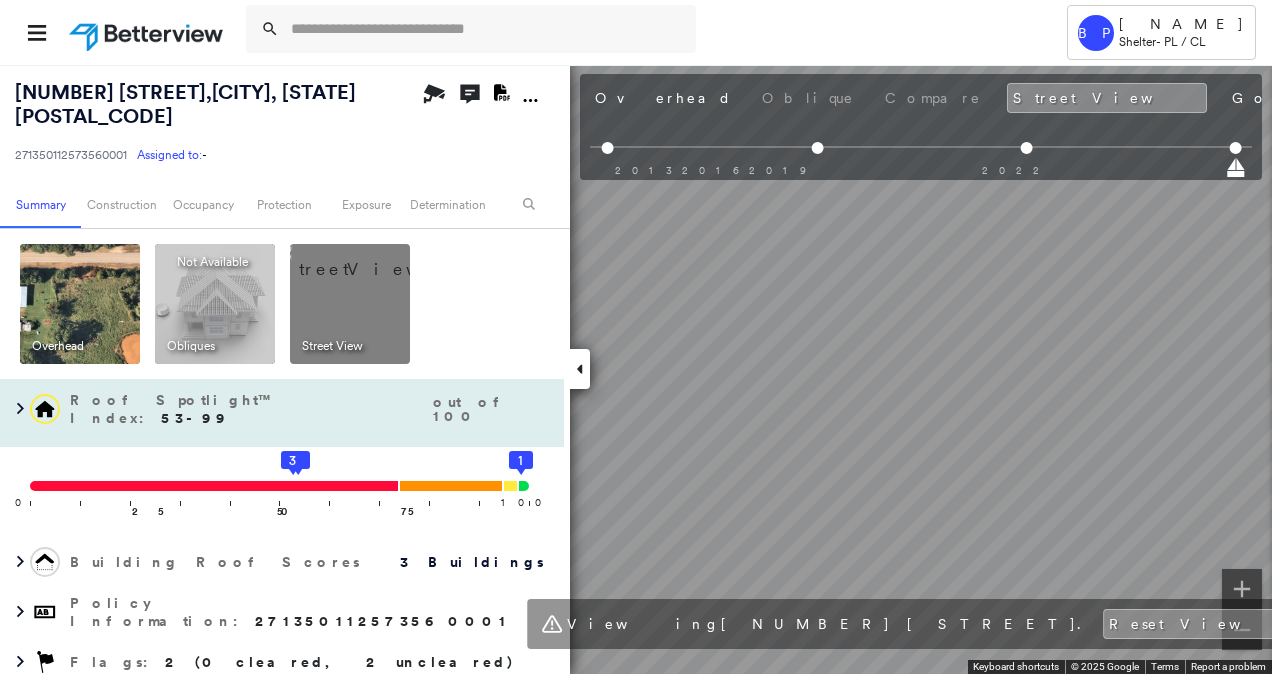 click on "9321 BRANGUS RD ,  MEEKER, OK 74855 271350112573560001 Assigned to:  - Assigned to:  - 271350112573560001 Assigned to:  - Open Comments Download PDF Report Summary Construction Occupancy Protection Exposure Determination Overhead Obliques Not Available ; Street View Roof Spotlight™ Index :  53-99 out of 100 0 100 25 50 75 2 3 1 Building Roof Scores 3 Buildings Policy Information :  271350112573560001 Flags :  2 (0 cleared, 2 uncleared) Construction Roof Spotlights :  Rust, Overhang Property Features :  Water Hazard, Yard Debris Roof Age :  Undetermined: Only 1 Image Available Roof Size & Shape :  3 buildings  BuildZoom - Building Permit Data and Analysis Occupancy Place Detail Protection Exposure FEMA Risk Index Hail Claim Predictor: More Risky 2   out of  5 Wind Claim Predictor: Average Risk 3   out of  5 Wildfire Regional Hazard: 2   out of  5 Additional Perils Proximity Alerts :  Yard Debris Determination Flags :  2 (0 cleared, 2 uncleared) Uncleared Flags (2) Cleared Flags  (0) LOW Low Priority Clear" at bounding box center [636, 369] 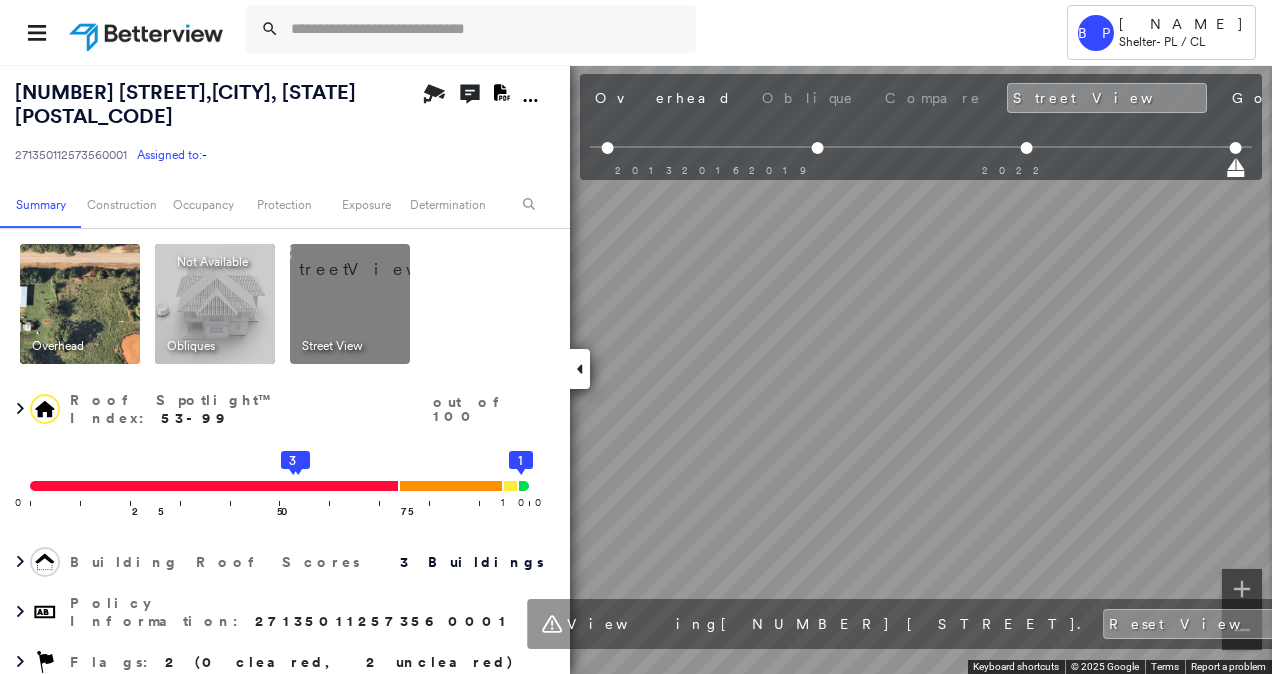 click on "Tower BP Brian Price Shelter  -   PL / CL 9321 BRANGUS RD ,  MEEKER, OK 74855 271350112573560001 Assigned to:  - Assigned to:  - 271350112573560001 Assigned to:  - Open Comments Download PDF Report Summary Construction Occupancy Protection Exposure Determination Overhead Obliques Not Available ; Street View Roof Spotlight™ Index :  53-99 out of 100 0 100 25 50 75 2 3 1 Building Roof Scores 3 Buildings Policy Information :  271350112573560001 Flags :  2 (0 cleared, 2 uncleared) Construction Roof Spotlights :  Rust, Overhang Property Features :  Water Hazard, Yard Debris Roof Age :  Undetermined: Only 1 Image Available Roof Size & Shape :  3 buildings  BuildZoom - Building Permit Data and Analysis Occupancy Place Detail Protection Exposure FEMA Risk Index Hail Claim Predictor: More Risky 2   out of  5 Wind Claim Predictor: Average Risk 3   out of  5 Wildfire Regional Hazard: 2   out of  5 Additional Perils Proximity Alerts :  Yard Debris Determination Flags :  2 (0 cleared, 2 uncleared) Uncleared Flags (2)" at bounding box center (636, 337) 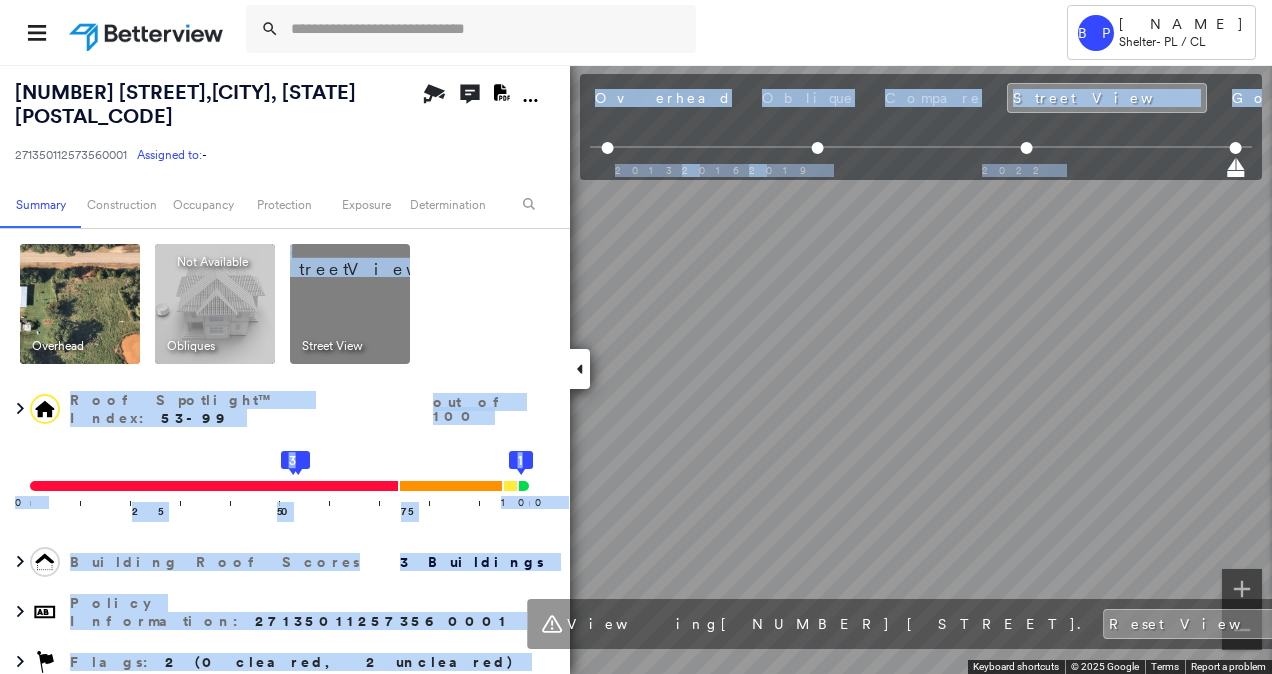 click on "9321 BRANGUS RD ,  MEEKER, OK 74855 271350112573560001 Assigned to:  - Assigned to:  - 271350112573560001 Assigned to:  - Open Comments Download PDF Report Summary Construction Occupancy Protection Exposure Determination Overhead Obliques Not Available ; Street View Roof Spotlight™ Index :  53-99 out of 100 0 100 25 50 75 2 3 1 Building Roof Scores 3 Buildings Policy Information :  271350112573560001 Flags :  2 (0 cleared, 2 uncleared) Construction Roof Spotlights :  Rust, Overhang Property Features :  Water Hazard, Yard Debris Roof Age :  Undetermined: Only 1 Image Available Roof Size & Shape :  3 buildings  BuildZoom - Building Permit Data and Analysis Occupancy Place Detail Protection Exposure FEMA Risk Index Hail Claim Predictor: More Risky 2   out of  5 Wind Claim Predictor: Average Risk 3   out of  5 Wildfire Regional Hazard: 2   out of  5 Additional Perils Proximity Alerts :  Yard Debris Determination Flags :  2 (0 cleared, 2 uncleared) Uncleared Flags (2) Cleared Flags  (0) LOW Low Priority Clear" at bounding box center (636, 369) 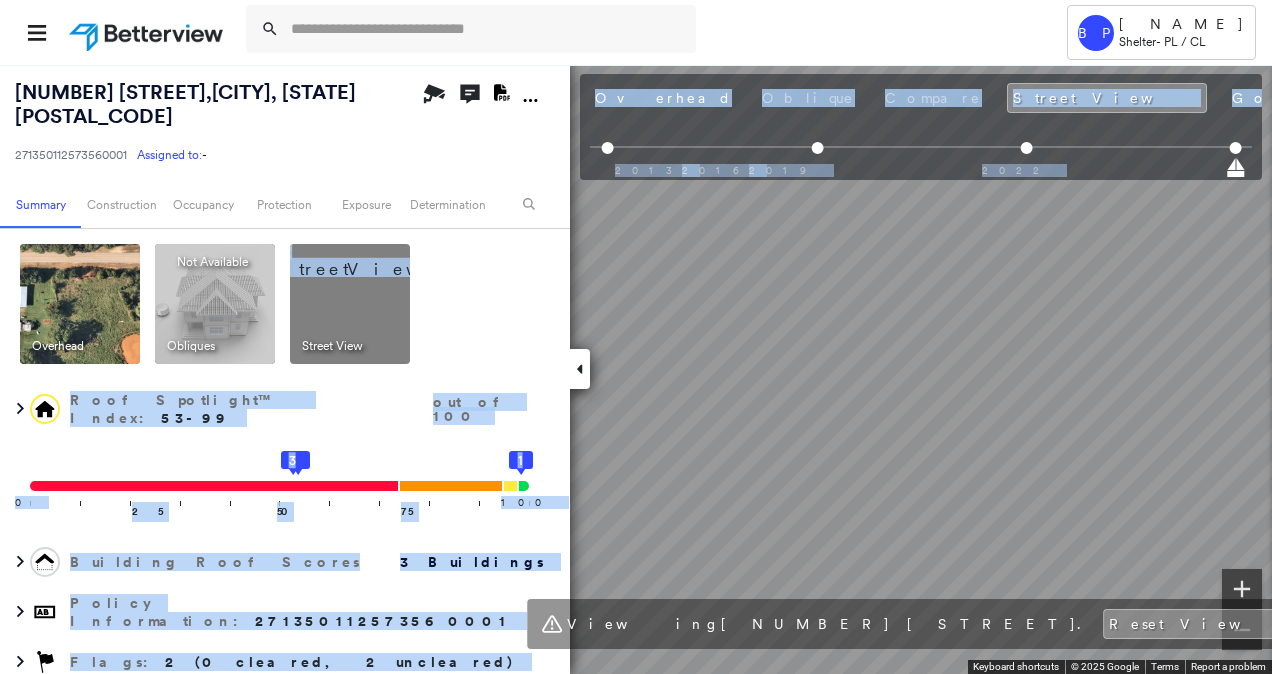 click at bounding box center (1242, 589) 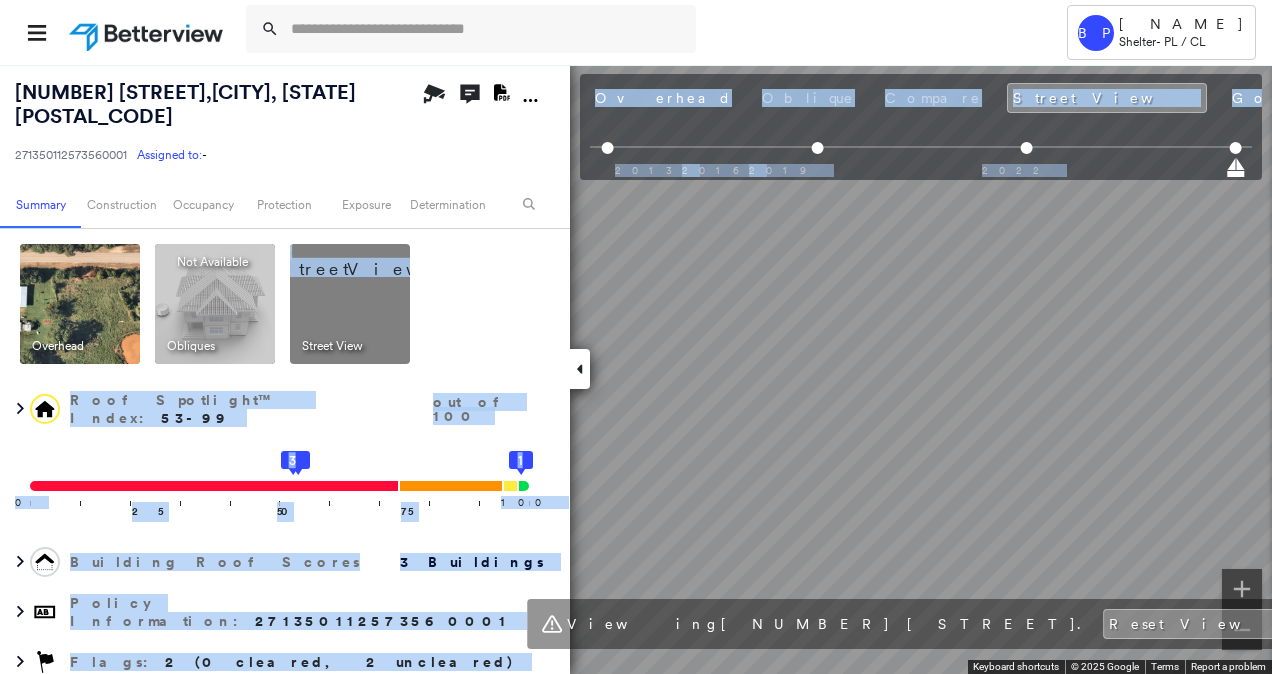 click on "9321 BRANGUS RD ,  MEEKER, OK 74855 271350112573560001 Assigned to:  - Assigned to:  - 271350112573560001 Assigned to:  - Open Comments Download PDF Report Summary Construction Occupancy Protection Exposure Determination Overhead Obliques Not Available ; Street View Roof Spotlight™ Index :  53-99 out of 100 0 100 25 50 75 2 3 1 Building Roof Scores 3 Buildings Policy Information :  271350112573560001 Flags :  2 (0 cleared, 2 uncleared) Construction Roof Spotlights :  Rust, Overhang Property Features :  Water Hazard, Yard Debris Roof Age :  Undetermined: Only 1 Image Available Roof Size & Shape :  3 buildings  BuildZoom - Building Permit Data and Analysis Occupancy Place Detail Protection Exposure FEMA Risk Index Hail Claim Predictor: More Risky 2   out of  5 Wind Claim Predictor: Average Risk 3   out of  5 Wildfire Regional Hazard: 2   out of  5 Additional Perils Proximity Alerts :  Yard Debris Determination Flags :  2 (0 cleared, 2 uncleared) Uncleared Flags (2) Cleared Flags  (0) LOW Low Priority Clear" at bounding box center [636, 369] 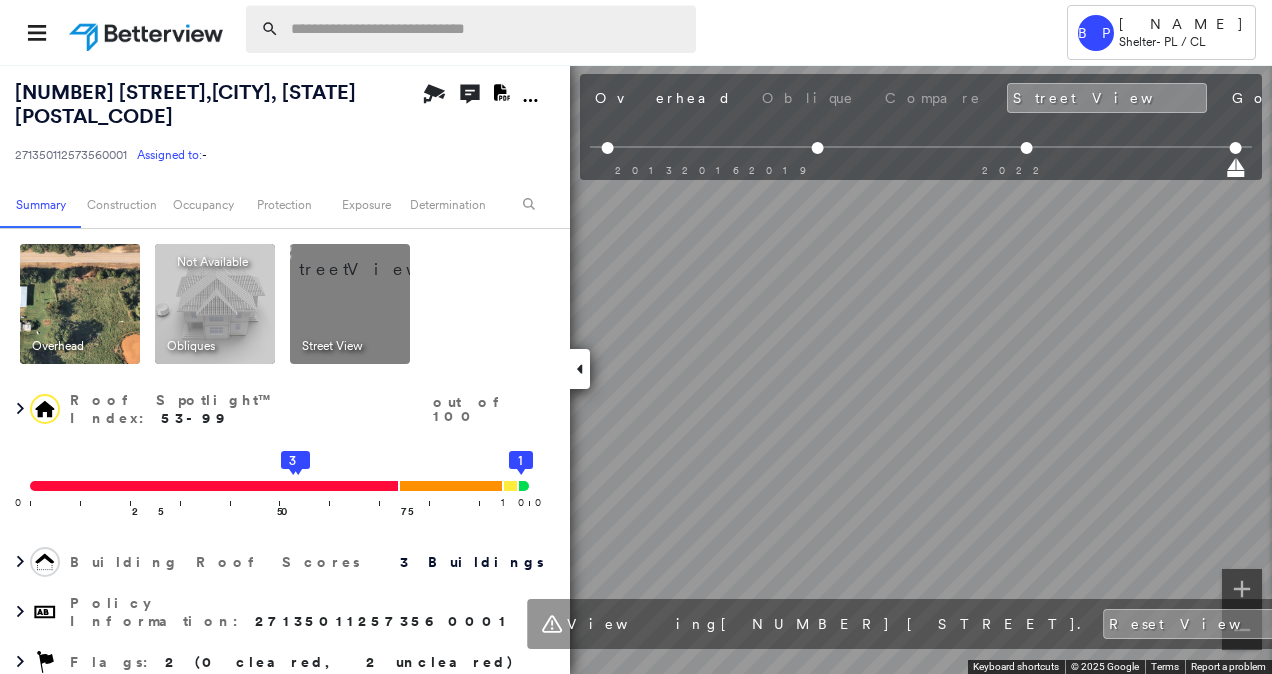 click at bounding box center (487, 29) 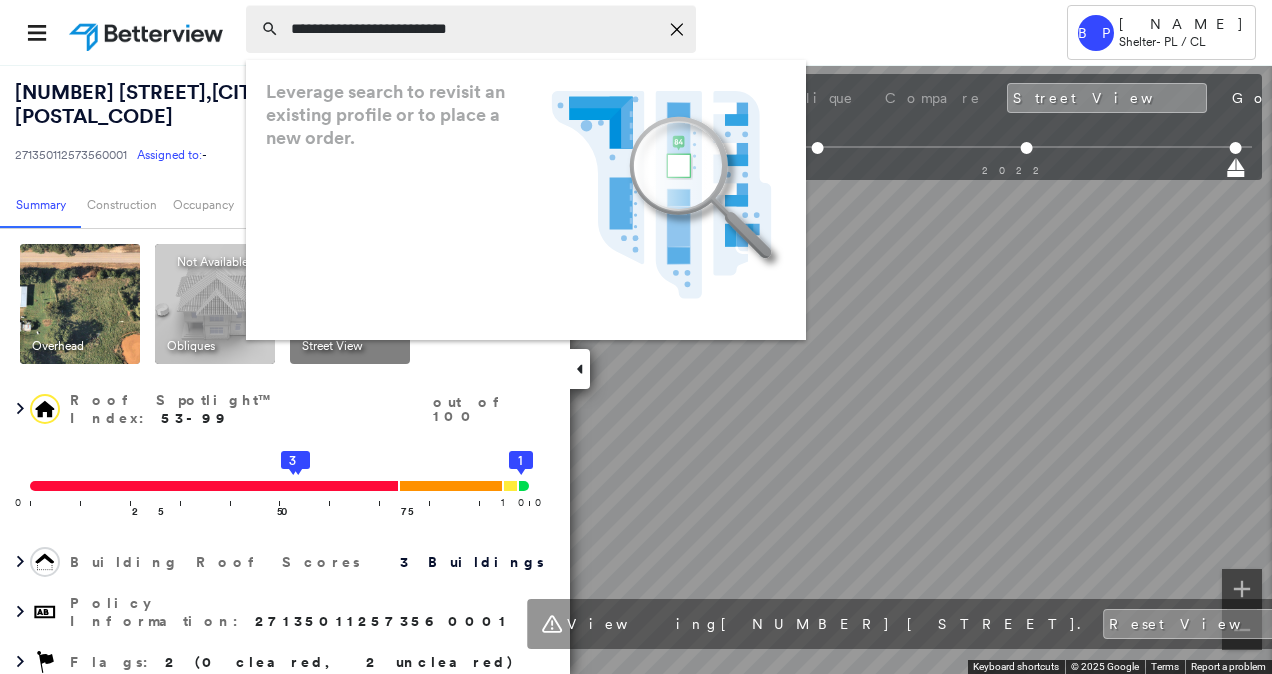 type on "**********" 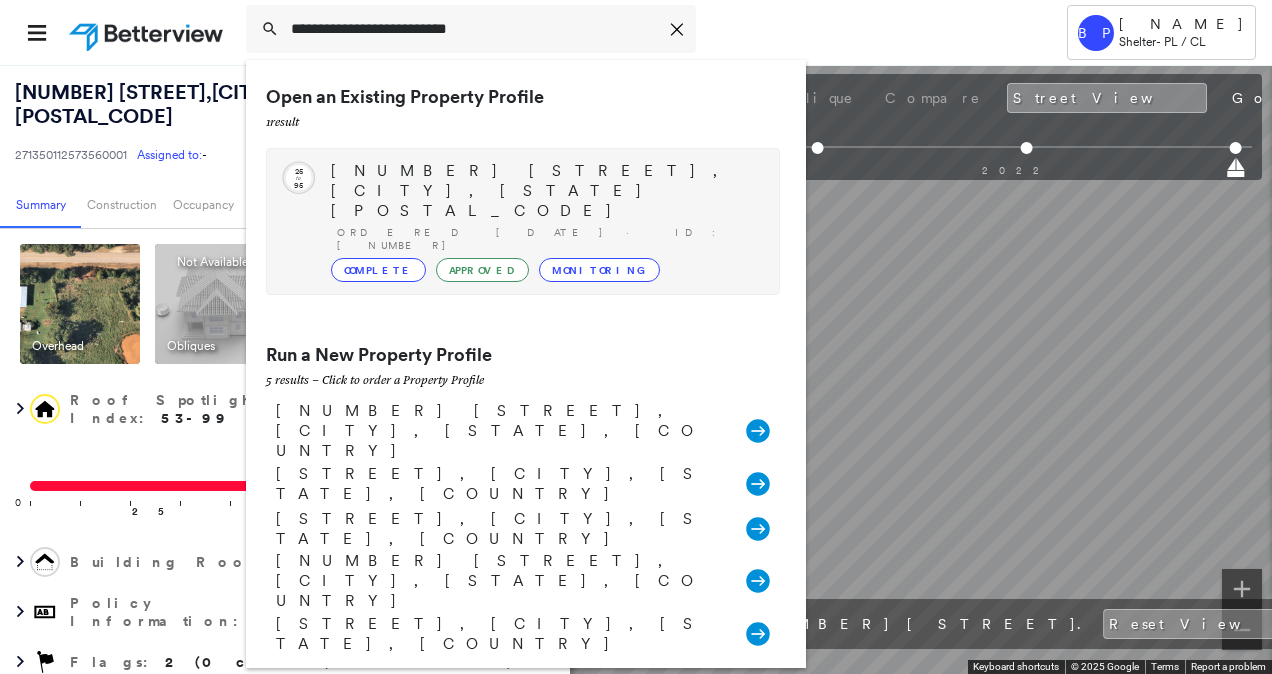 click on "18705 COKER RD, SHAWNEE, OK 74801 Ordered 09/17/24 · ID: 271350113300970001 Complete Approved Monitoring" at bounding box center (545, 221) 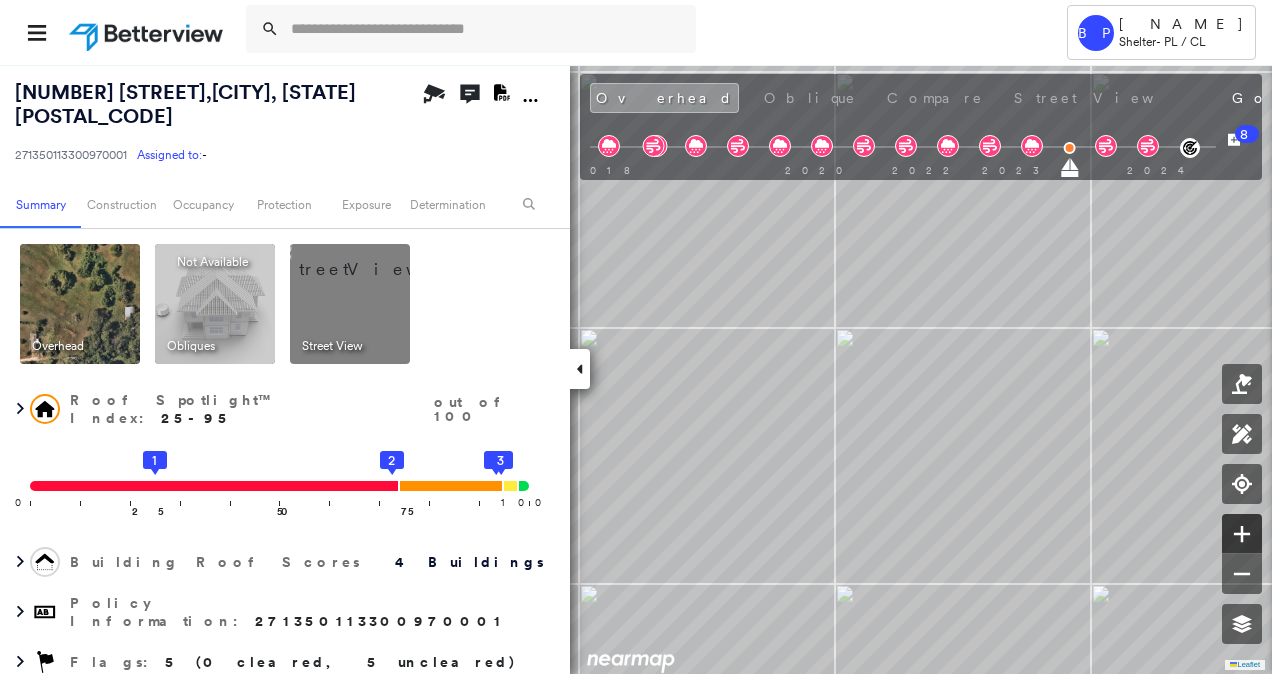click 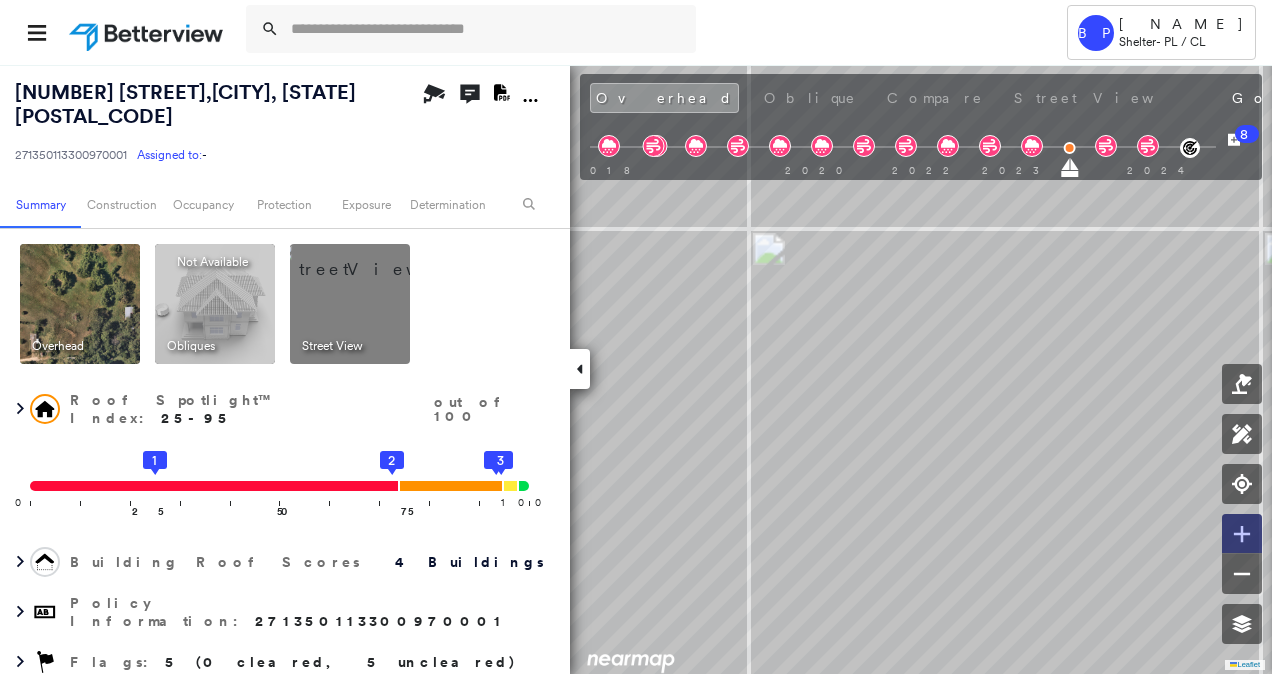 click 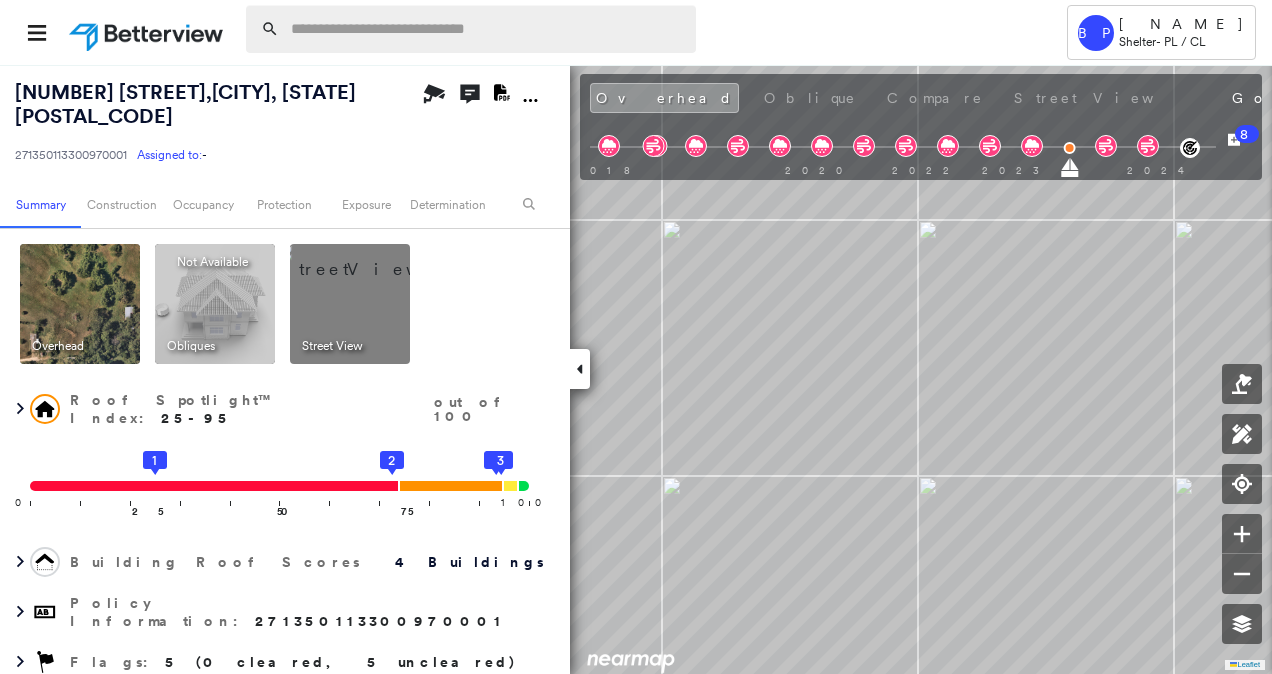 click at bounding box center [487, 29] 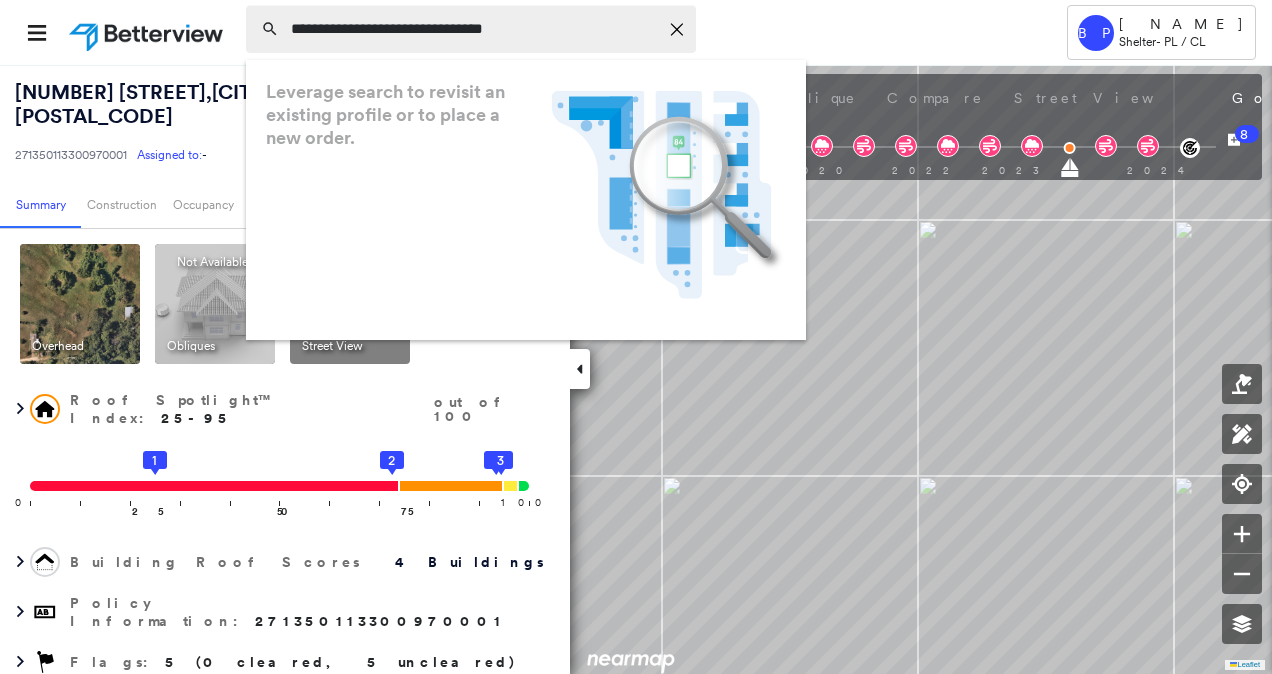 type on "**********" 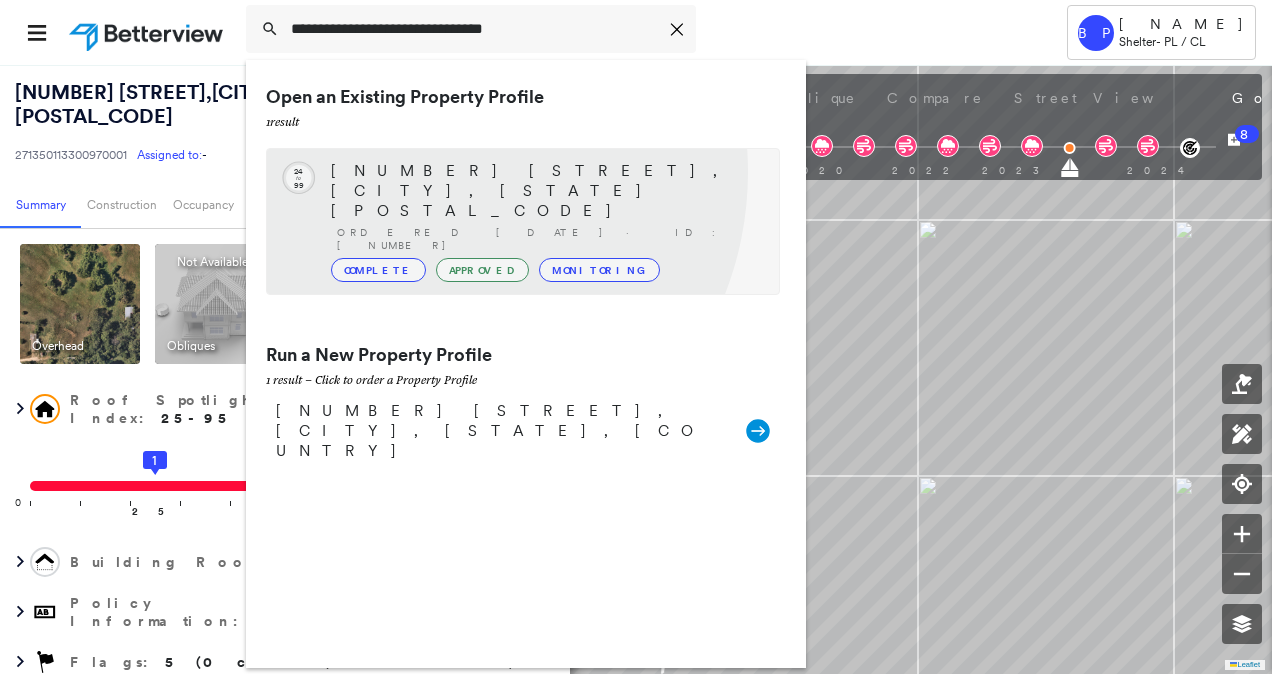 click on "15906 FISHMARKET RD, MCLOUD, OK 74851" at bounding box center [545, 191] 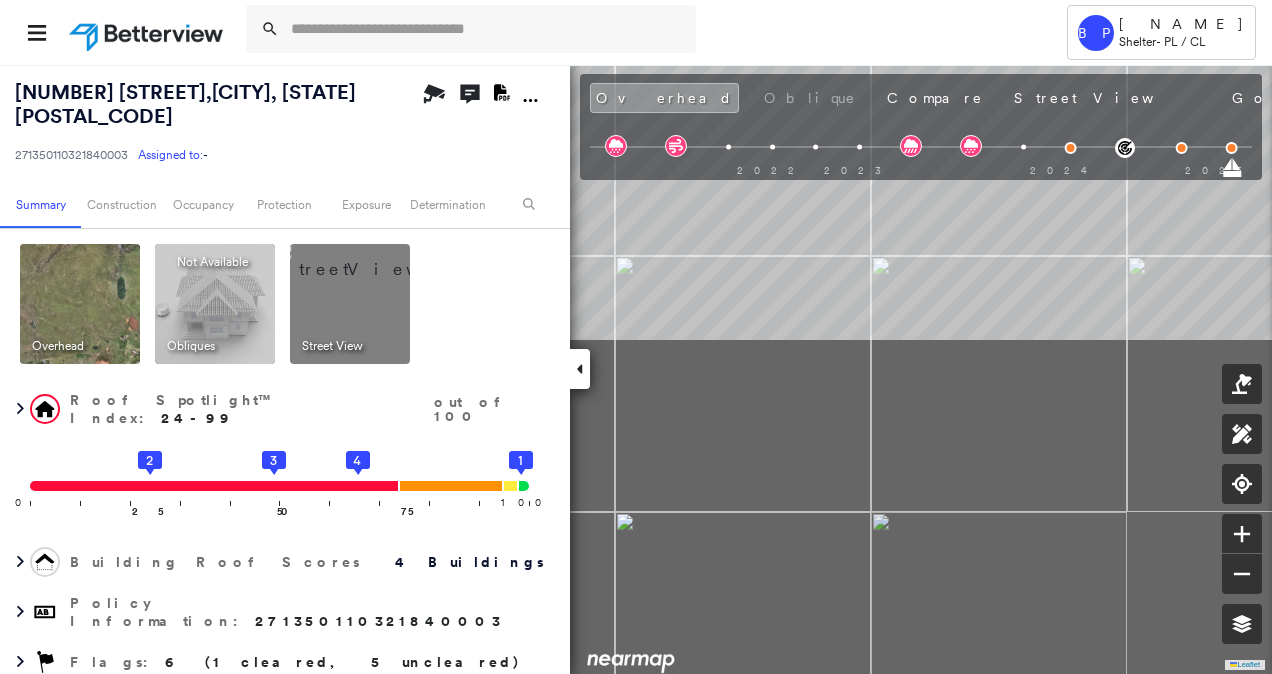 click on "[NUMBER] [STREET], [CITY], [STATE] [POSTAL_CODE] [ID] Assigned to:  - Assigned to:  - [ID] Assigned to:  - Open Comments Download PDF Report Summary Construction Occupancy Protection Exposure Determination Overhead Obliques Not Available ; Street View Roof Spotlight™ Index :  24-99 out of 100 0 100 25 2 50 3 75 4 1 Building Roof Scores 4 Buildings Policy Information :  [ID] Flags :  6 (1 cleared, 5 uncleared) Construction Roof Spotlights :  Rust, Chimney, Vent Property Features :  Car, Boat, Water Hazard, Yard Debris, Significantly Stained Pavement and 1 more Roof Age :  All Buildings greater than 3 years old. 1 Building 1 :  3+ years 2 Building 2 :  3+ years 3 Building 3 :  3+ years 4 Building 4 :  3+ years Roof Size & Shape :  4 buildings  BuildZoom - Building Permit Data and Analysis Occupancy Place Detail Protection Exposure FEMA Risk Index Hail Claim Predictor: Most Risky 1   out of  5 Wind Claim Predictor: Average Risk 3   5 :" at bounding box center [636, 369] 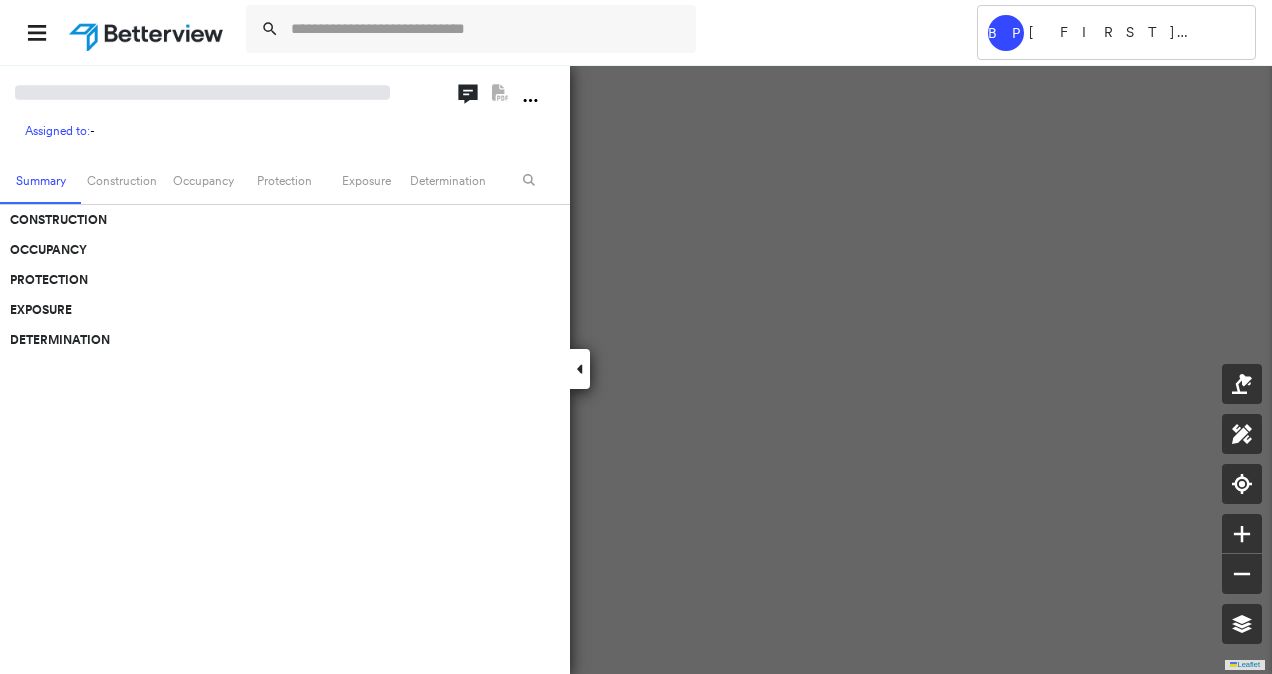 scroll, scrollTop: 0, scrollLeft: 0, axis: both 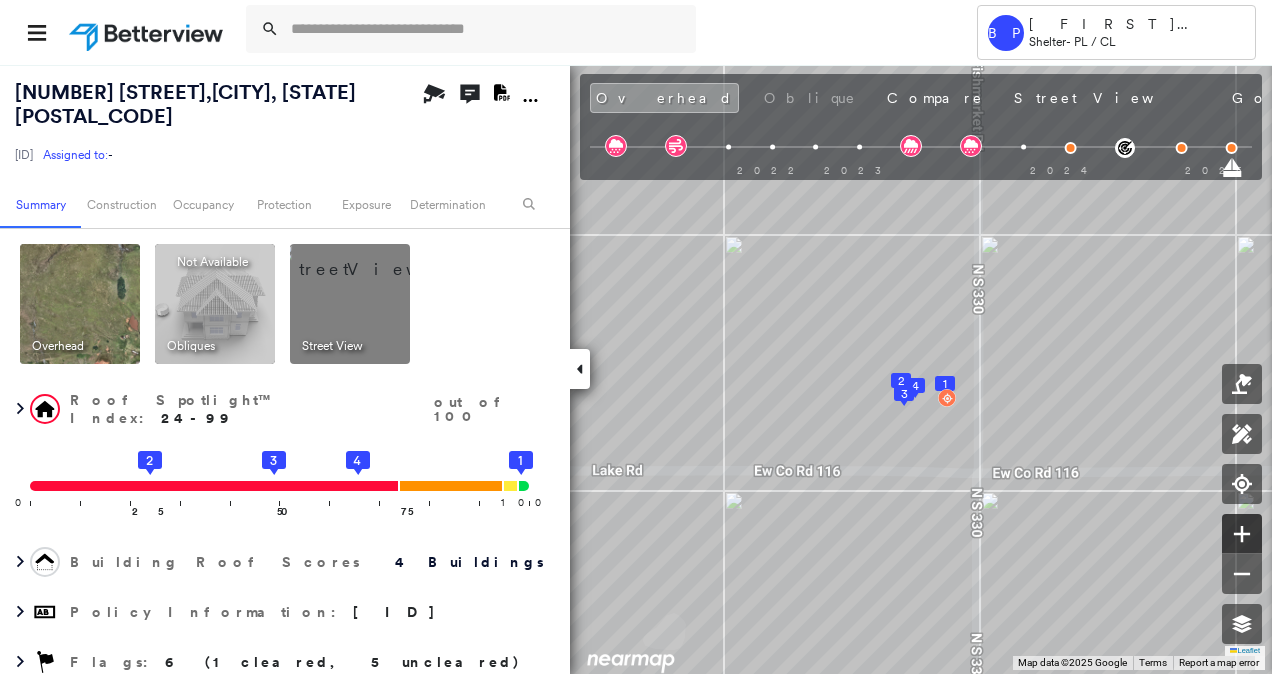 click at bounding box center [1242, 534] 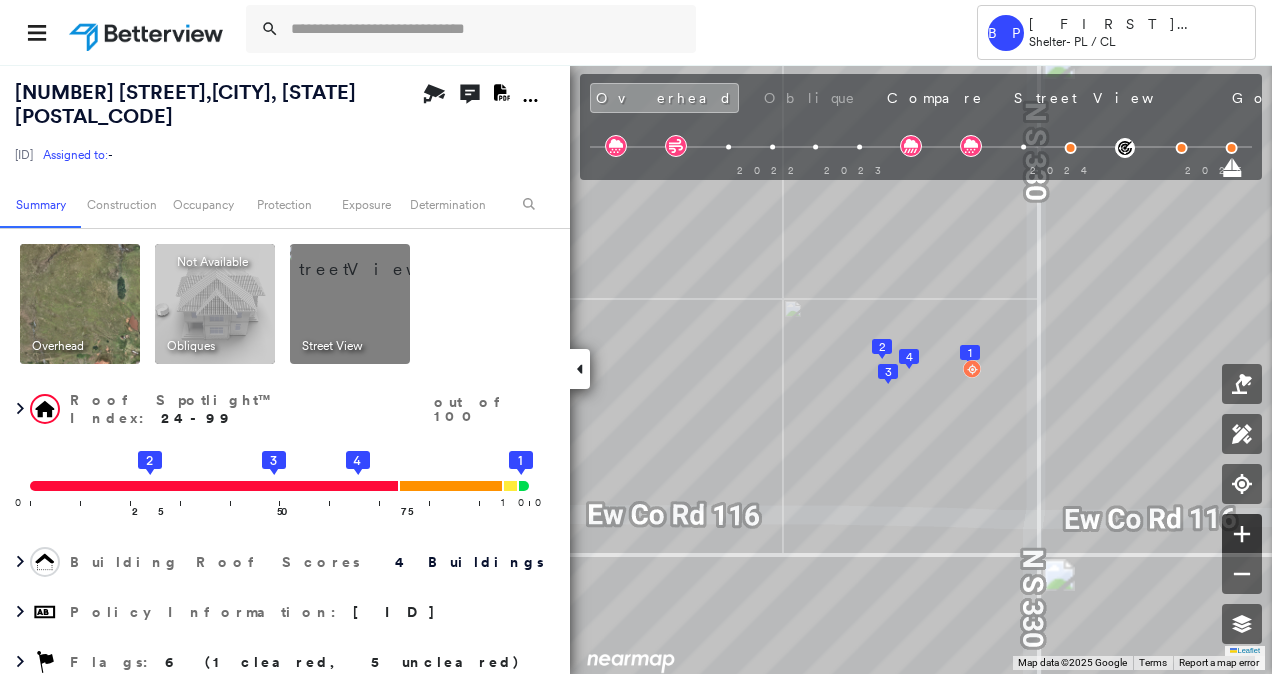 click at bounding box center (1242, 534) 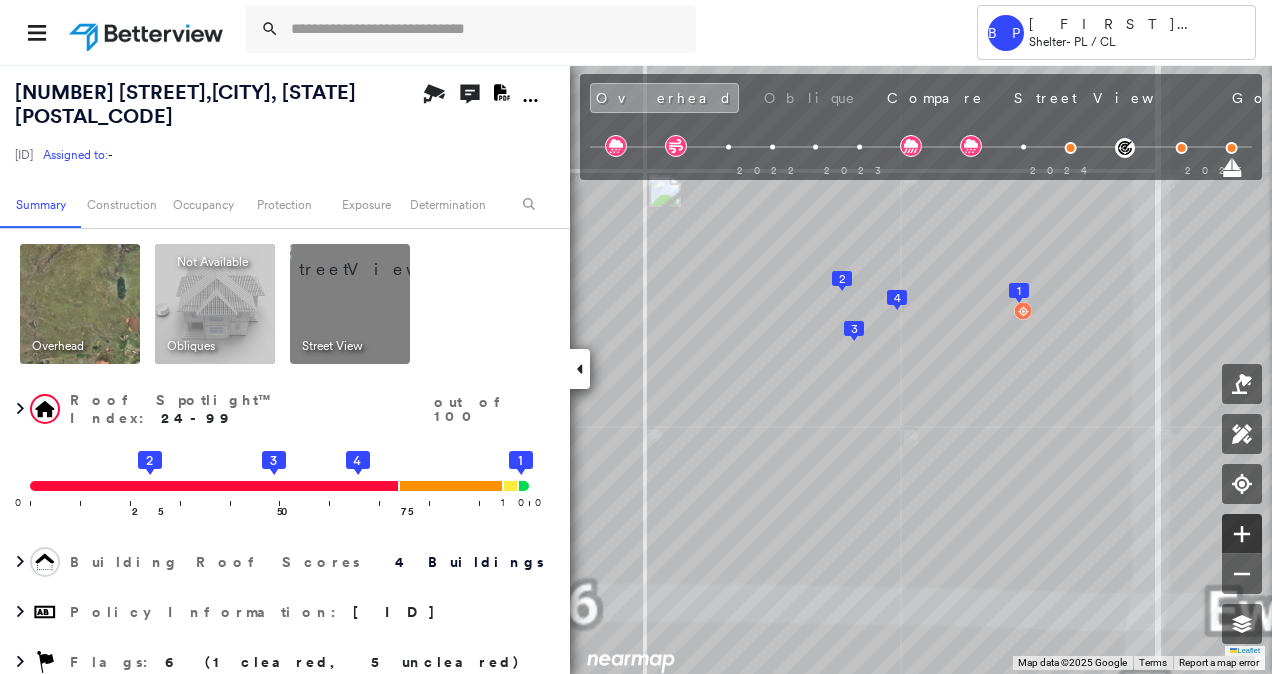 click at bounding box center [1242, 534] 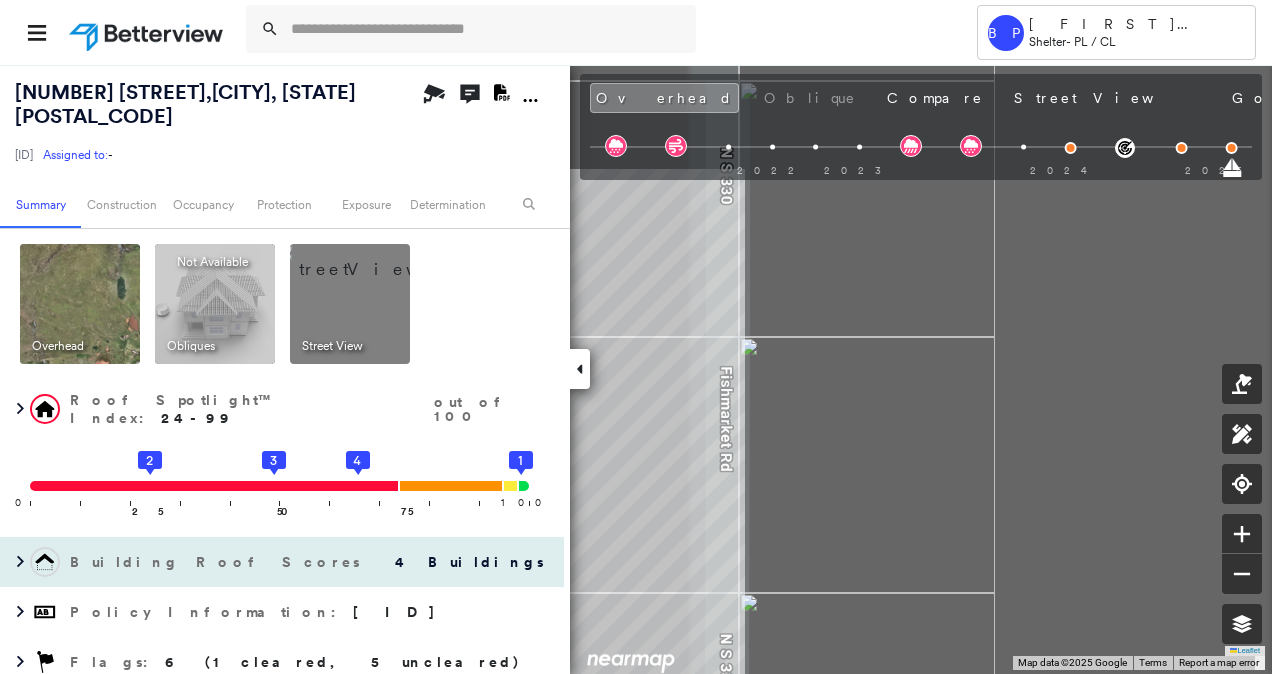 click on "15906 FISHMARKET RD ,  MCLOUD, OK 74851 271350110321840003 Assigned to:  - Assigned to:  - 271350110321840003 Assigned to:  - Open Comments Download PDF Report Summary Construction Occupancy Protection Exposure Determination Overhead Obliques Not Available ; Street View Roof Spotlight™ Index :  24-99 out of 100 0 100 25 2 50 3 75 4 1 Building Roof Scores 4 Buildings Policy Information :  271350110321840003 Flags :  6 (1 cleared, 5 uncleared) Construction BuildZoom - Building Permit Data and Analysis Roof Spotlights :  Rust, Chimney, Vent Property Features :  Car, Boat, Water Hazard, Yard Debris, Significantly Stained Pavement and 1 more Roof Age :  All Buildings greater than 3 years old. 1 Building 1 :  3+ years 2 Building 2 :  3+ years 3 Building 3 :  3+ years 4 Building 4 :  3+ years Roof Size & Shape :  4 buildings  Occupancy Place Detail Protection Exposure FEMA Risk Index Hail Claim Predictor: Most Risky 1   out of  5 Wind Claim Predictor: Average Risk 3   out of  5 Wildfire Regional Hazard: 3   5 :" at bounding box center [636, 369] 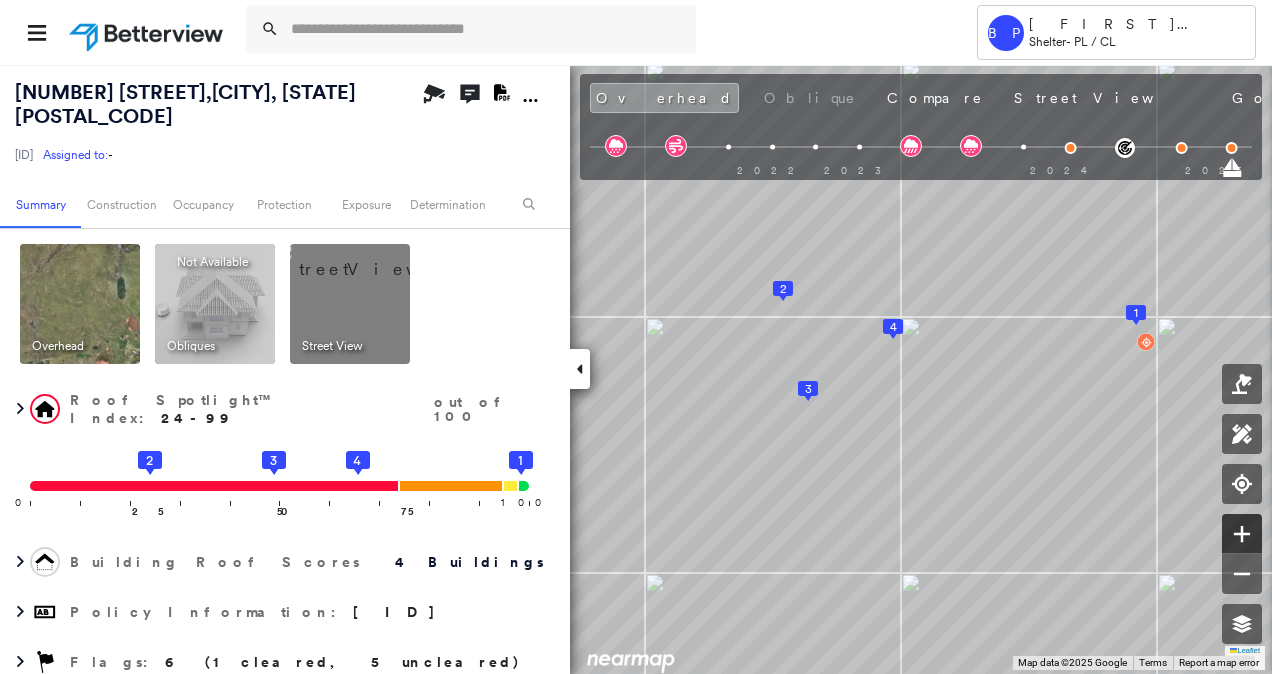 click 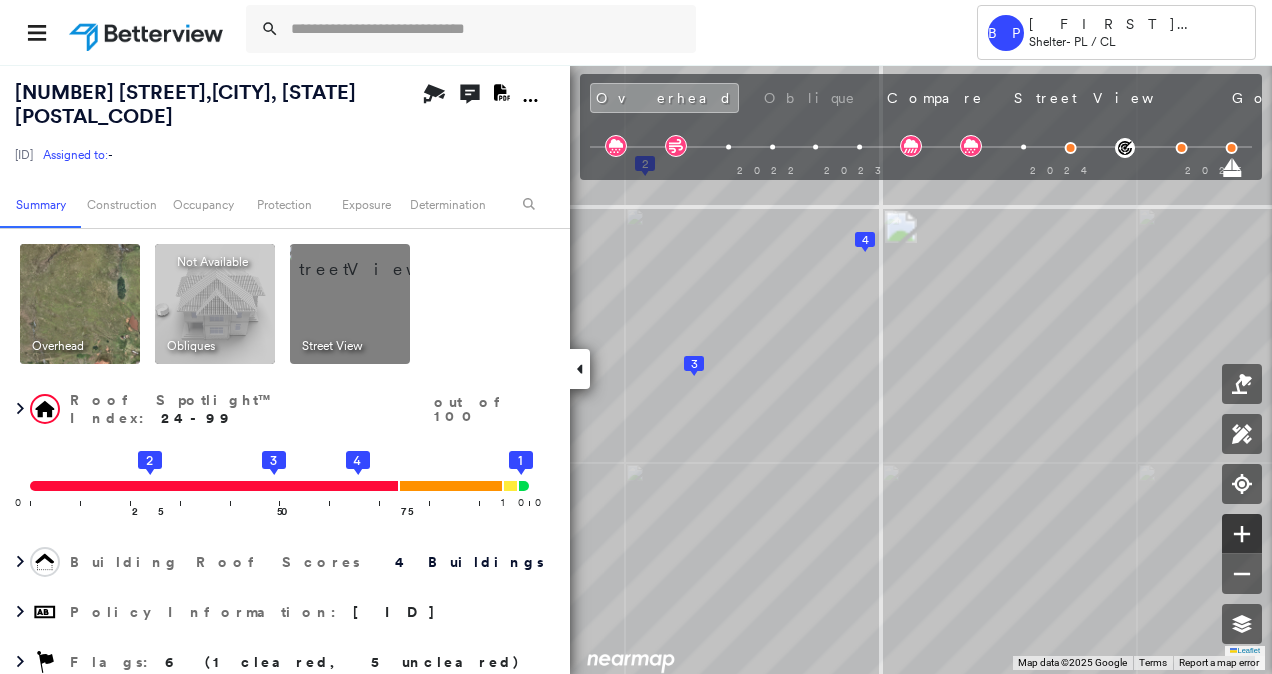 click 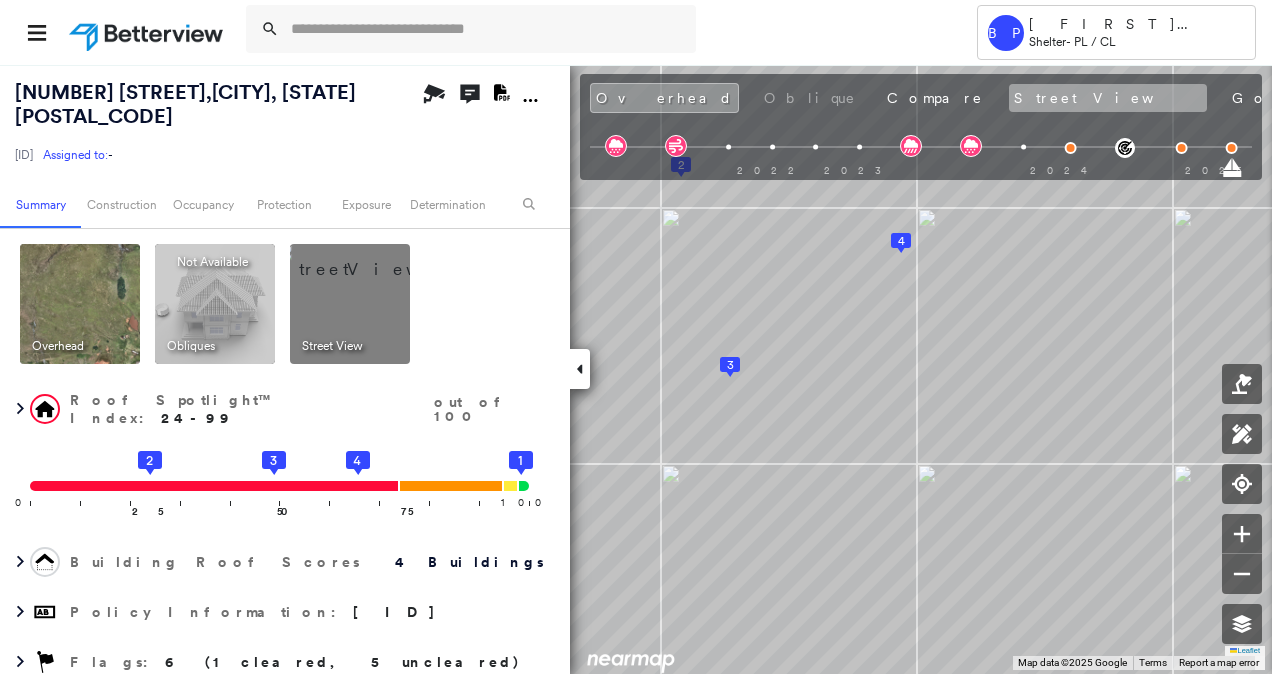click on "Street View" at bounding box center [1108, 98] 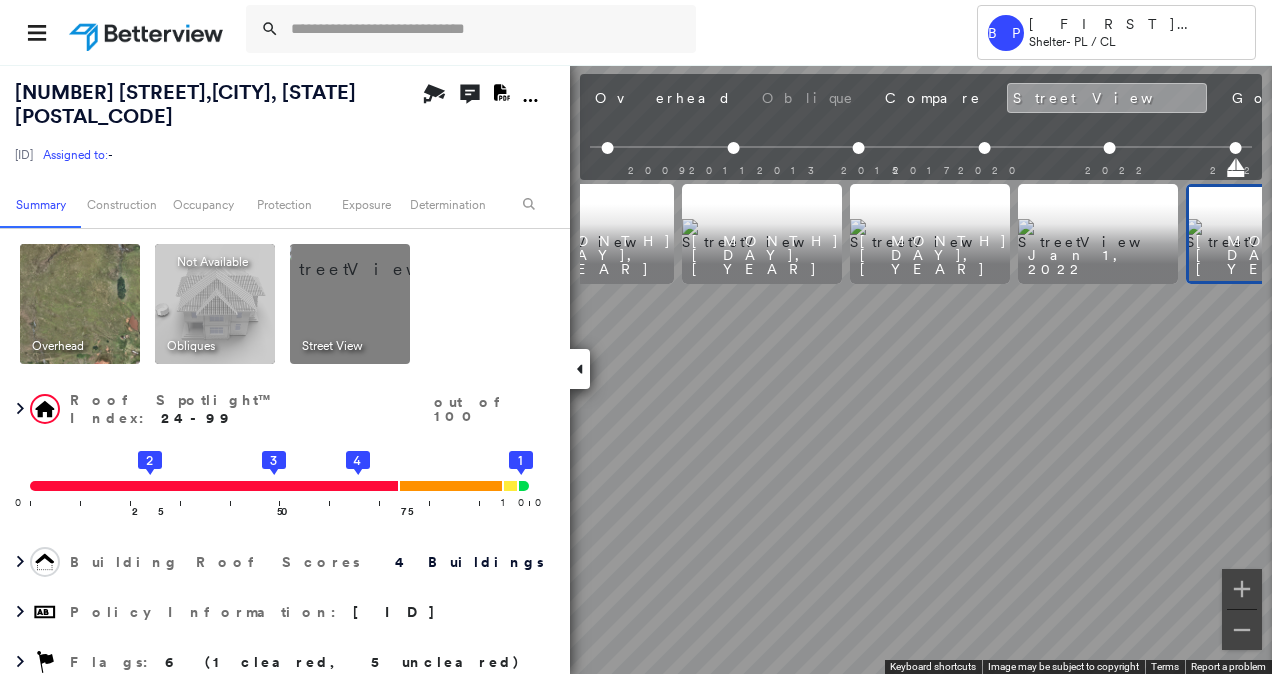 scroll, scrollTop: 0, scrollLeft: 326, axis: horizontal 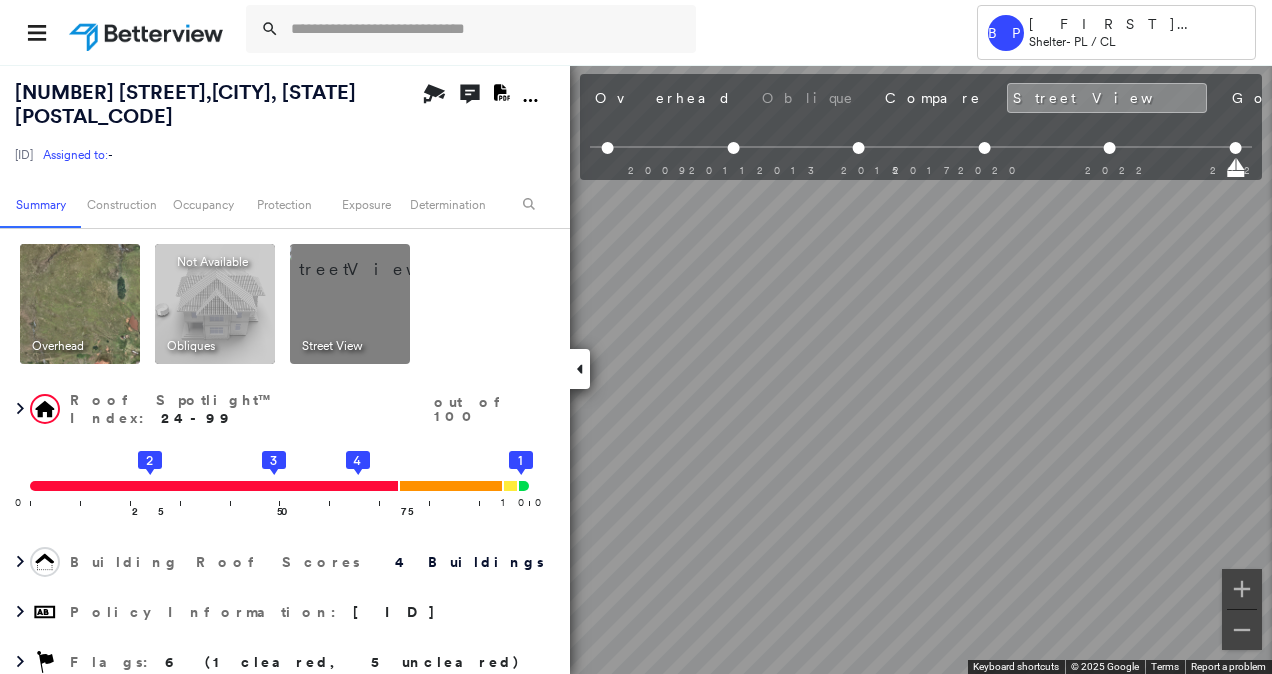 click on "Tower BP Brian Price Shelter  -   PL / CL 15906 FISHMARKET RD ,  MCLOUD, OK 74851 271350110321840003 Assigned to:  - Assigned to:  - 271350110321840003 Assigned to:  - Open Comments Download PDF Report Summary Construction Occupancy Protection Exposure Determination Overhead Obliques Not Available ; Street View Roof Spotlight™ Index :  24-99 out of 100 0 100 25 2 50 3 75 4 1 Building Roof Scores 4 Buildings Policy Information :  271350110321840003 Flags :  6 (1 cleared, 5 uncleared) Construction BuildZoom - Building Permit Data and Analysis Roof Spotlights :  Rust, Chimney, Vent Property Features :  Car, Boat, Water Hazard, Yard Debris, Significantly Stained Pavement and 1 more Roof Age :  All Buildings greater than 3 years old. 1 Building 1 :  3+ years 2 Building 2 :  3+ years 3 Building 3 :  3+ years 4 Building 4 :  3+ years Roof Size & Shape :  4 buildings  Occupancy Place Detail Protection Exposure FEMA Risk Index Hail Claim Predictor: Most Risky 1   out of  5 Wind Claim Predictor: Average Risk 3   5 3" at bounding box center (636, 337) 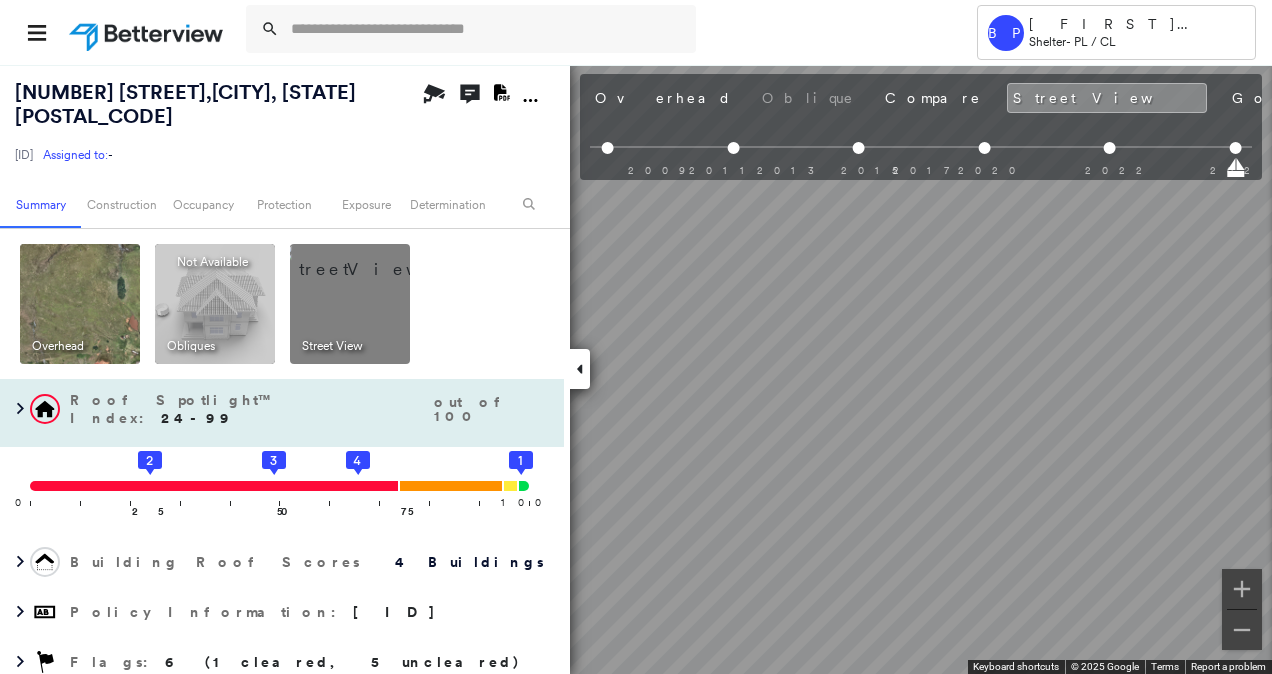click on "15906 FISHMARKET RD ,  MCLOUD, OK 74851 271350110321840003 Assigned to:  - Assigned to:  - 271350110321840003 Assigned to:  - Open Comments Download PDF Report Summary Construction Occupancy Protection Exposure Determination Overhead Obliques Not Available ; Street View Roof Spotlight™ Index :  24-99 out of 100 0 100 25 2 50 3 75 4 1 Building Roof Scores 4 Buildings Policy Information :  271350110321840003 Flags :  6 (1 cleared, 5 uncleared) Construction BuildZoom - Building Permit Data and Analysis Roof Spotlights :  Rust, Chimney, Vent Property Features :  Car, Boat, Water Hazard, Yard Debris, Significantly Stained Pavement and 1 more Roof Age :  All Buildings greater than 3 years old. 1 Building 1 :  3+ years 2 Building 2 :  3+ years 3 Building 3 :  3+ years 4 Building 4 :  3+ years Roof Size & Shape :  4 buildings  Occupancy Place Detail Protection Exposure FEMA Risk Index Hail Claim Predictor: Most Risky 1   out of  5 Wind Claim Predictor: Average Risk 3   out of  5 Wildfire Regional Hazard: 3   5 :" at bounding box center (636, 369) 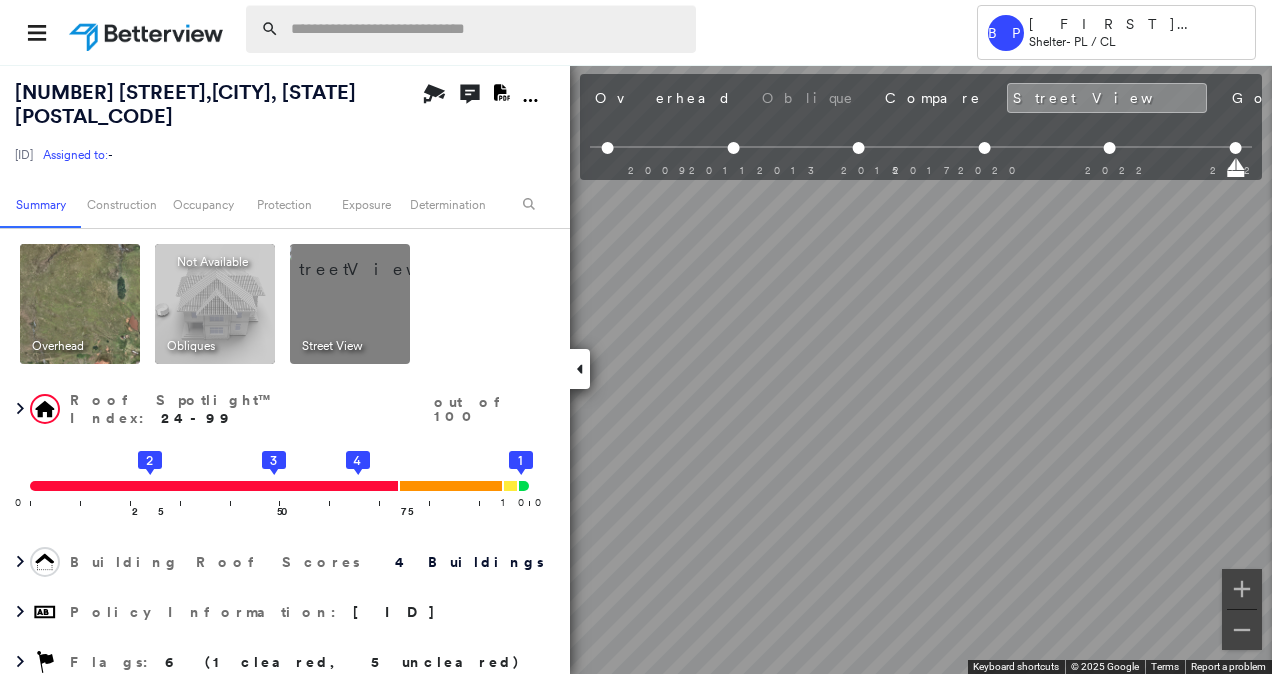click at bounding box center [487, 29] 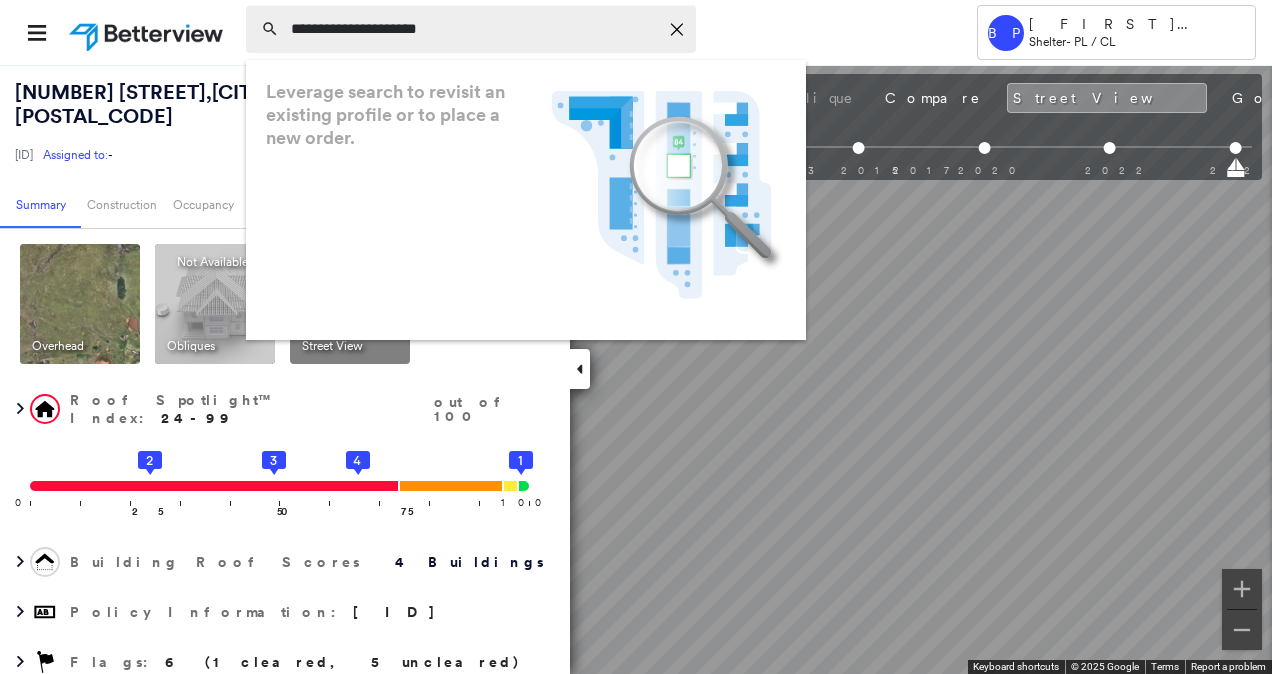 type on "**********" 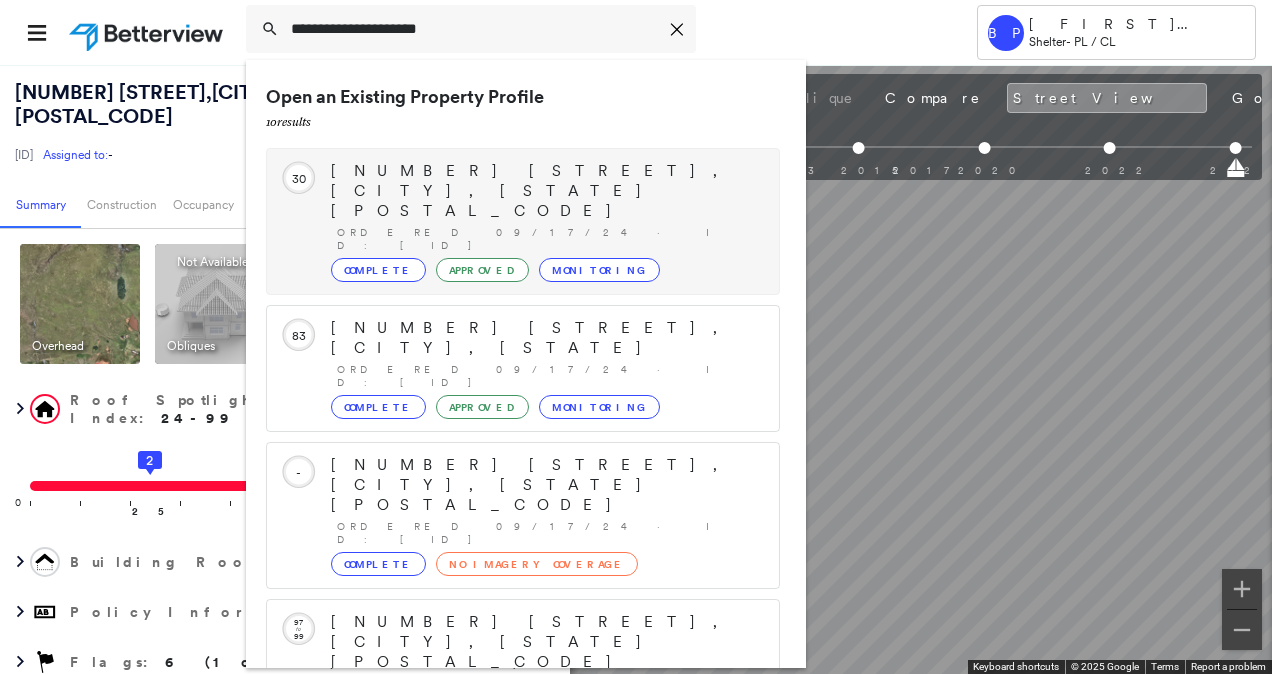 click on "202 2ND AVE, DALE, OK 74851" at bounding box center (545, 191) 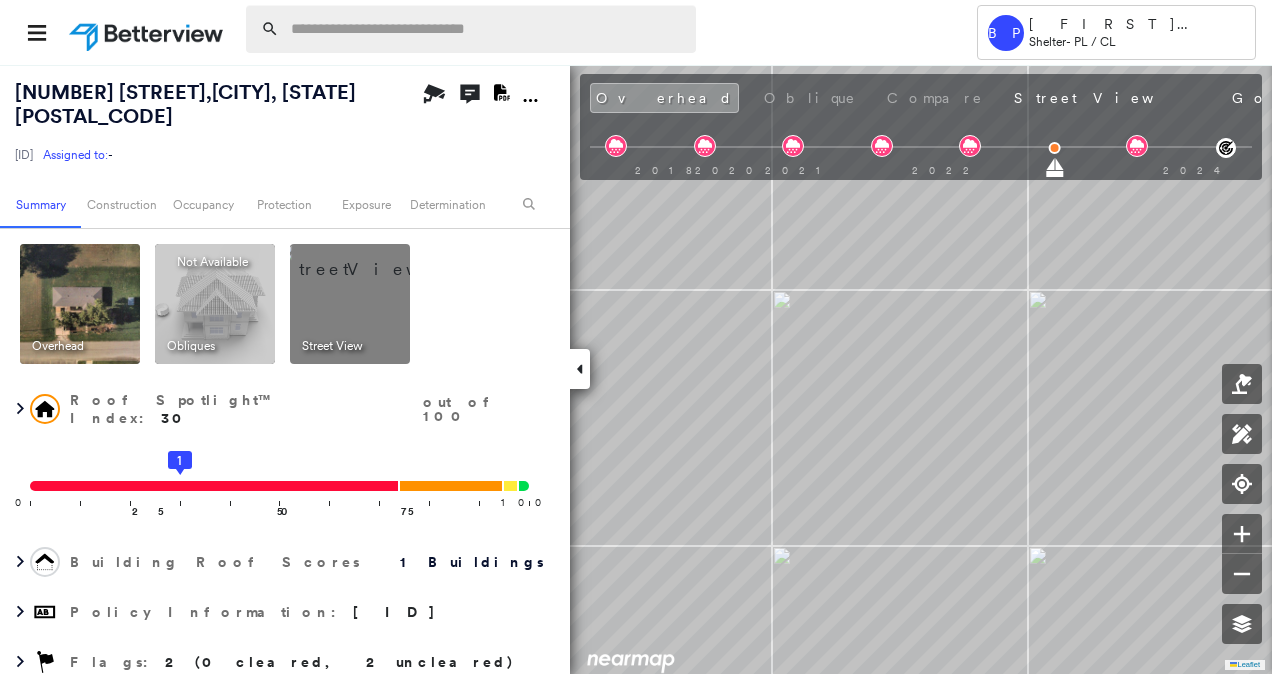 click at bounding box center (487, 29) 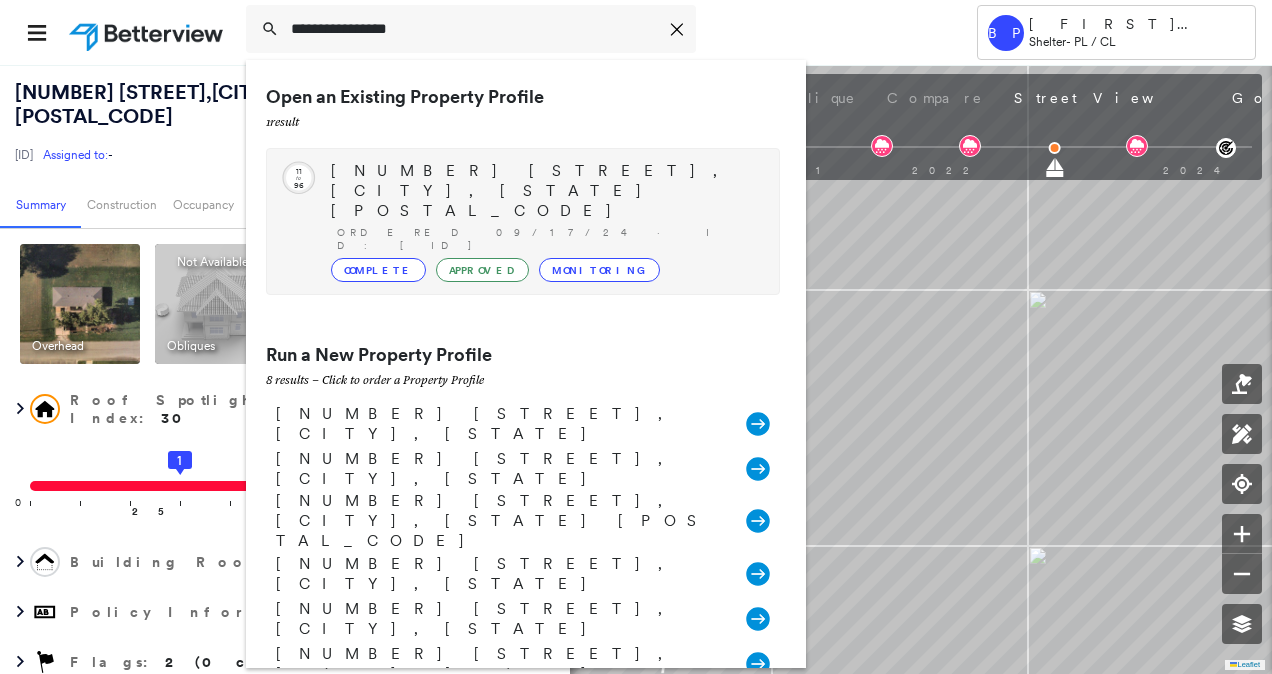 type on "**********" 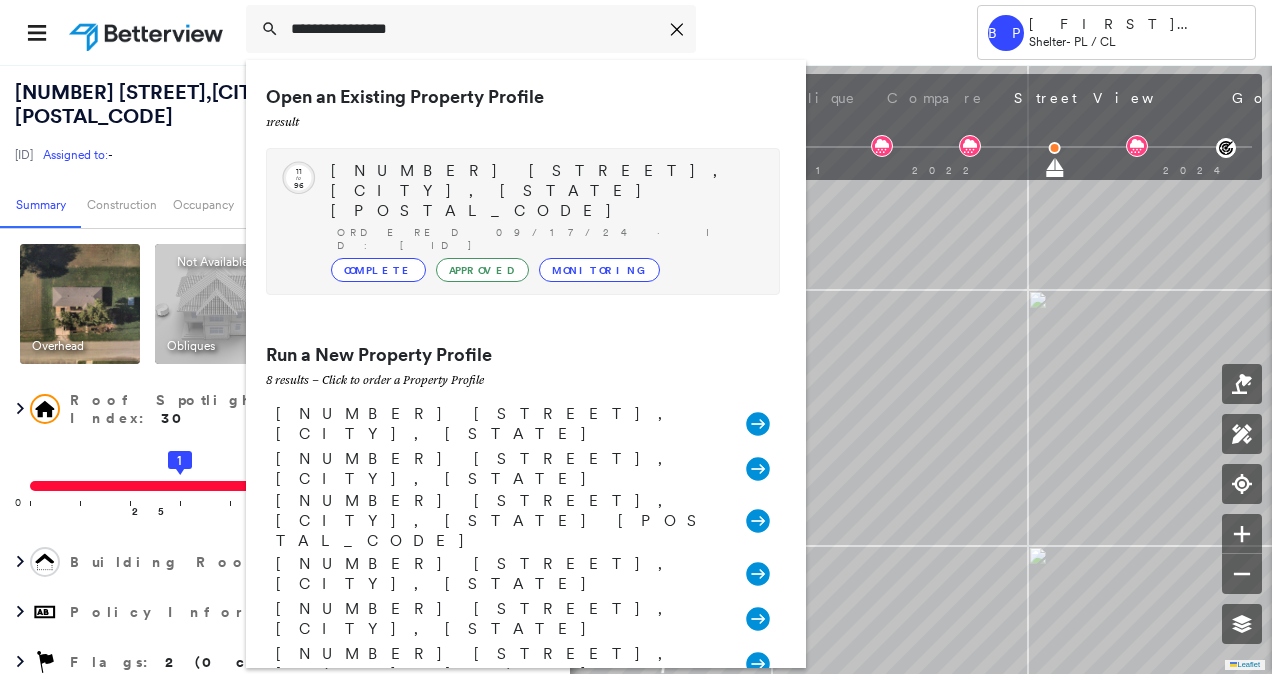 click on "Circled Text Icon 11 to 96 1307 W WHEELER ST, SHAWNEE, OK 74801 Ordered 09/17/24 · ID: 271350111581570002 Complete Approved Monitoring" at bounding box center [523, 221] 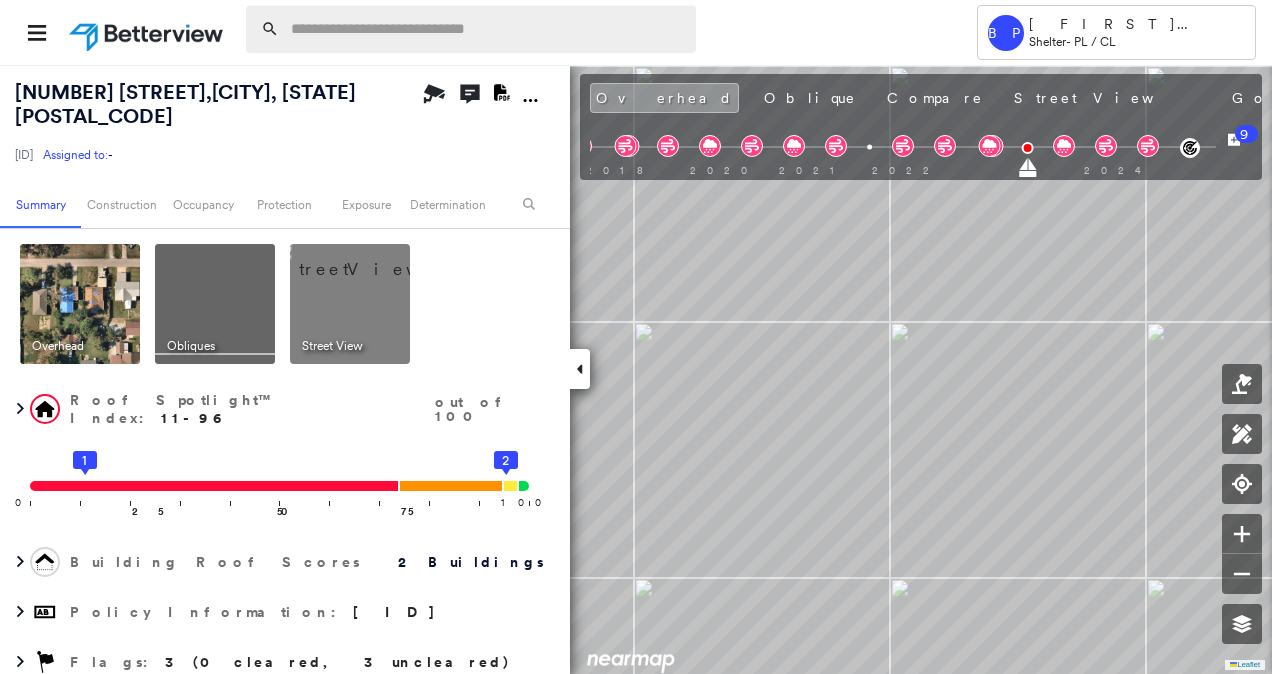 click at bounding box center (487, 29) 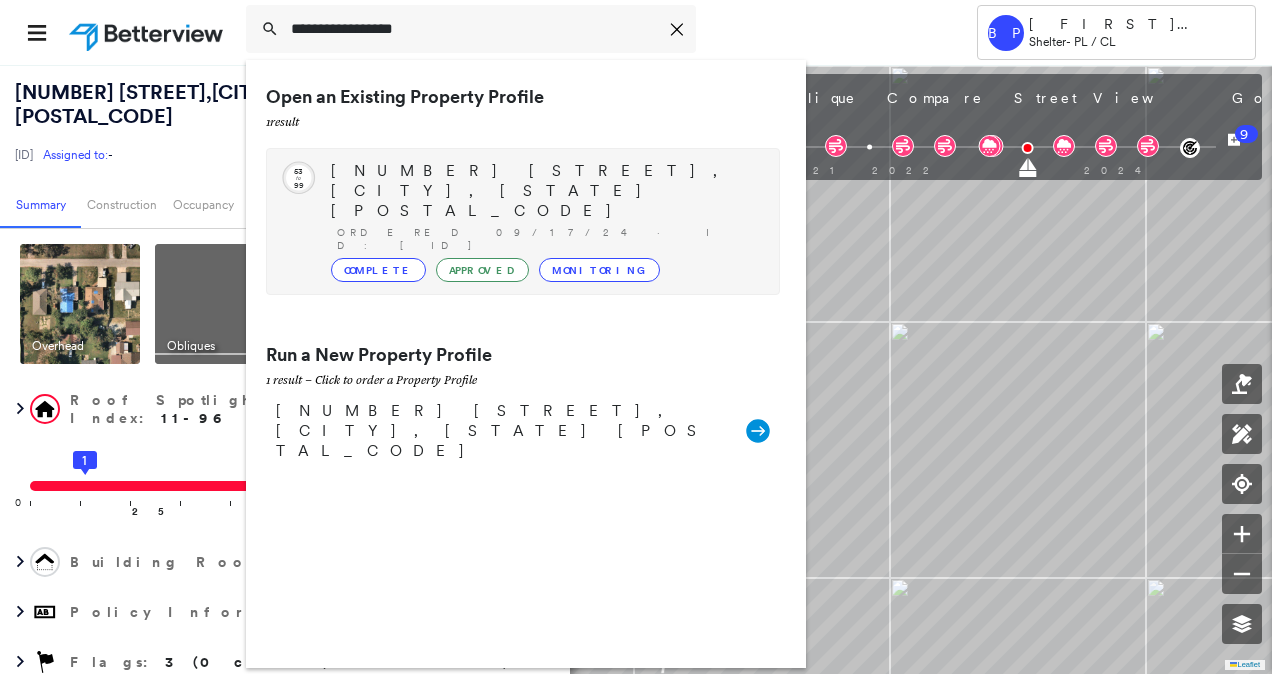 type on "**********" 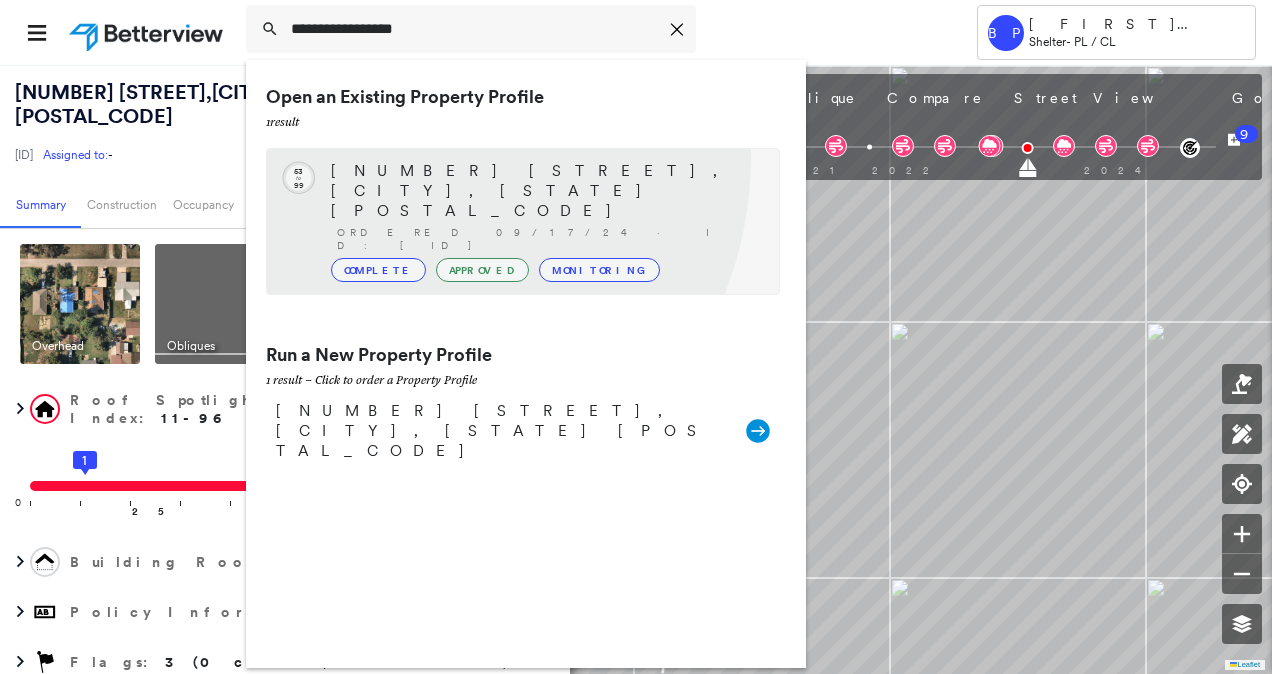 click on "Circled Text Icon 53 to 99 9321 BRANGUS RD, MEEKER, OK 74855 Ordered 09/17/24 · ID: 271350112573560001 Complete Approved Monitoring" at bounding box center [523, 221] 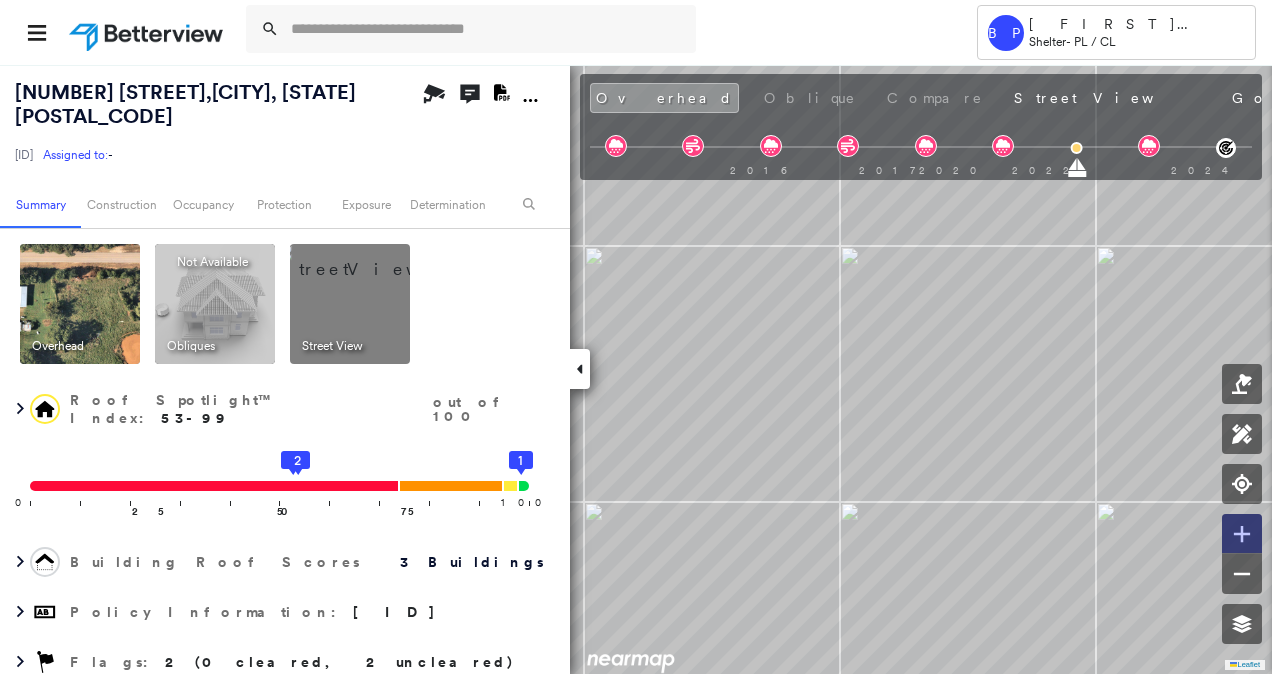 click 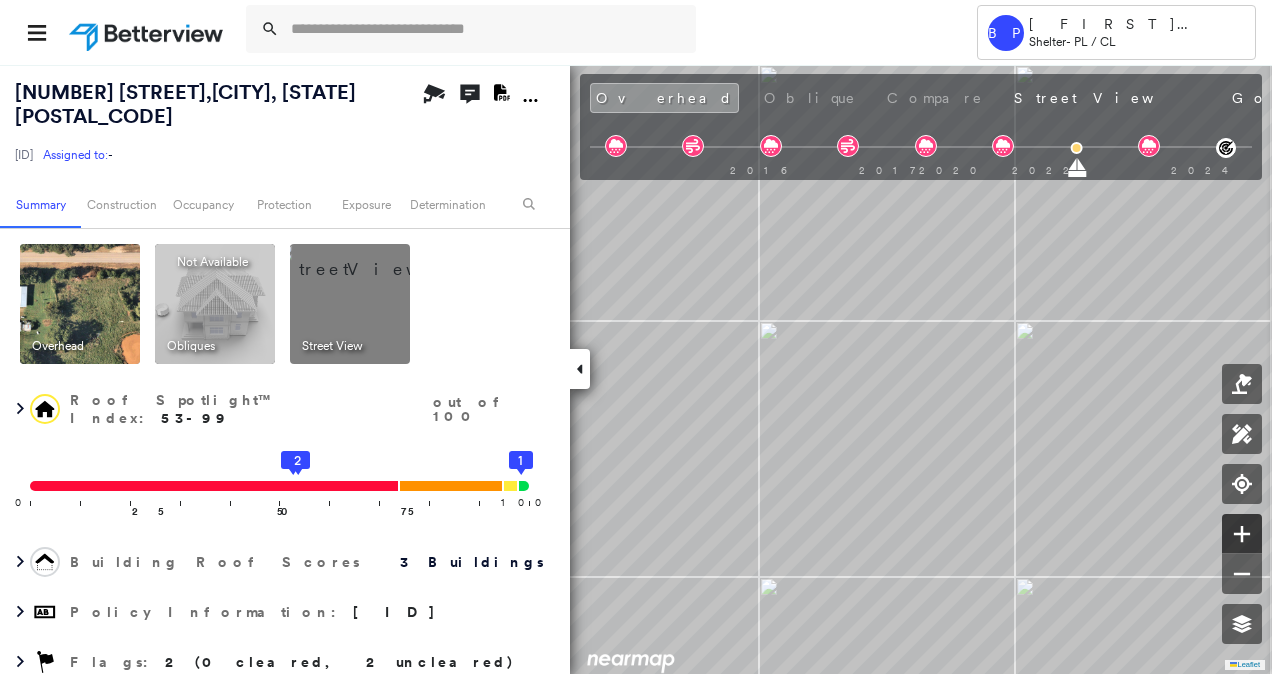 click 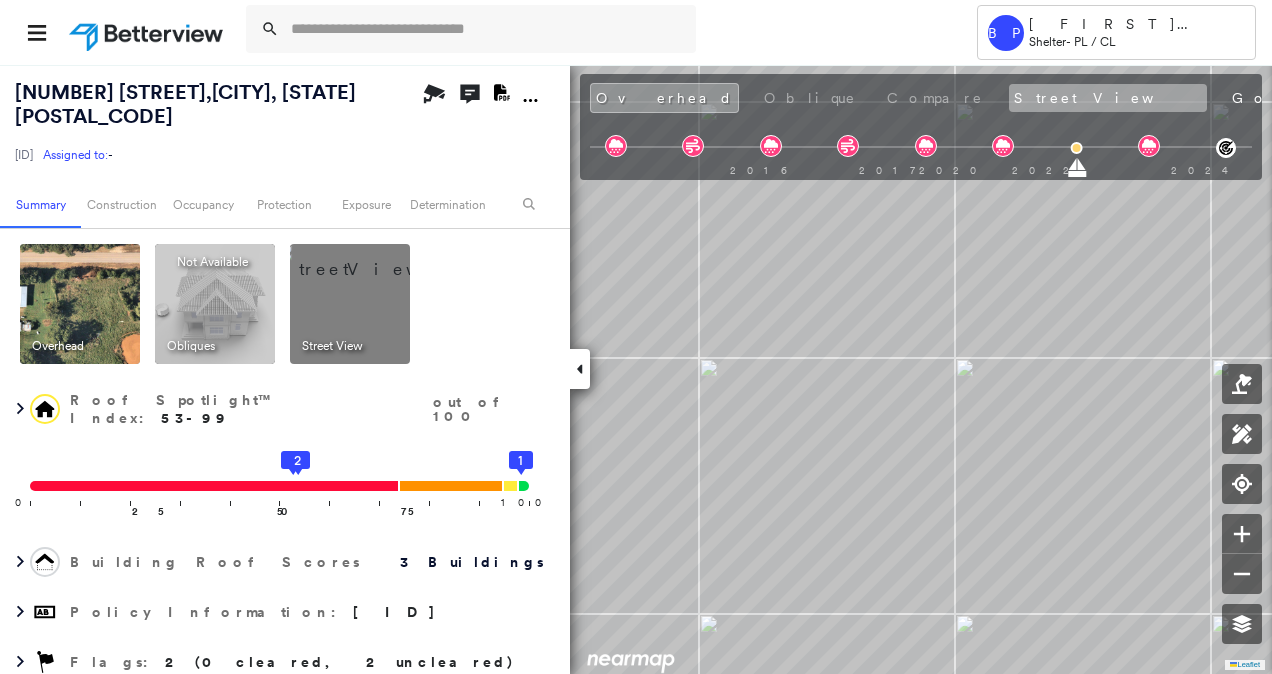click on "Street View" at bounding box center (1108, 98) 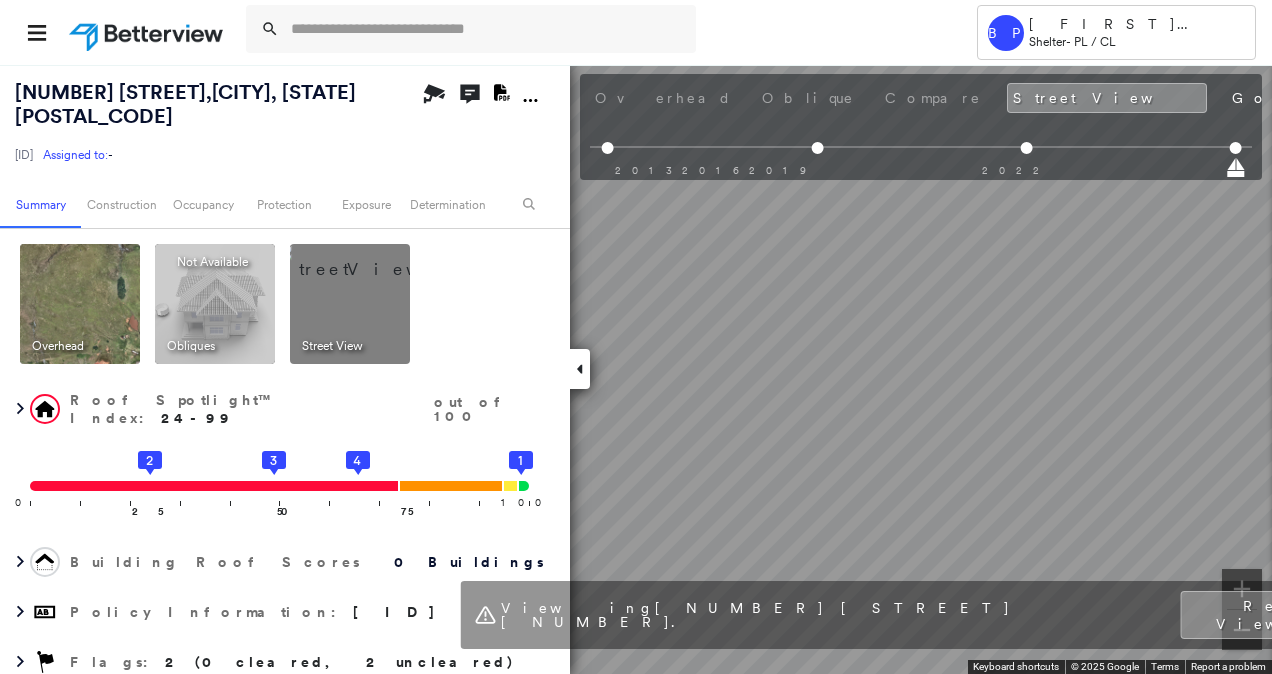 click on "Tower BP Brian Price Shelter  -   PL / CL 9321 BRANGUS RD ,  MEEKER, OK 74855 271350112573560001 Assigned to:  - Assigned to:  - 271350112573560001 Assigned to:  - Open Comments Download PDF Report Summary Construction Occupancy Protection Exposure Determination Overhead Obliques Not Available ; Street View Roof Spotlight™ Index :  24-99 out of 100 0 100 25 2 50 3 75 4 1 Building Roof Scores 0 Buildings Policy Information :  271350112573560001 Flags :  2 (0 cleared, 2 uncleared) Construction Roof Age :  Undetermined: Only 0 Images Available BuildZoom - Building Permit Data and Analysis Occupancy Place Detail Protection Exposure FEMA Risk Index Hail Regional Hazard: 1   out of  5 Wildfire Regional Hazard: 2   out of  5 Additional Perils Determination Flags :  2 (0 cleared, 2 uncleared) Uncleared Flags (2) Cleared Flags  (0) LOW Low Priority Flagged 09/17/24 Clear MED Medium Priority Flagged 09/17/24 Clear Action Taken New Entry History Quote/New Business Terms & Conditions Added ACV Endorsement General Save" at bounding box center (636, 337) 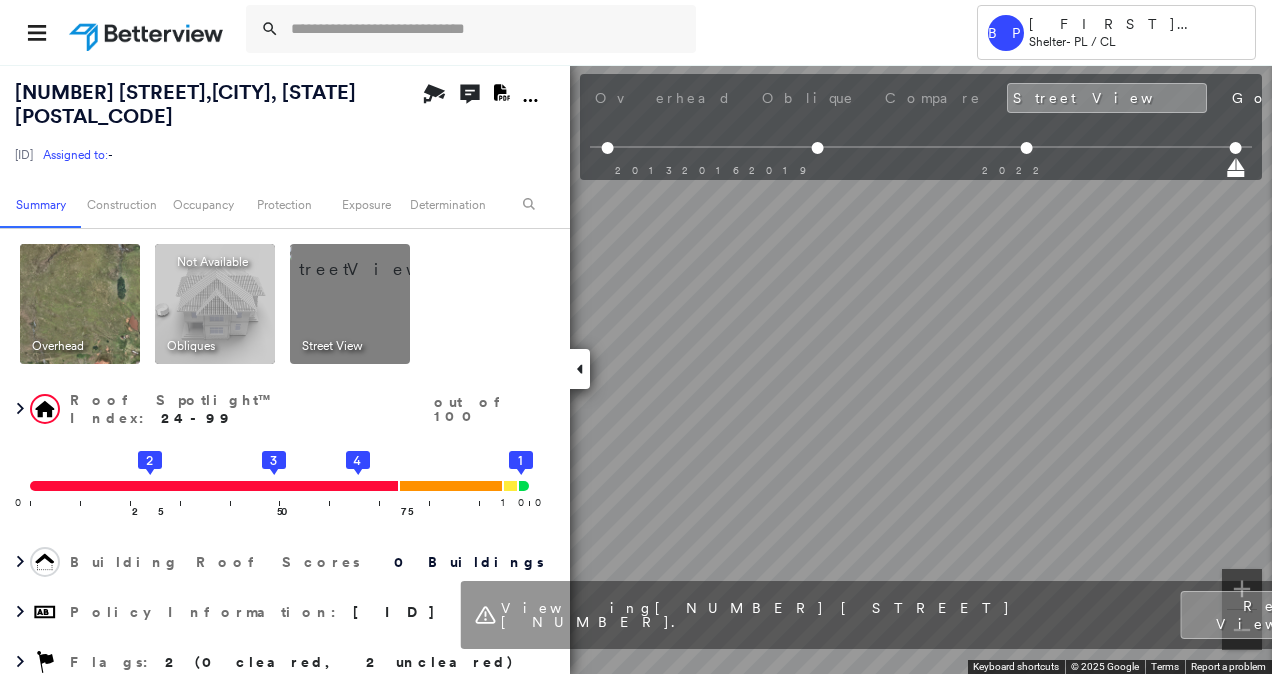 click at bounding box center (1242, 589) 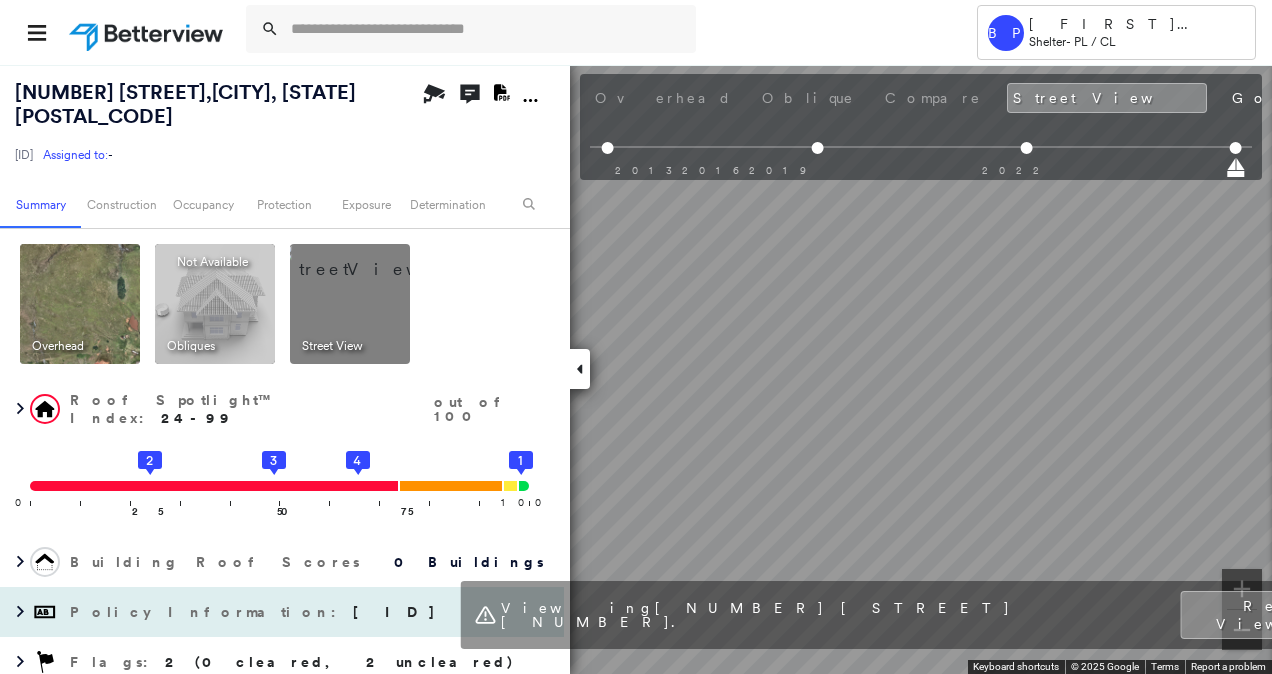 click on "9321 BRANGUS RD ,  MEEKER, OK 74855 271350112573560001 Assigned to:  - Assigned to:  - 271350112573560001 Assigned to:  - Open Comments Download PDF Report Summary Construction Occupancy Protection Exposure Determination Overhead Obliques Not Available ; Street View Roof Spotlight™ Index :  24-99 out of 100 0 100 25 2 50 3 75 4 1 Building Roof Scores 0 Buildings Policy Information :  271350112573560001 Flags :  2 (0 cleared, 2 uncleared) Construction Roof Age :  Undetermined: Only 0 Images Available BuildZoom - Building Permit Data and Analysis Occupancy Place Detail Protection Exposure FEMA Risk Index Hail Regional Hazard: 1   out of  5 Wildfire Regional Hazard: 2   out of  5 Additional Perils Determination Flags :  2 (0 cleared, 2 uncleared) Uncleared Flags (2) Cleared Flags  (0) LOW Low Priority Flagged 09/17/24 Clear MED Medium Priority Flagged 09/17/24 Clear Action Taken New Entry History Quote/New Business Terms & Conditions Added ACV Endorsement Added Cosmetic Endorsement Inspection/Loss Control Save" at bounding box center (636, 369) 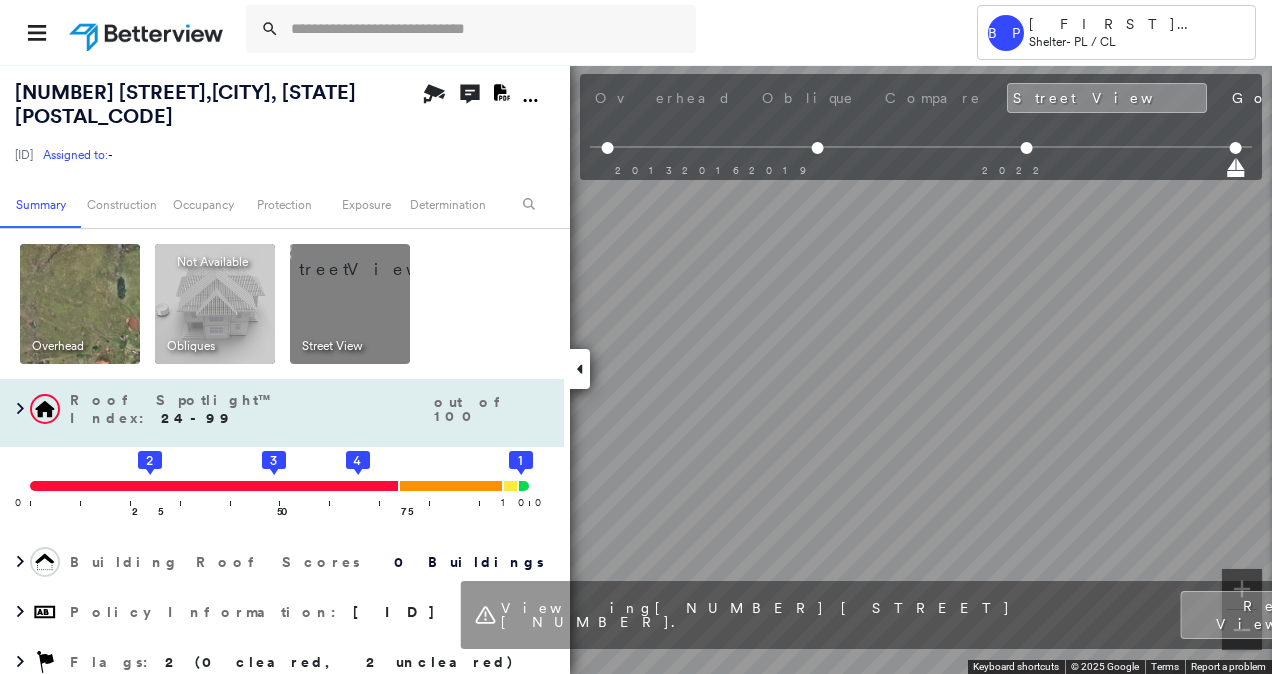 click on "50 3" at bounding box center (217, 514) 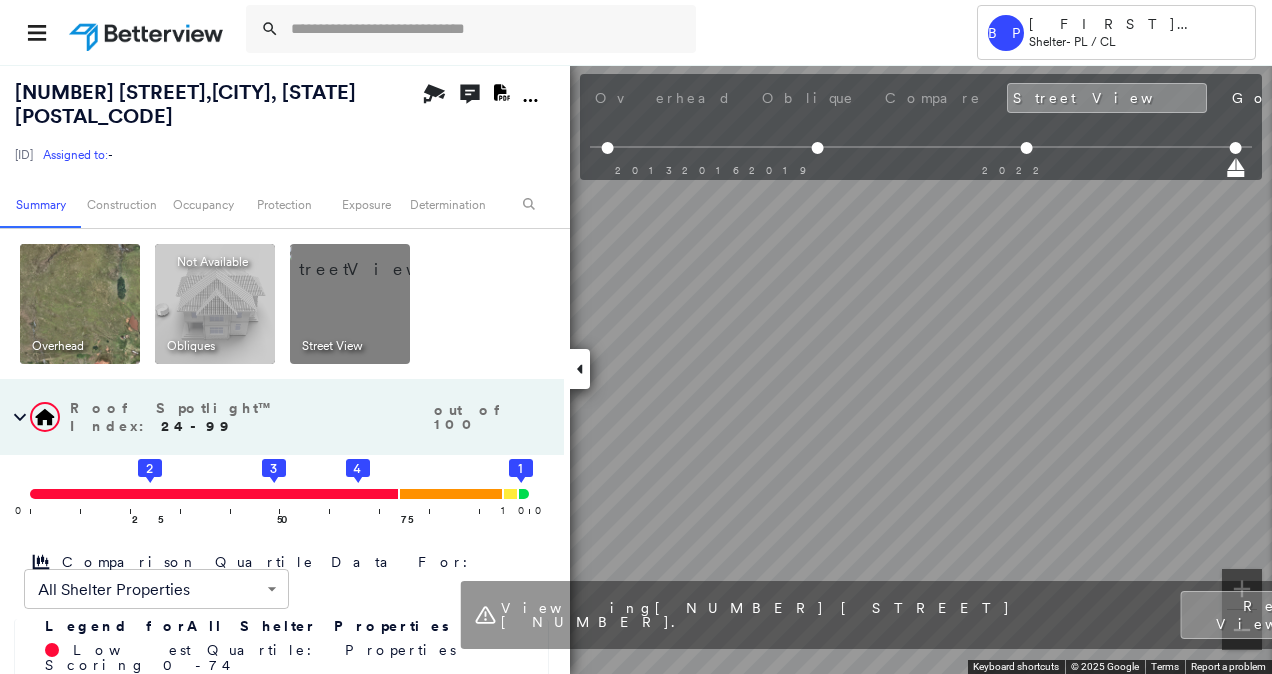click on "Tower BP Brian Price Shelter  -   PL / CL 9321 BRANGUS RD ,  MEEKER, OK 74855 271350112573560001 Assigned to:  - Assigned to:  - 271350112573560001 Assigned to:  - Open Comments Download PDF Report Summary Construction Occupancy Protection Exposure Determination Overhead Obliques Not Available ; Street View Roof Spotlight™ Index :  24-99 out of 100 0 100 25 2 50 3 75 4 1 Comparison Quartile Data For: All Shelter Properties ****** ​ Legend for  All Shelter Properties Lowest Quartile: Properties Scoring 0 -  74 Second Quartile: Properties Scoring  75  -   95 Third Quartile: Properties Scoring  96  -   98 Highest Quartile: Properties Scoring  99  - 100 RSI unavailable Building Roof Scores 0 Buildings Policy Information :  271350112573560001 Flags :  2 (0 cleared, 2 uncleared) Construction Roof Age :  Undetermined: Only 0 Images Available BuildZoom - Building Permit Data and Analysis Occupancy Place Detail Protection Exposure FEMA Risk Index Hail Regional Hazard: 1   out of  5 Wildfire Regional Hazard: 2   5" at bounding box center (636, 337) 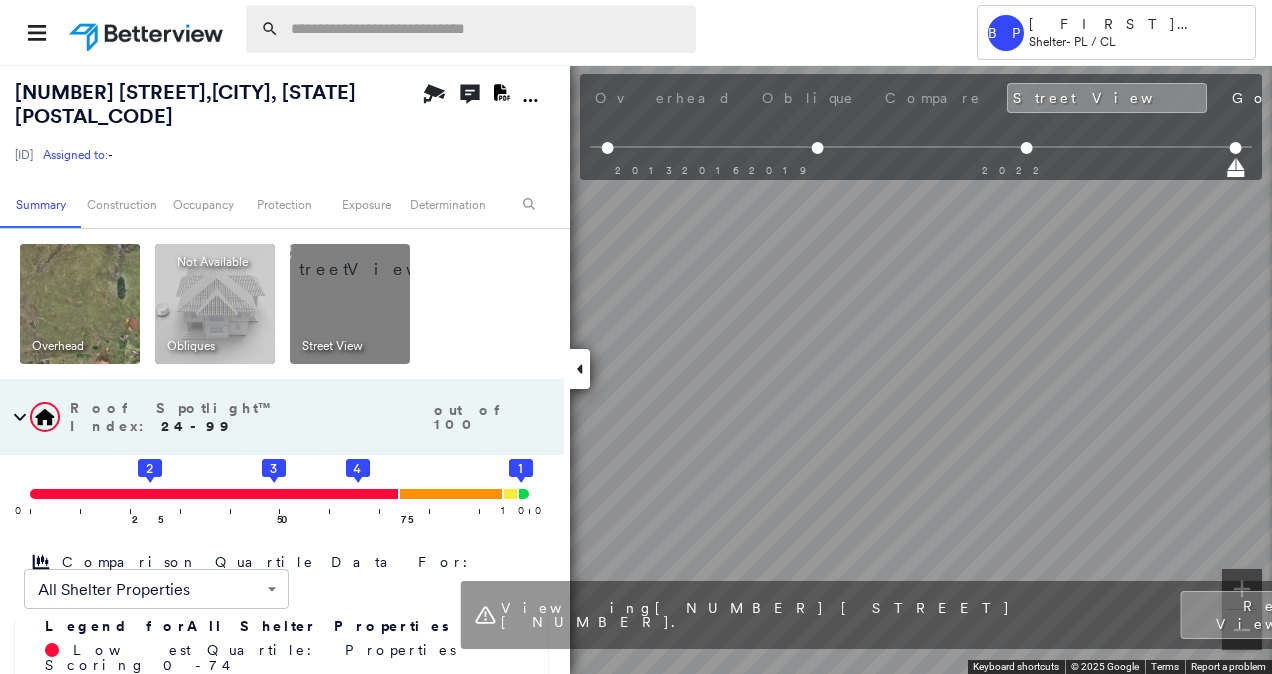 click at bounding box center [487, 29] 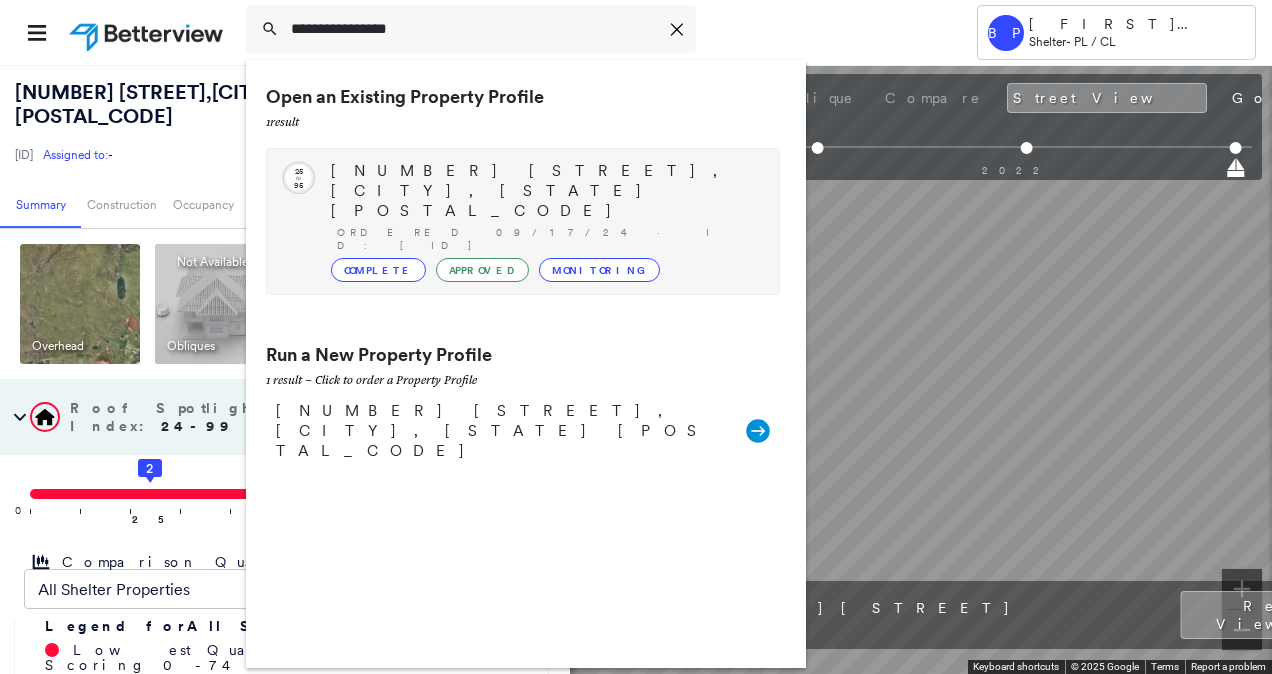 type on "**********" 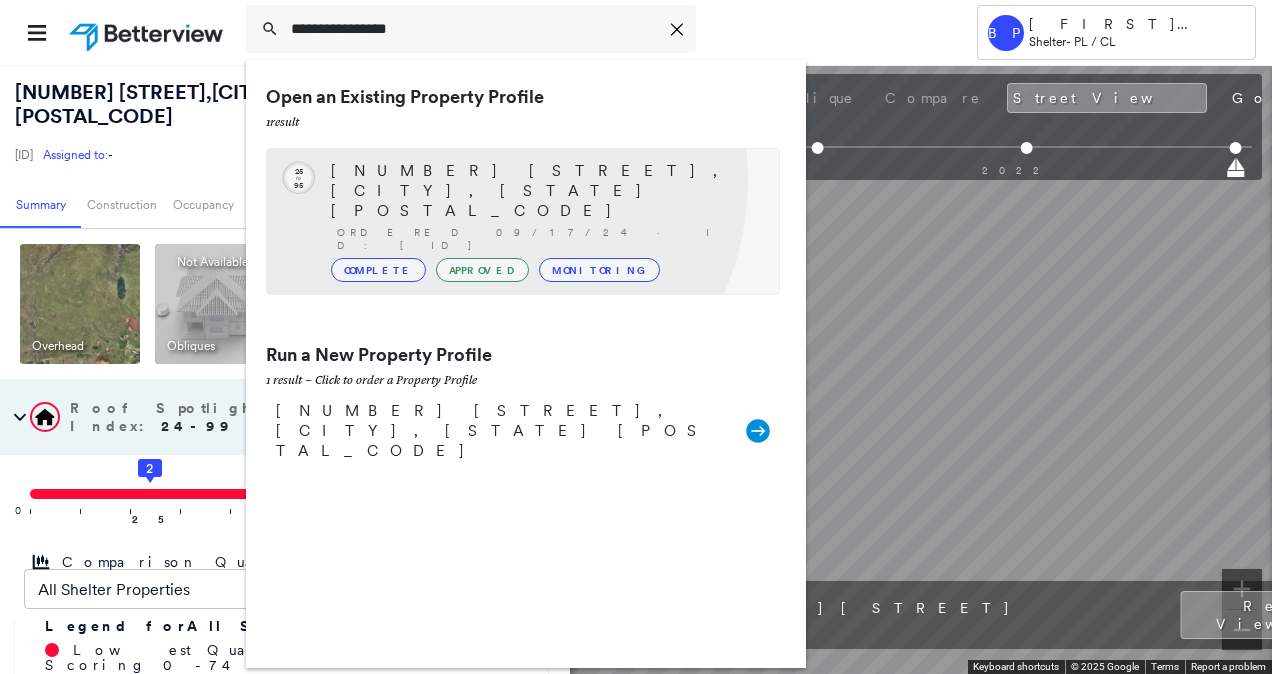 click on "18705 COKER RD, SHAWNEE, OK 74801" at bounding box center (545, 191) 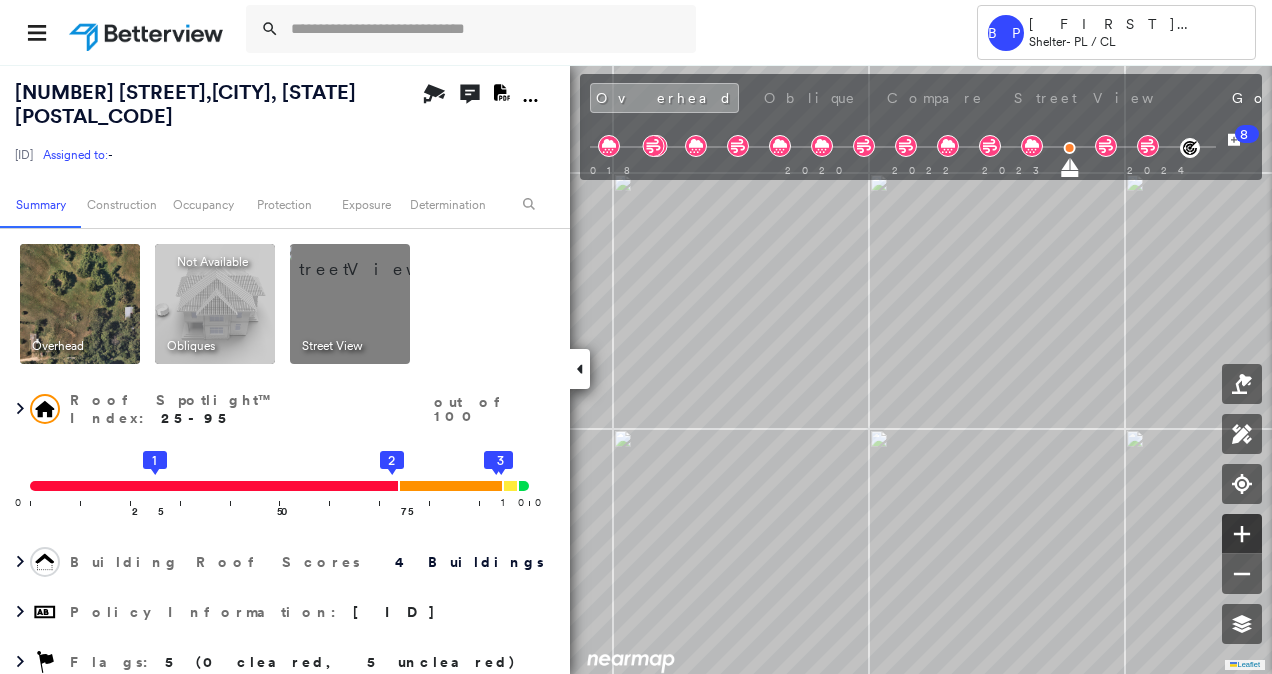 click 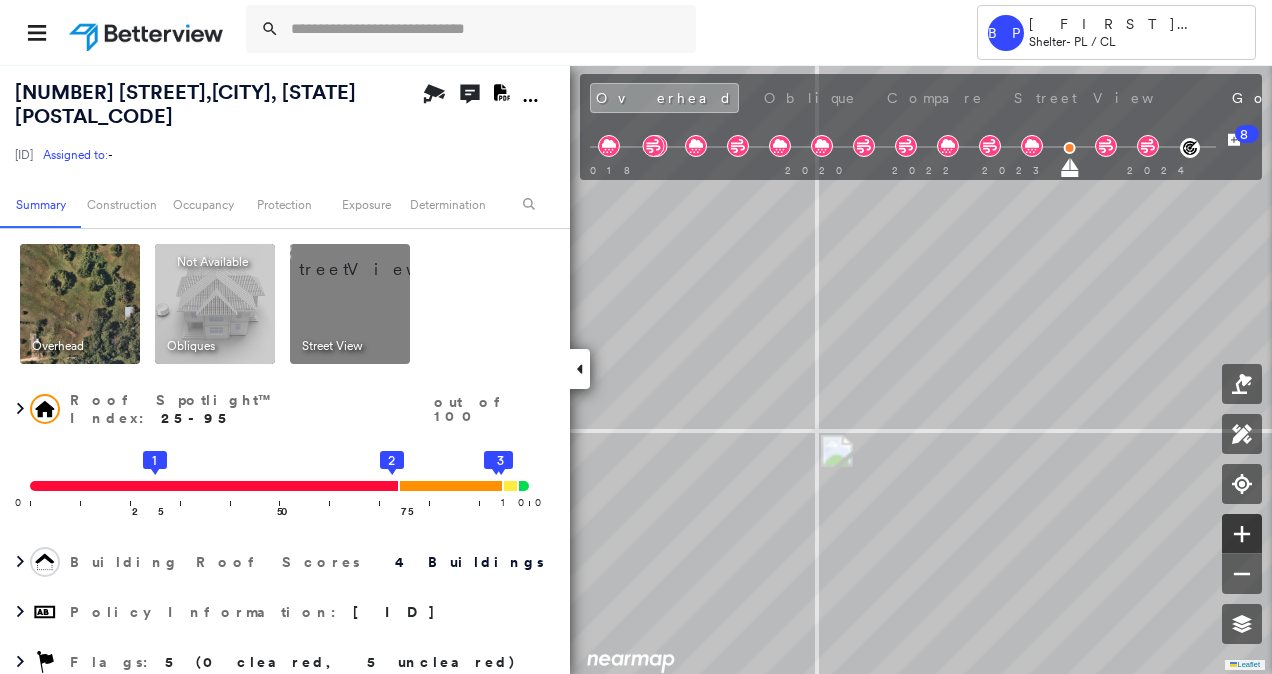 click 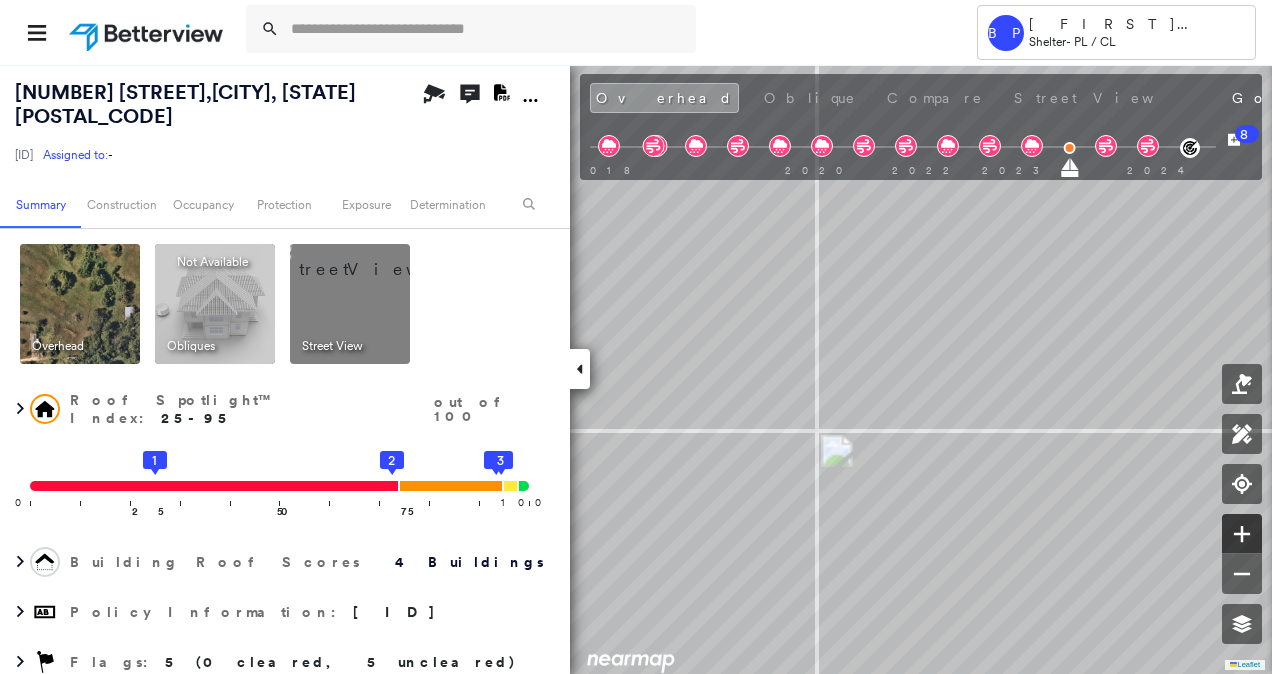 click 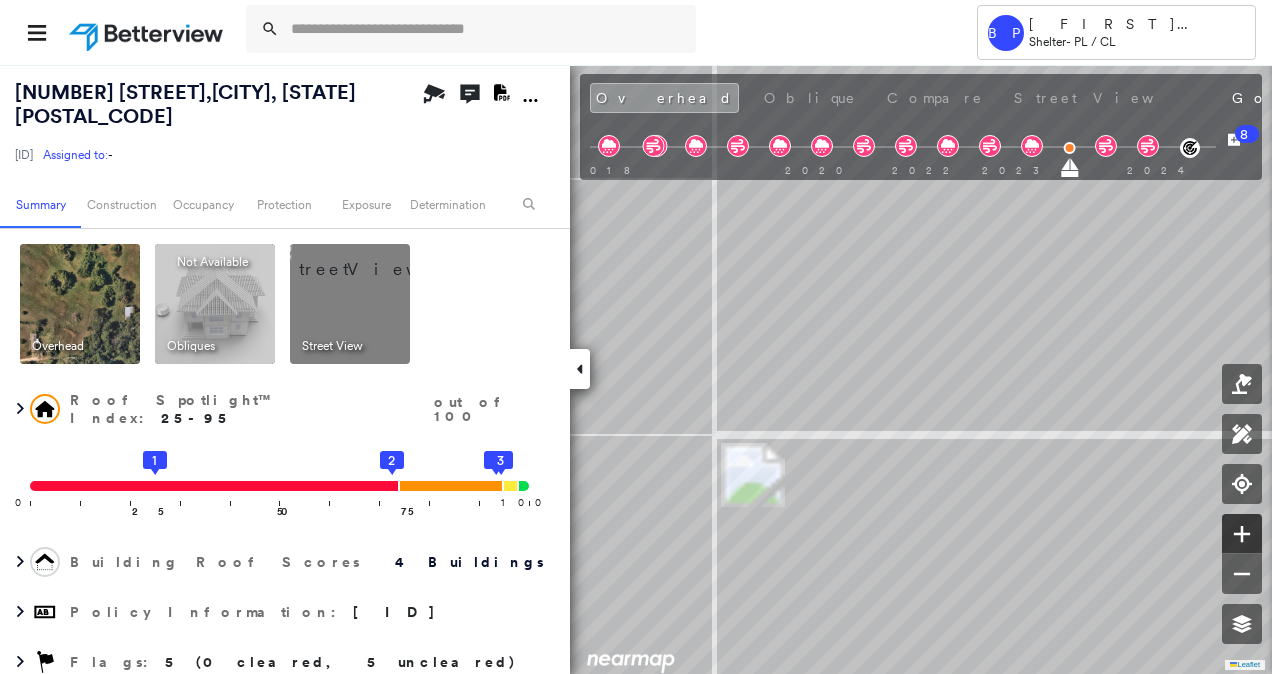 click 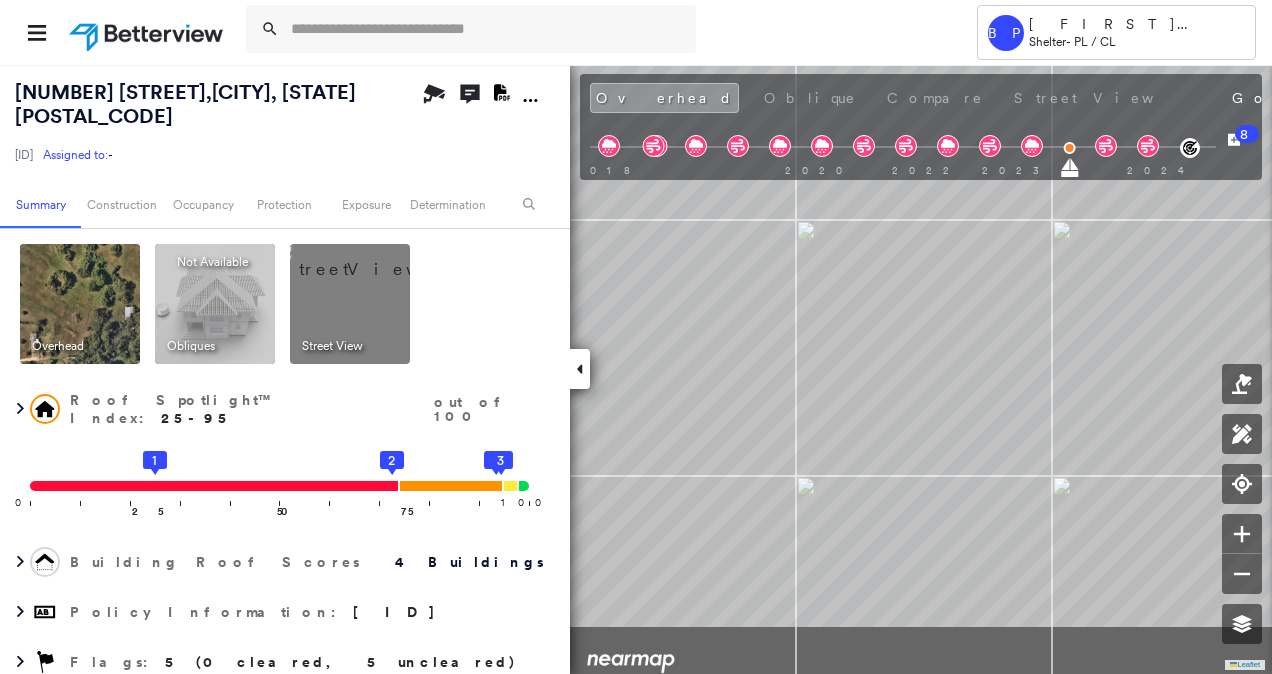 click on "Tower BP Brian Price Shelter  -   PL / CL 18705 COKER RD ,  SHAWNEE, OK 74801 271350113300970001 Assigned to:  - Assigned to:  - 271350113300970001 Assigned to:  - Open Comments Download PDF Report Summary Construction Occupancy Protection Exposure Determination Overhead Obliques Not Available ; Street View Roof Spotlight™ Index :  25-95 out of 100 0 100 25 1 50 75 2 4 3 Building Roof Scores 4 Buildings Policy Information :  271350113300970001 Flags :  5 (0 cleared, 5 uncleared) Construction Roof Spotlights :  Missing Shingles, Rust, Overhang, Roof Debris, Vent and 1 more Property Features :  Water Hazard, Yard Debris Roof Age :  Undetermined: Only 1 Image Available Roof Size & Shape :  4 buildings  BuildZoom - Building Permit Data and Analysis Occupancy Place Detail Protection Exposure FEMA Risk Index Wind Claim Predictor: Most Risky 1   out of  5 Hail Claim Predictor: More Risky 2   out of  5 Wildfire Regional Hazard: 2   out of  5 Additional Perils Proximity Alerts :  Yard Debris Determination Flags :  8" at bounding box center [636, 337] 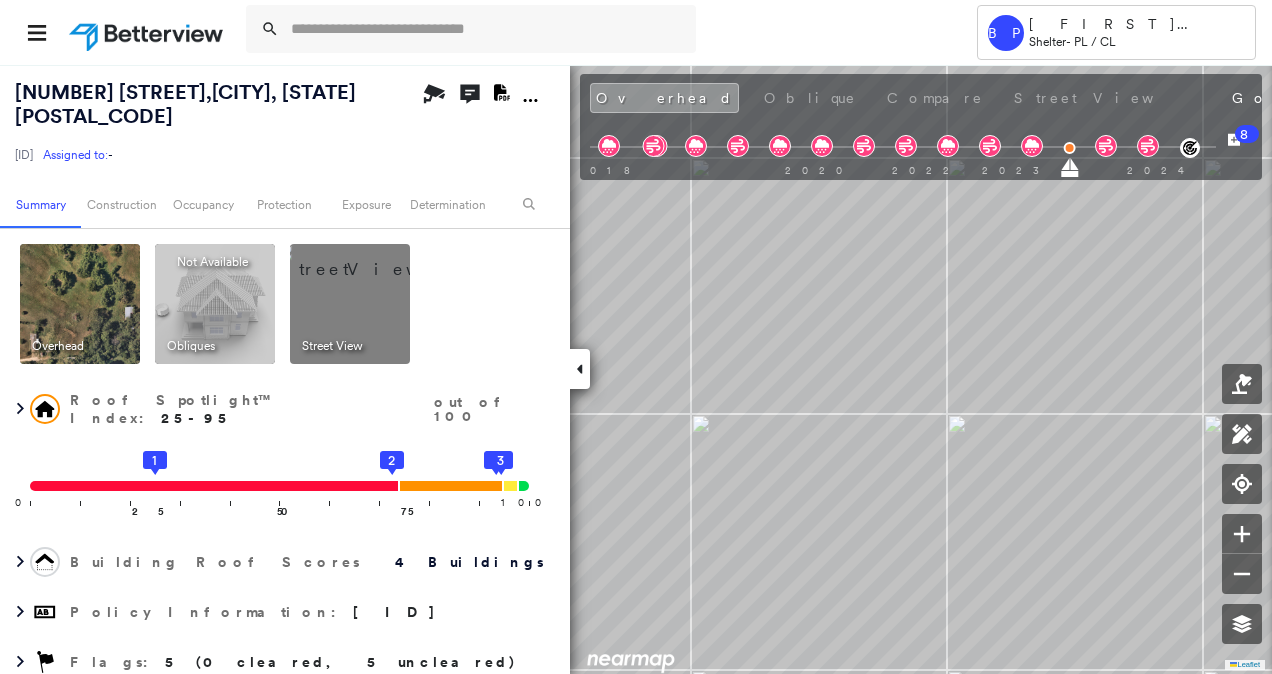 click on "Tower BP Brian Price Shelter  -   PL / CL 18705 COKER RD ,  SHAWNEE, OK 74801 271350113300970001 Assigned to:  - Assigned to:  - 271350113300970001 Assigned to:  - Open Comments Download PDF Report Summary Construction Occupancy Protection Exposure Determination Overhead Obliques Not Available ; Street View Roof Spotlight™ Index :  25-95 out of 100 0 100 25 1 50 75 2 4 3 Building Roof Scores 4 Buildings Policy Information :  271350113300970001 Flags :  5 (0 cleared, 5 uncleared) Construction Roof Spotlights :  Missing Shingles, Rust, Overhang, Roof Debris, Vent and 1 more Property Features :  Water Hazard, Yard Debris Roof Age :  Undetermined: Only 1 Image Available Roof Size & Shape :  4 buildings  BuildZoom - Building Permit Data and Analysis Occupancy Place Detail Protection Exposure FEMA Risk Index Wind Claim Predictor: Most Risky 1   out of  5 Hail Claim Predictor: More Risky 2   out of  5 Wildfire Regional Hazard: 2   out of  5 Additional Perils Proximity Alerts :  Yard Debris Determination Flags :  8" at bounding box center [636, 337] 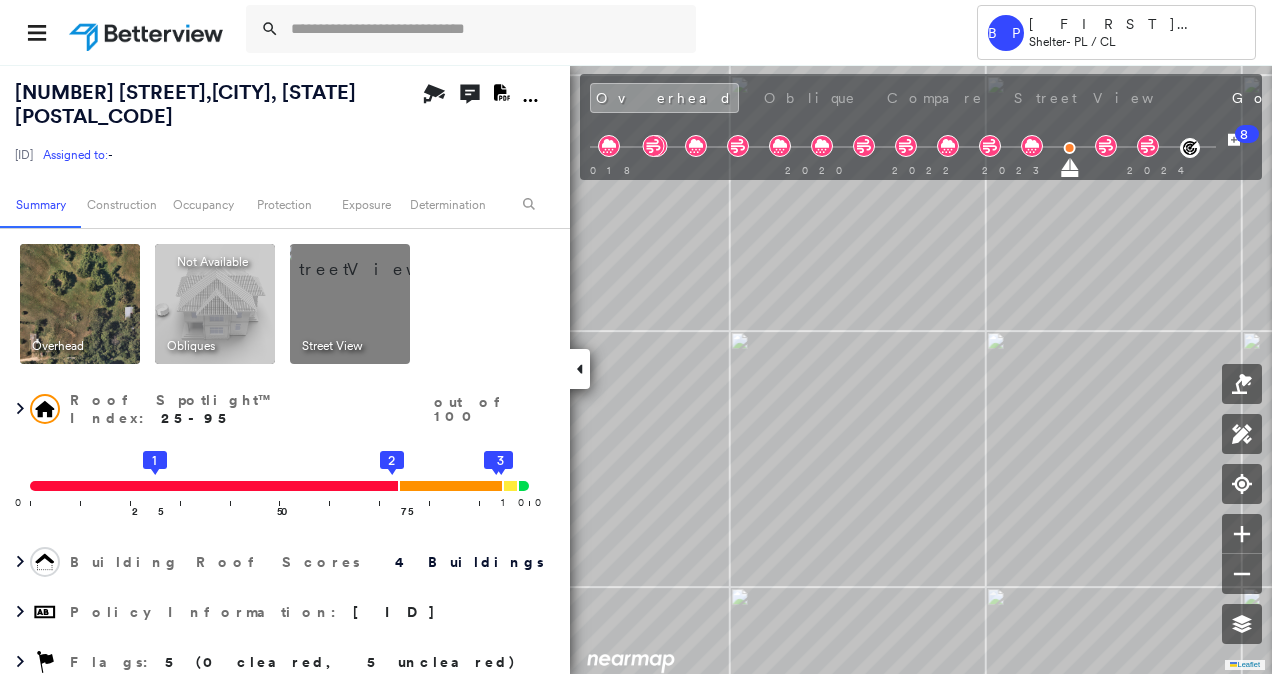 drag, startPoint x: 1008, startPoint y: 372, endPoint x: 1275, endPoint y: 308, distance: 274.5633 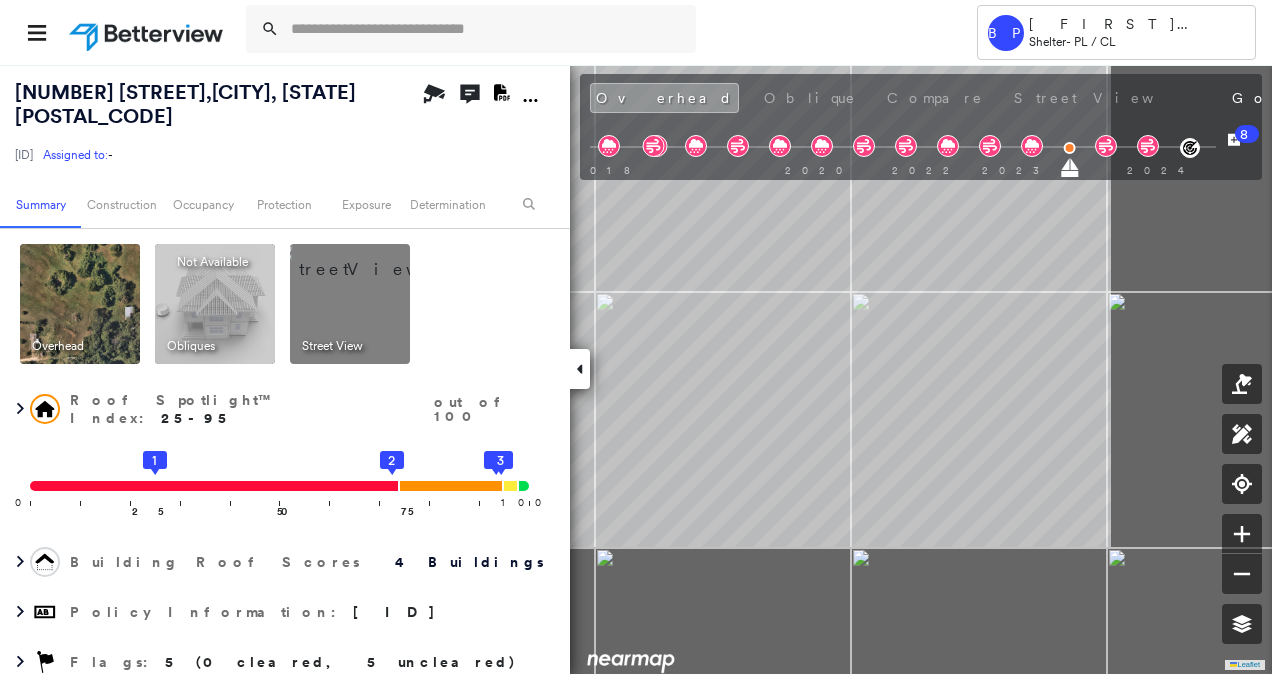 click on "18705 COKER RD ,  SHAWNEE, OK 74801 271350113300970001 Assigned to:  - Assigned to:  - 271350113300970001 Assigned to:  - Open Comments Download PDF Report Summary Construction Occupancy Protection Exposure Determination Overhead Obliques Not Available ; Street View Roof Spotlight™ Index :  25-95 out of 100 0 100 25 1 50 75 2 4 3 Building Roof Scores 4 Buildings Policy Information :  271350113300970001 Flags :  5 (0 cleared, 5 uncleared) Construction Roof Spotlights :  Missing Shingles, Rust, Overhang, Roof Debris, Vent and 1 more Property Features :  Water Hazard, Yard Debris Roof Age :  Undetermined: Only 1 Image Available Roof Size & Shape :  4 buildings  BuildZoom - Building Permit Data and Analysis Occupancy Place Detail Protection Exposure FEMA Risk Index Wind Claim Predictor: Most Risky 1   out of  5 Hail Claim Predictor: More Risky 2   out of  5 Wildfire Regional Hazard: 2   out of  5 Additional Perils Proximity Alerts :  Yard Debris Determination Flags :  5 (0 cleared, 5 uncleared) DBRS Yard Debris" at bounding box center (636, 369) 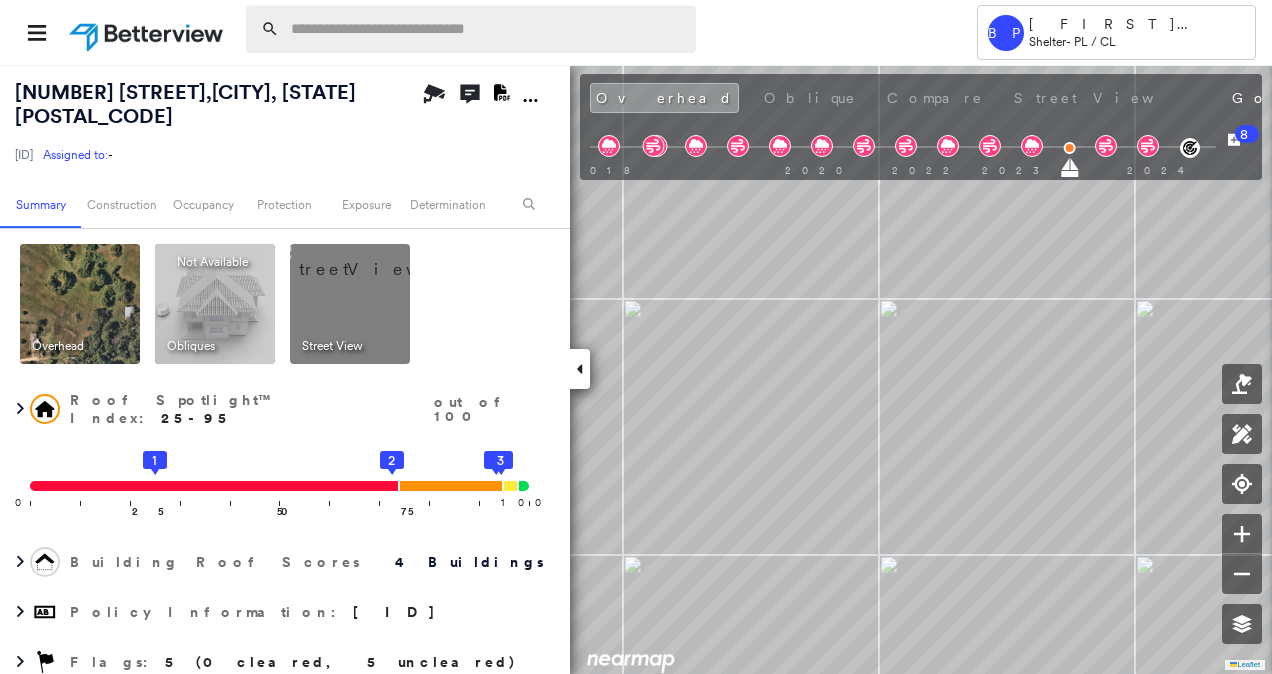 click at bounding box center (487, 29) 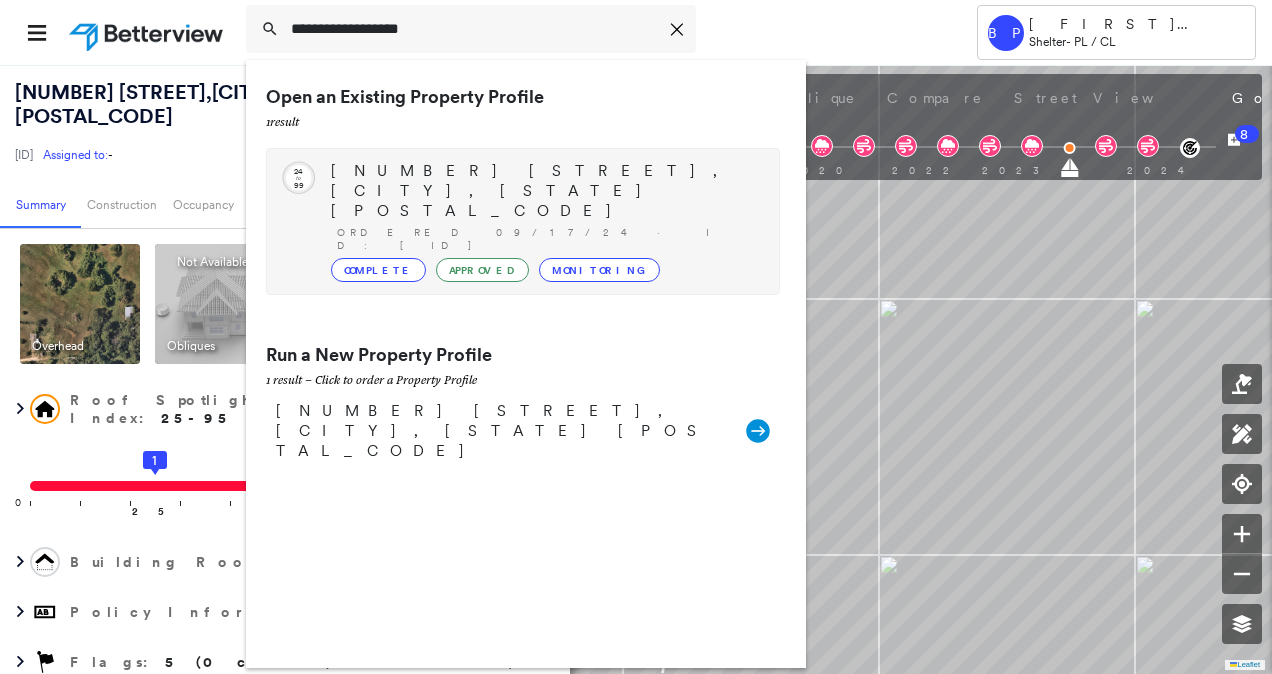 type on "**********" 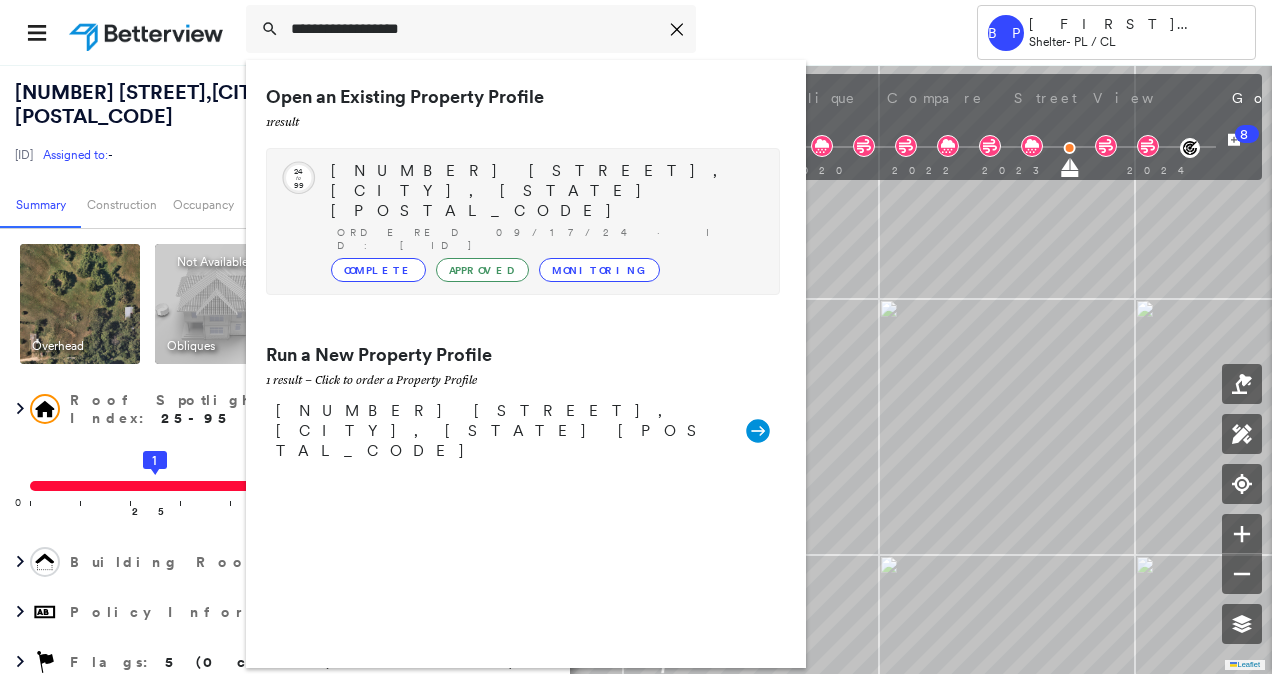 click on "15906 FISHMARKET RD, MCLOUD, OK 74851" at bounding box center [545, 191] 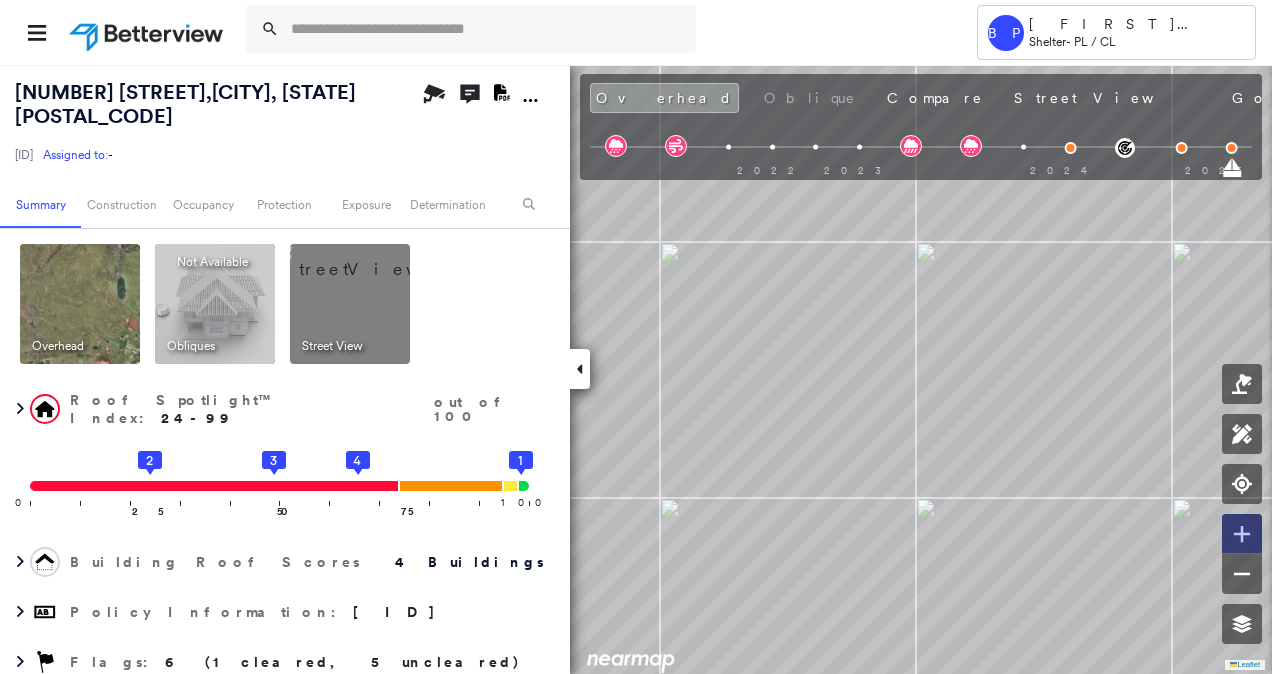 click at bounding box center (1242, 534) 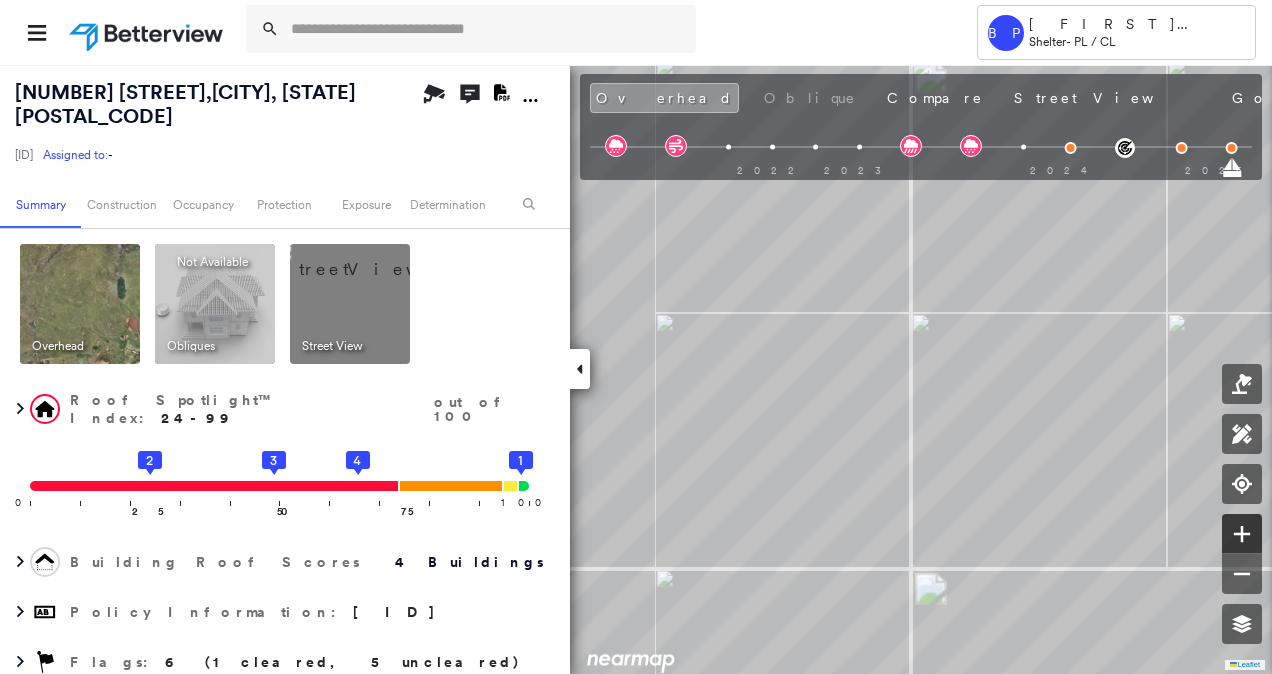 click at bounding box center (1242, 534) 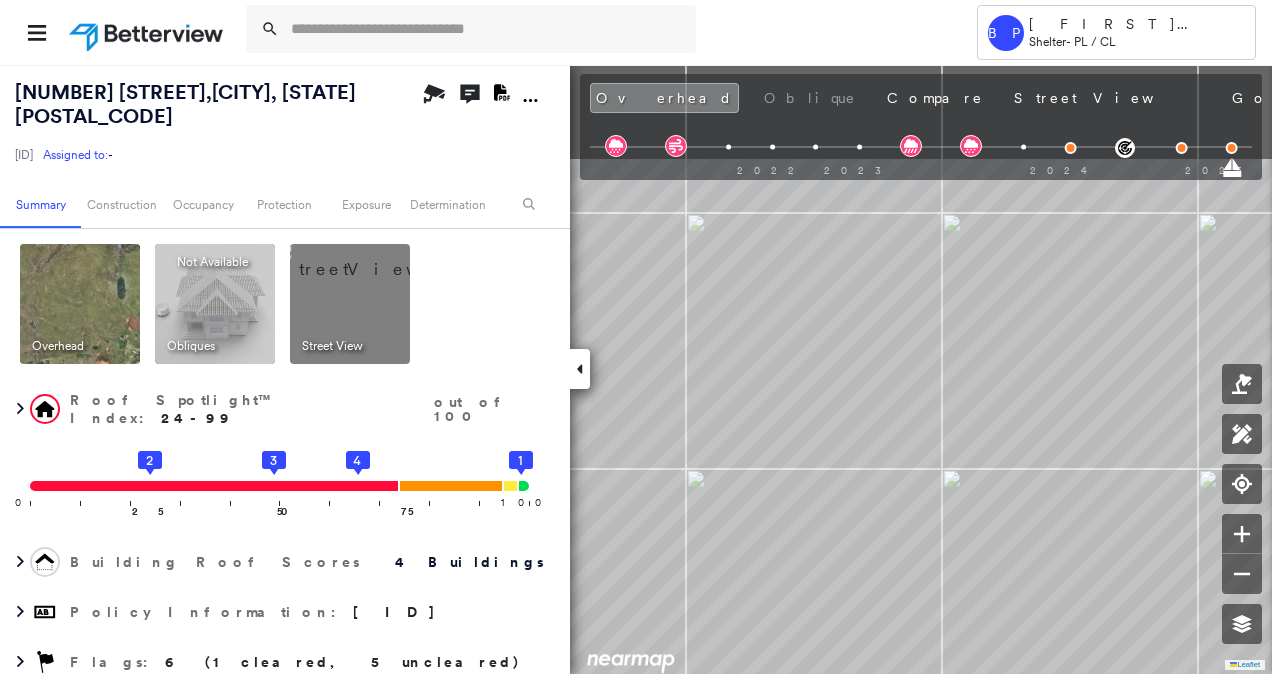 click on "Tower BP Brian Price Shelter  -   PL / CL 15906 FISHMARKET RD ,  MCLOUD, OK 74851 271350110321840003 Assigned to:  - Assigned to:  - 271350110321840003 Assigned to:  - Open Comments Download PDF Report Summary Construction Occupancy Protection Exposure Determination Overhead Obliques Not Available ; Street View Roof Spotlight™ Index :  24-99 out of 100 0 100 25 2 50 3 75 4 1 Building Roof Scores 4 Buildings Policy Information :  271350110321840003 Flags :  6 (1 cleared, 5 uncleared) Construction Roof Spotlights :  Rust, Chimney, Vent Property Features :  Car, Boat, Water Hazard, Yard Debris, Significantly Stained Pavement and 1 more Roof Age :  All Buildings greater than 3 years old. 1 Building 1 :  3+ years 2 Building 2 :  3+ years 3 Building 3 :  3+ years 4 Building 4 :  3+ years Roof Size & Shape :  4 buildings  BuildZoom - Building Permit Data and Analysis Occupancy Place Detail Protection Exposure FEMA Risk Index Hail Claim Predictor: Most Risky 1   out of  5 Wind Claim Predictor: Average Risk 3   5 3" at bounding box center [636, 337] 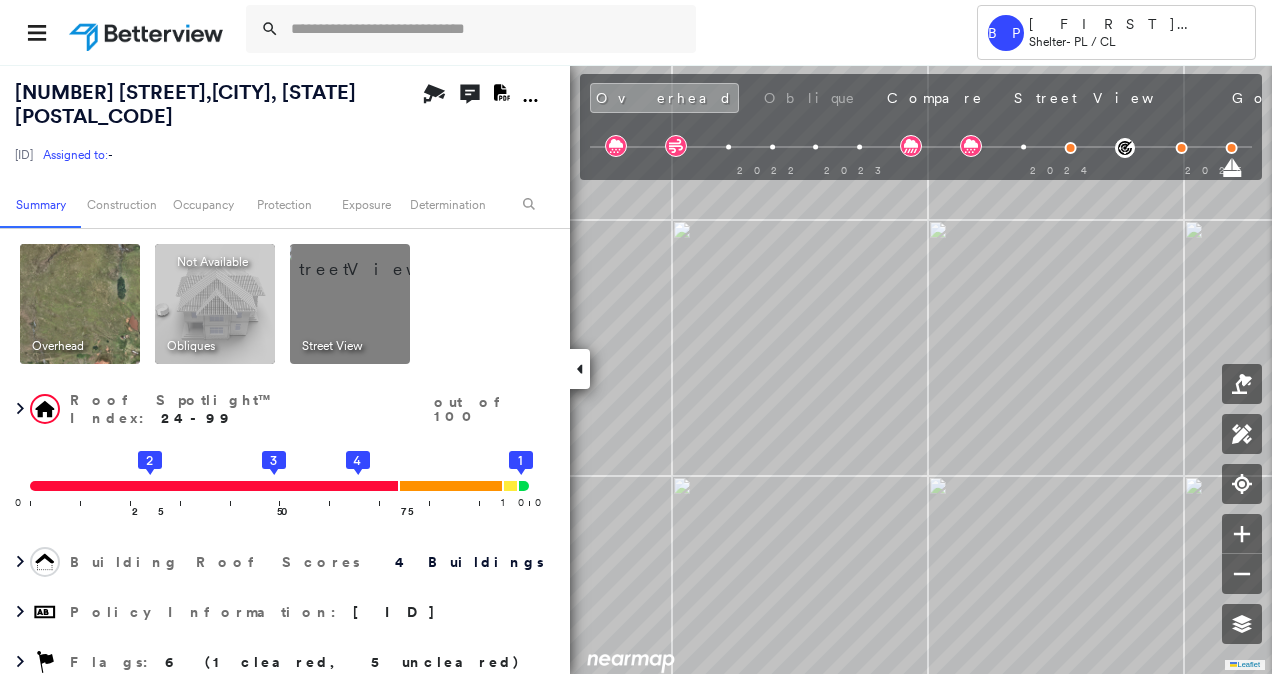 click on "Tower BP Brian Price Shelter  -   PL / CL 15906 FISHMARKET RD ,  MCLOUD, OK 74851 271350110321840003 Assigned to:  - Assigned to:  - 271350110321840003 Assigned to:  - Open Comments Download PDF Report Summary Construction Occupancy Protection Exposure Determination Overhead Obliques Not Available ; Street View Roof Spotlight™ Index :  24-99 out of 100 0 100 25 2 50 3 75 4 1 Building Roof Scores 4 Buildings Policy Information :  271350110321840003 Flags :  6 (1 cleared, 5 uncleared) Construction Roof Spotlights :  Rust, Chimney, Vent Property Features :  Car, Boat, Water Hazard, Yard Debris, Significantly Stained Pavement and 1 more Roof Age :  All Buildings greater than 3 years old. 1 Building 1 :  3+ years 2 Building 2 :  3+ years 3 Building 3 :  3+ years 4 Building 4 :  3+ years Roof Size & Shape :  4 buildings  BuildZoom - Building Permit Data and Analysis Occupancy Place Detail Protection Exposure FEMA Risk Index Hail Claim Predictor: Most Risky 1   out of  5 Wind Claim Predictor: Average Risk 3   5 3" at bounding box center [636, 337] 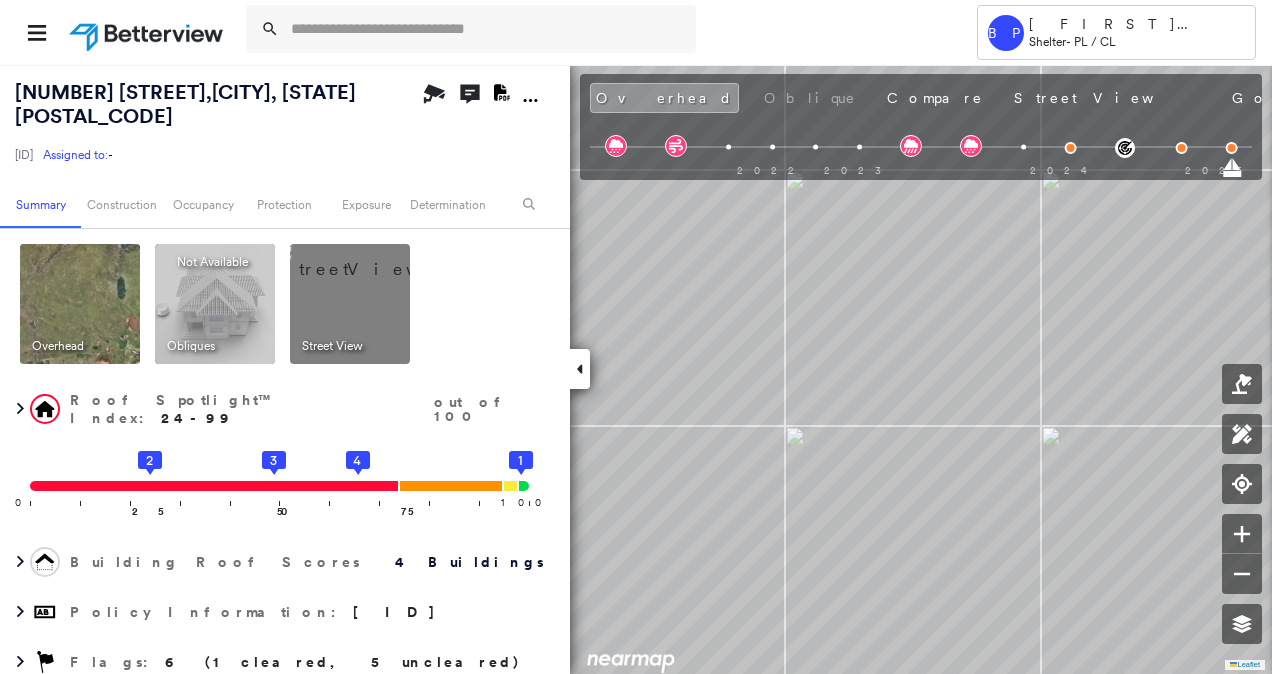 click on "Tower BP Brian Price Shelter  -   PL / CL 15906 FISHMARKET RD ,  MCLOUD, OK 74851 271350110321840003 Assigned to:  - Assigned to:  - 271350110321840003 Assigned to:  - Open Comments Download PDF Report Summary Construction Occupancy Protection Exposure Determination Overhead Obliques Not Available ; Street View Roof Spotlight™ Index :  24-99 out of 100 0 100 25 2 50 3 75 4 1 Building Roof Scores 4 Buildings Policy Information :  271350110321840003 Flags :  6 (1 cleared, 5 uncleared) Construction Roof Spotlights :  Rust, Chimney, Vent Property Features :  Car, Boat, Water Hazard, Yard Debris, Significantly Stained Pavement and 1 more Roof Age :  All Buildings greater than 3 years old. 1 Building 1 :  3+ years 2 Building 2 :  3+ years 3 Building 3 :  3+ years 4 Building 4 :  3+ years Roof Size & Shape :  4 buildings  BuildZoom - Building Permit Data and Analysis Occupancy Place Detail Protection Exposure FEMA Risk Index Hail Claim Predictor: Most Risky 1   out of  5 Wind Claim Predictor: Average Risk 3   5 3" at bounding box center (636, 337) 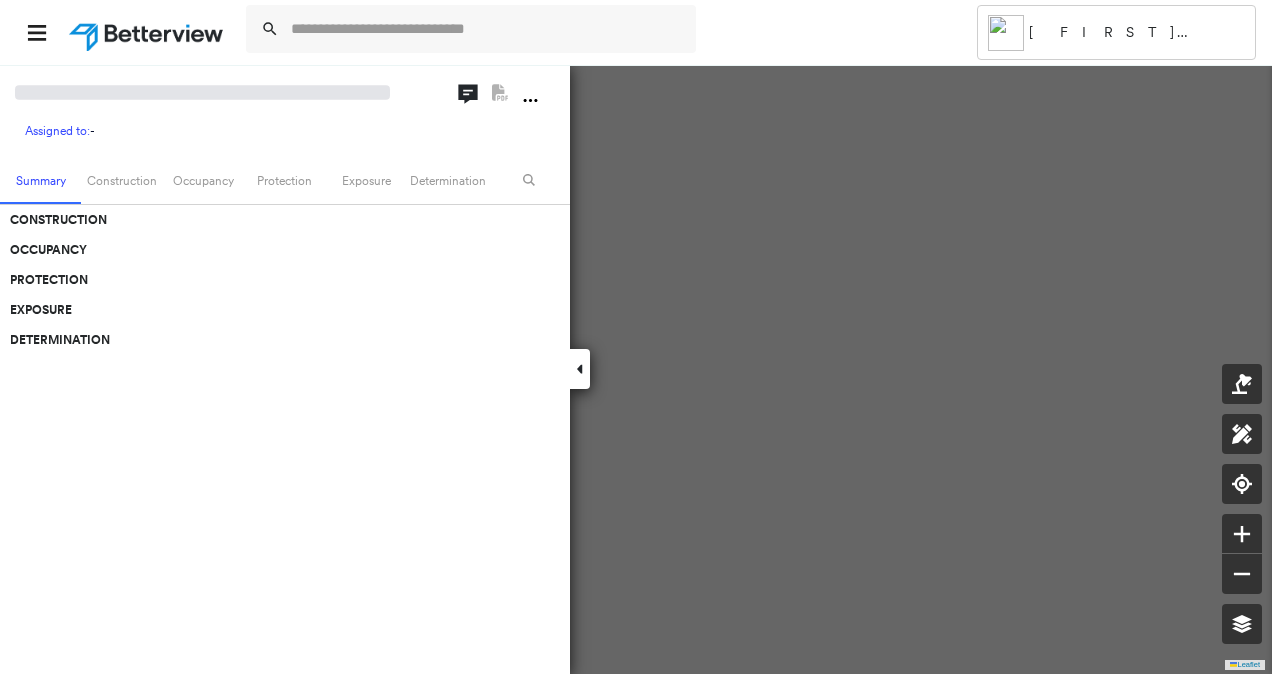 scroll, scrollTop: 0, scrollLeft: 0, axis: both 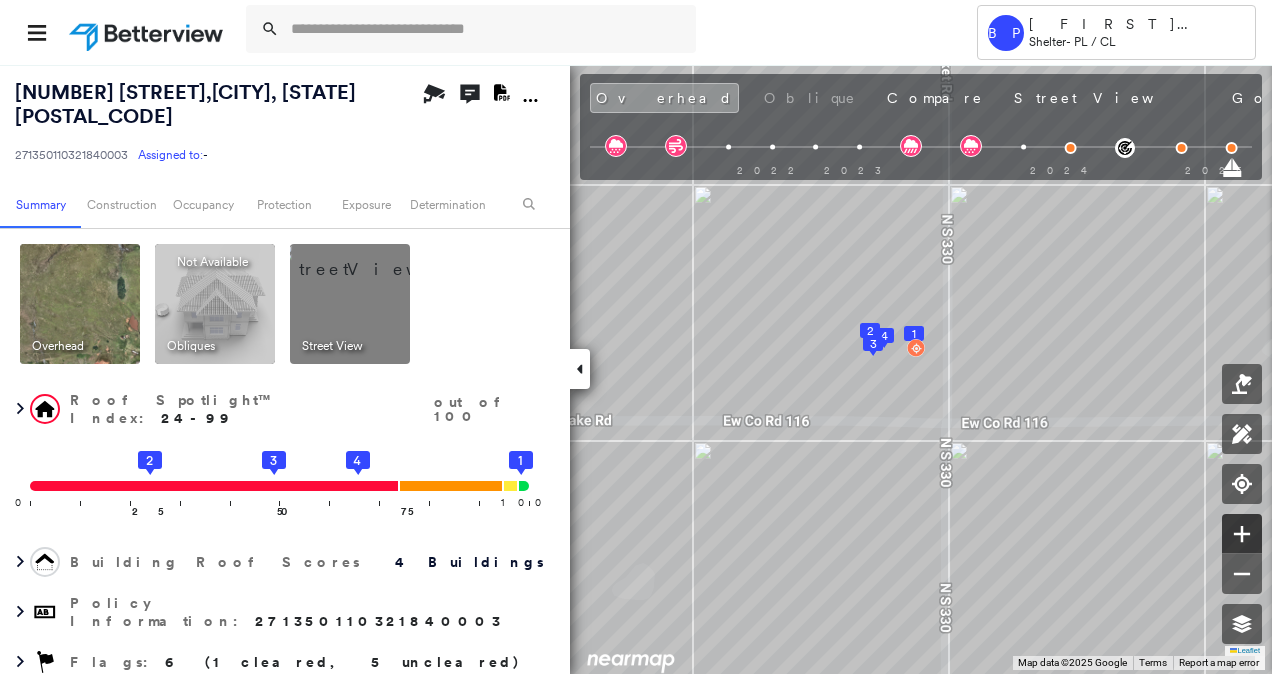 click at bounding box center [1242, 534] 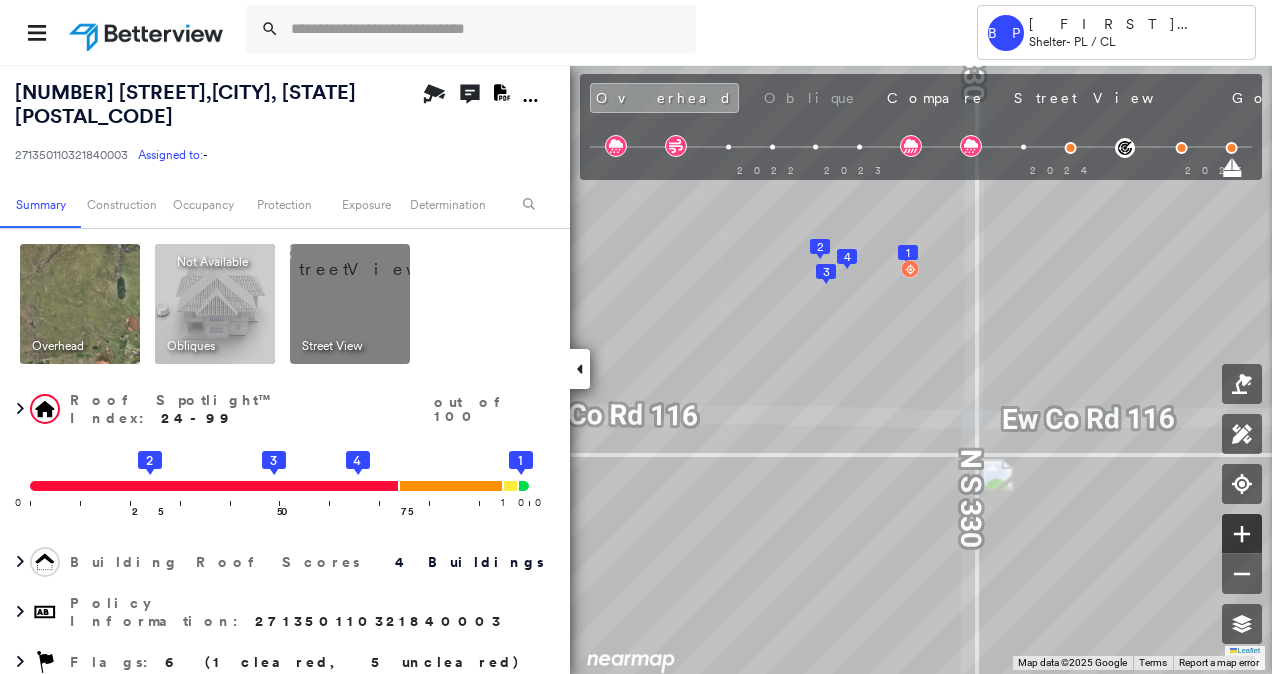 click at bounding box center (1242, 534) 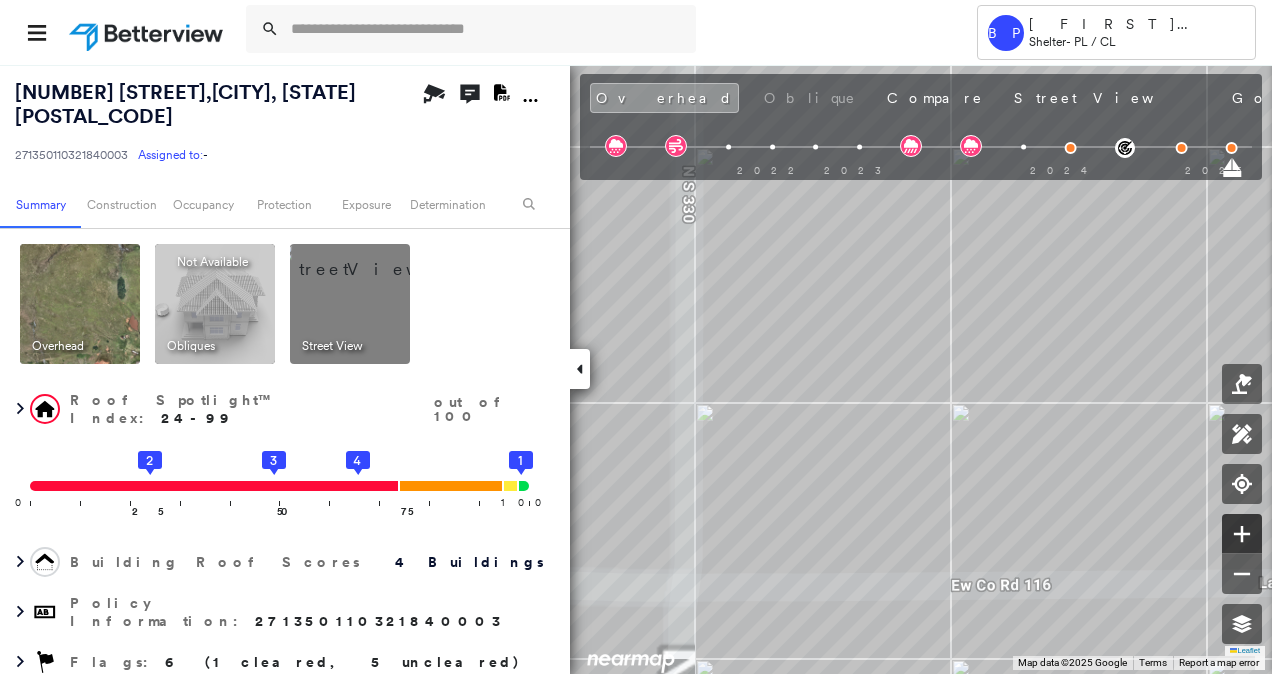 click at bounding box center [1242, 534] 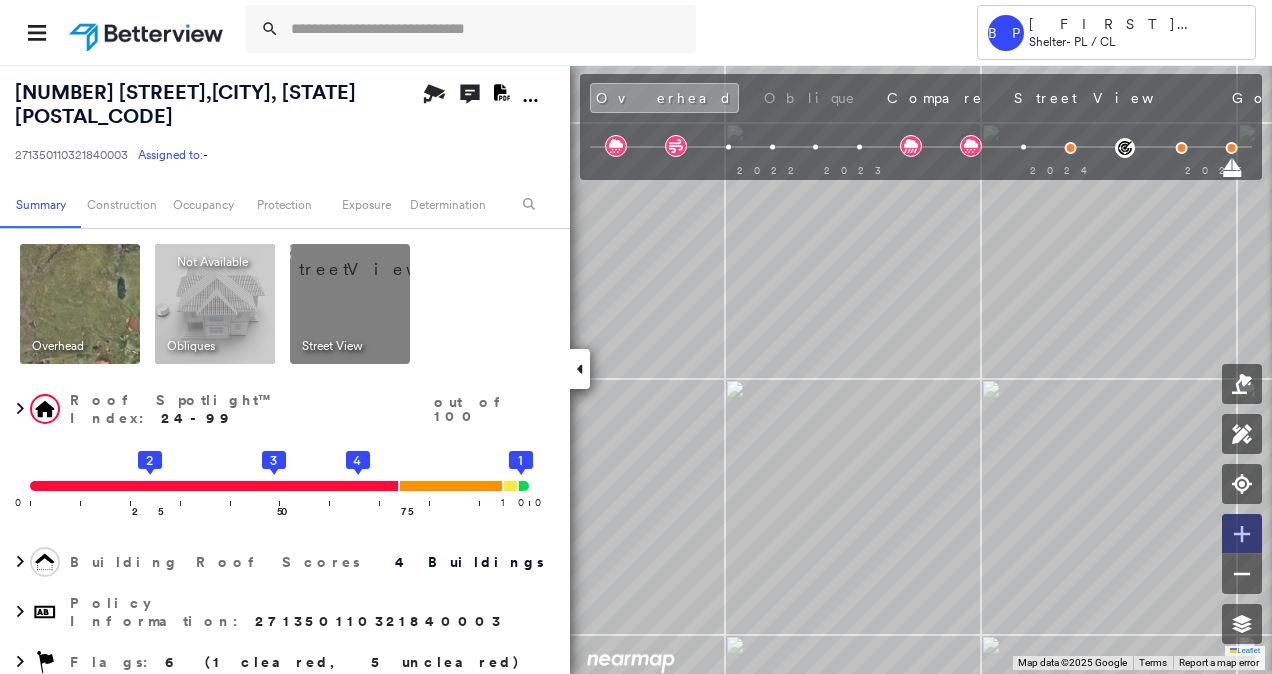 click at bounding box center [1242, 534] 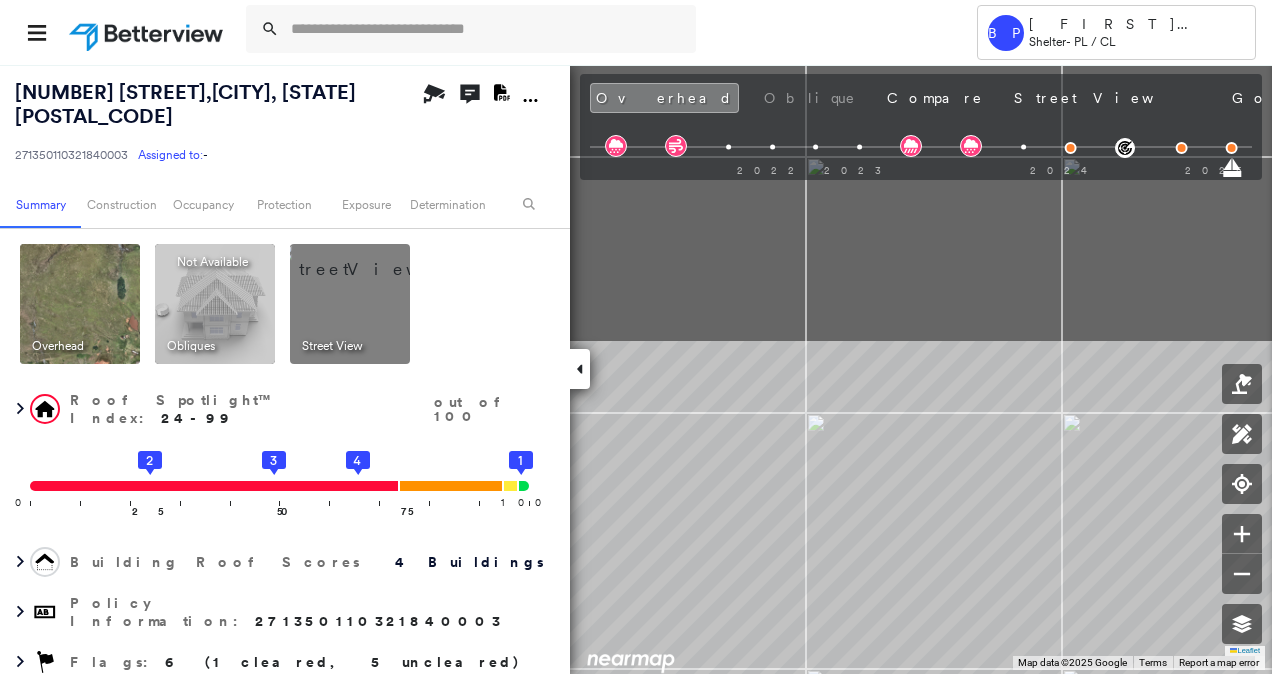 click on "Tower BP [LAST] Shelter  -   PL / CL [NUMBER] [STREET], [CITY], [STATE] [POSTAL_CODE] [ID] Assigned to:  - Assigned to:  - [ID] Assigned to:  - Open Comments Download PDF Report Summary Construction Occupancy Protection Exposure Determination Overhead Obliques Not Available ; Street View Roof Spotlight™ Index :  24-99 out of 100 0 100 25 2 50 3 75 4 1 Building Roof Scores 4 Buildings Policy Information :  [ID] Flags :  6 (1 cleared, 5 uncleared) Construction Roof Spotlights :  Rust, Chimney, Vent Property Features :  Car, Boat, Water Hazard, Yard Debris, Significantly Stained Pavement and 1 more Roof Age :  All Buildings greater than 3 years old. 1 Building 1 :  3+ years 2 Building 2 :  3+ years 3 Building 3 :  3+ years 4 Building 4 :  3+ years Roof Size & Shape :  4 buildings  BuildZoom - Building Permit Data and Analysis Occupancy Place Detail Protection Exposure FEMA Risk Index Hail Claim Predictor: Most Risky 1   out of  5 Wind Claim Predictor: Average Risk 3   5 3" at bounding box center (636, 337) 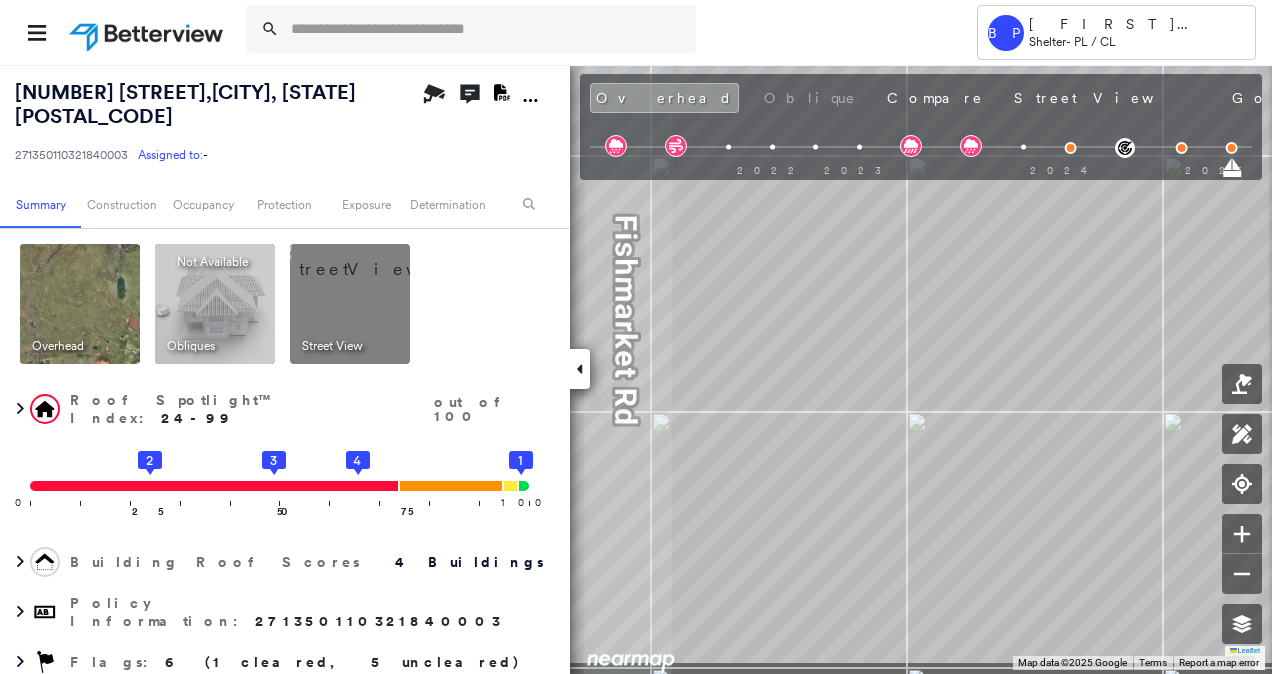 click on "Tower BP [LAST] Shelter  -   PL / CL [NUMBER] [STREET], [CITY], [STATE] [POSTAL_CODE] [ID] Assigned to:  - Assigned to:  - [ID] Assigned to:  - Open Comments Download PDF Report Summary Construction Occupancy Protection Exposure Determination Overhead Obliques Not Available ; Street View Roof Spotlight™ Index :  24-99 out of 100 0 100 25 2 50 3 75 4 1 Building Roof Scores 4 Buildings Policy Information :  [ID] Flags :  6 (1 cleared, 5 uncleared) Construction Roof Spotlights :  Rust, Chimney, Vent Property Features :  Car, Boat, Water Hazard, Yard Debris, Significantly Stained Pavement and 1 more Roof Age :  All Buildings greater than 3 years old. 1 Building 1 :  3+ years 2 Building 2 :  3+ years 3 Building 3 :  3+ years 4 Building 4 :  3+ years Roof Size & Shape :  4 buildings  BuildZoom - Building Permit Data and Analysis Occupancy Place Detail Protection Exposure FEMA Risk Index Hail Claim Predictor: Most Risky 1   out of  5 Wind Claim Predictor: Average Risk 3   5 3" at bounding box center [636, 337] 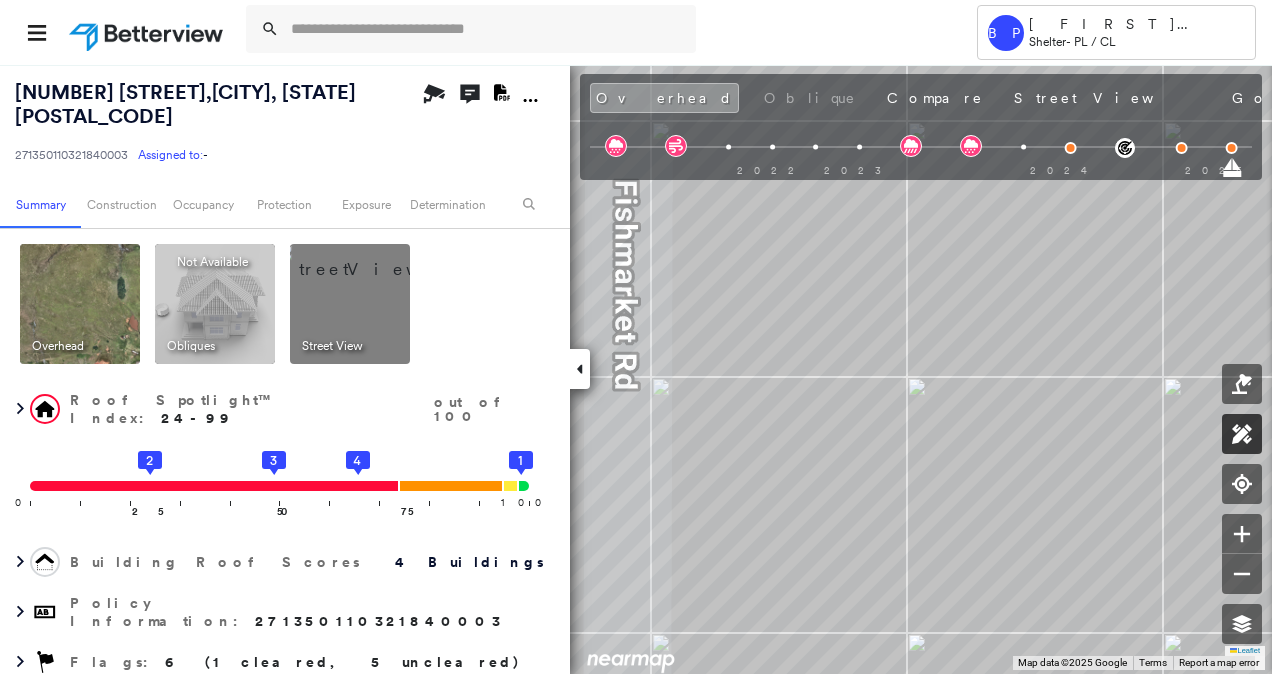click on "[NUMBER] [STREET], [CITY], [STATE] [POSTAL_CODE] [ID] Assigned to:  - Assigned to:  - [ID] Assigned to:  - Open Comments Download PDF Report Summary Construction Occupancy Protection Exposure Determination Overhead Obliques Not Available ; Street View Roof Spotlight™ Index :  24-99 out of 100 0 100 25 2 50 3 75 4 1 Building Roof Scores 4 Buildings Policy Information :  [ID] Flags :  6 (1 cleared, 5 uncleared) Construction Roof Spotlights :  Rust, Chimney, Vent Property Features :  Car, Boat, Water Hazard, Yard Debris, Significantly Stained Pavement and 1 more Roof Age :  All Buildings greater than 3 years old. 1 Building 1 :  3+ years 2 Building 2 :  3+ years 3 Building 3 :  3+ years 4 Building 4 :  3+ years Roof Size & Shape :  4 buildings  BuildZoom - Building Permit Data and Analysis Occupancy Place Detail Protection Exposure FEMA Risk Index Hail Claim Predictor: Most Risky 1   out of  5 Wind Claim Predictor: Average Risk 3   5 :" at bounding box center [636, 369] 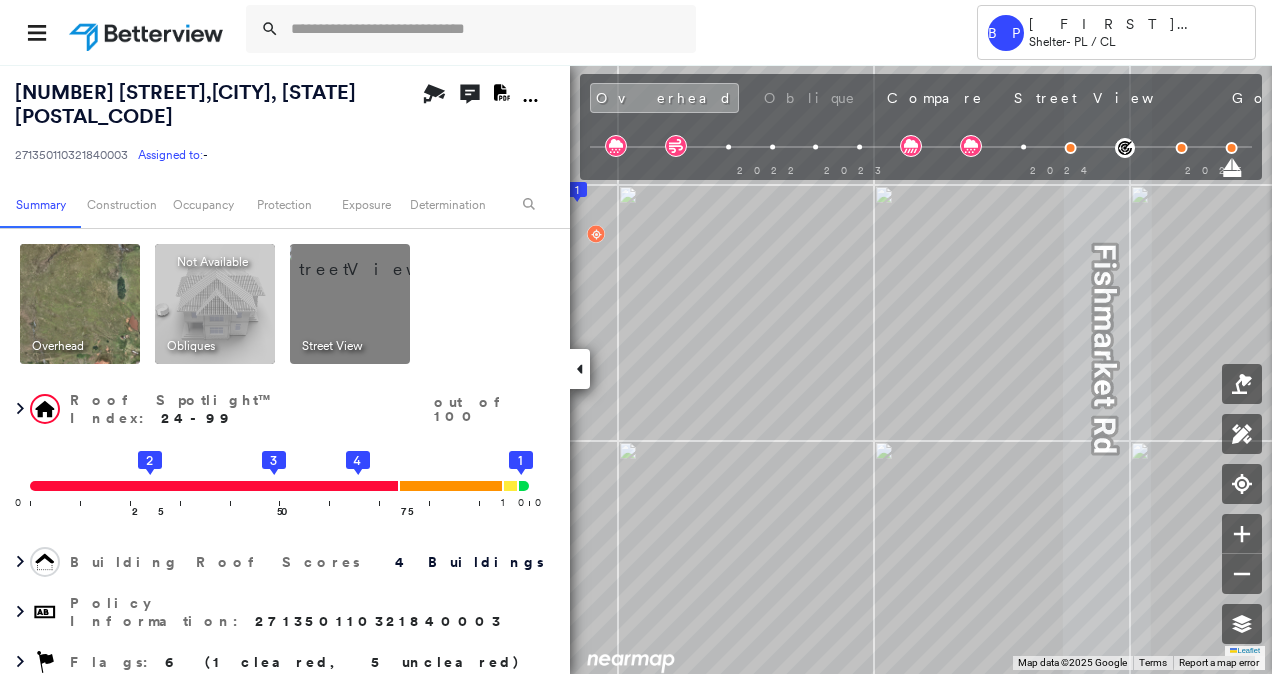 click on "Tower BP [LAST] Shelter  -   PL / CL [NUMBER] [STREET], [CITY], [STATE] [POSTAL_CODE] [ID] Assigned to:  - Assigned to:  - [ID] Assigned to:  - Open Comments Download PDF Report Summary Construction Occupancy Protection Exposure Determination Overhead Obliques Not Available ; Street View Roof Spotlight™ Index :  24-99 out of 100 0 100 25 2 50 3 75 4 1 Building Roof Scores 4 Buildings Policy Information :  [ID] Flags :  6 (1 cleared, 5 uncleared) Construction Roof Spotlights :  Rust, Chimney, Vent Property Features :  Car, Boat, Water Hazard, Yard Debris, Significantly Stained Pavement and 1 more Roof Age :  All Buildings greater than 3 years old. 1 Building 1 :  3+ years 2 Building 2 :  3+ years 3 Building 3 :  3+ years 4 Building 4 :  3+ years Roof Size & Shape :  4 buildings  BuildZoom - Building Permit Data and Analysis Occupancy Place Detail Protection Exposure FEMA Risk Index Hail Claim Predictor: Most Risky 1   out of  5 Wind Claim Predictor: Average Risk 3   5 3" at bounding box center (636, 337) 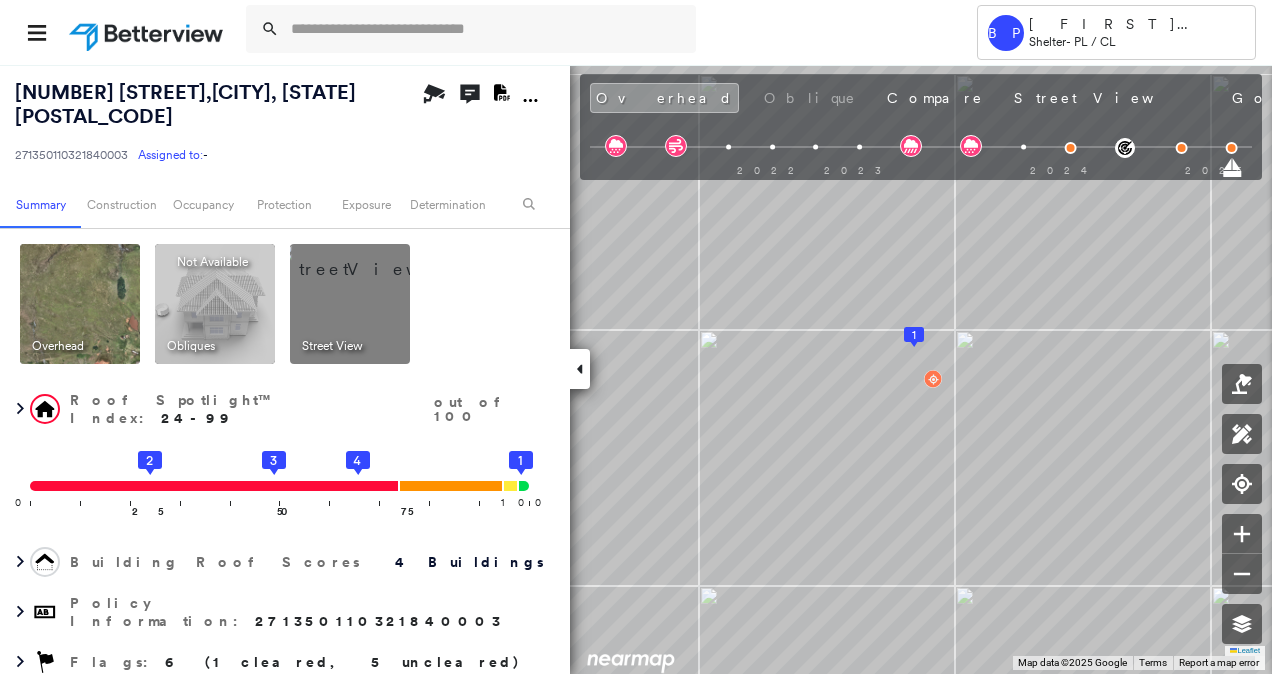 click on "Tower BP [LAST] Shelter  -   PL / CL [NUMBER] [STREET], [CITY], [STATE] [POSTAL_CODE] [ID] Assigned to:  - Assigned to:  - [ID] Assigned to:  - Open Comments Download PDF Report Summary Construction Occupancy Protection Exposure Determination Overhead Obliques Not Available ; Street View Roof Spotlight™ Index :  24-99 out of 100 0 100 25 2 50 3 75 4 1 Building Roof Scores 4 Buildings Policy Information :  [ID] Flags :  6 (1 cleared, 5 uncleared) Construction Roof Spotlights :  Rust, Chimney, Vent Property Features :  Car, Boat, Water Hazard, Yard Debris, Significantly Stained Pavement and 1 more Roof Age :  All Buildings greater than 3 years old. 1 Building 1 :  3+ years 2 Building 2 :  3+ years 3 Building 3 :  3+ years 4 Building 4 :  3+ years Roof Size & Shape :  4 buildings  BuildZoom - Building Permit Data and Analysis Occupancy Place Detail Protection Exposure FEMA Risk Index Hail Claim Predictor: Most Risky 1   out of  5 Wind Claim Predictor: Average Risk 3   5 3" at bounding box center [636, 337] 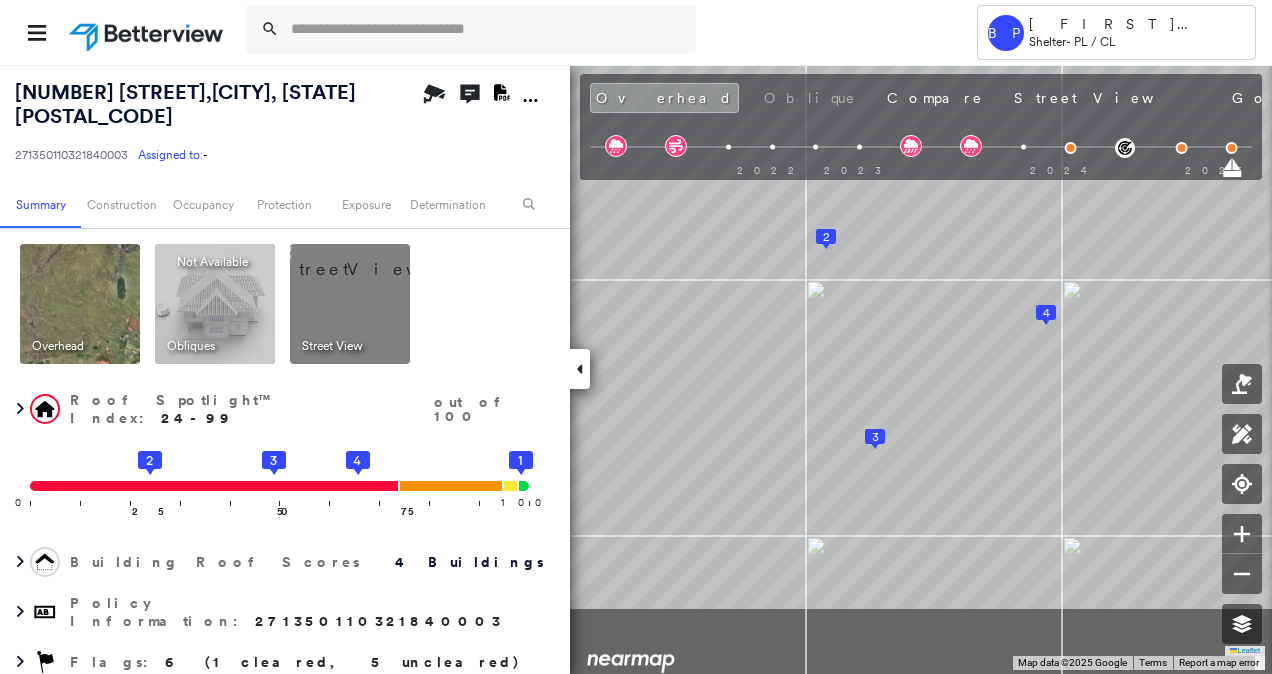 click on "Tower BP [LAST] Shelter  -   PL / CL [NUMBER] [STREET], [CITY], [STATE] [POSTAL_CODE] [ID] Assigned to:  - Assigned to:  - [ID] Assigned to:  - Open Comments Download PDF Report Summary Construction Occupancy Protection Exposure Determination Overhead Obliques Not Available ; Street View Roof Spotlight™ Index :  24-99 out of 100 0 100 25 2 50 3 75 4 1 Building Roof Scores 4 Buildings Policy Information :  [ID] Flags :  6 (1 cleared, 5 uncleared) Construction Roof Spotlights :  Rust, Chimney, Vent Property Features :  Car, Boat, Water Hazard, Yard Debris, Significantly Stained Pavement and 1 more Roof Age :  All Buildings greater than 3 years old. 1 Building 1 :  3+ years 2 Building 2 :  3+ years 3 Building 3 :  3+ years 4 Building 4 :  3+ years Roof Size & Shape :  4 buildings  BuildZoom - Building Permit Data and Analysis Occupancy Place Detail Protection Exposure FEMA Risk Index Hail Claim Predictor: Most Risky 1   out of  5 Wind Claim Predictor: Average Risk 3   5 3" at bounding box center (636, 337) 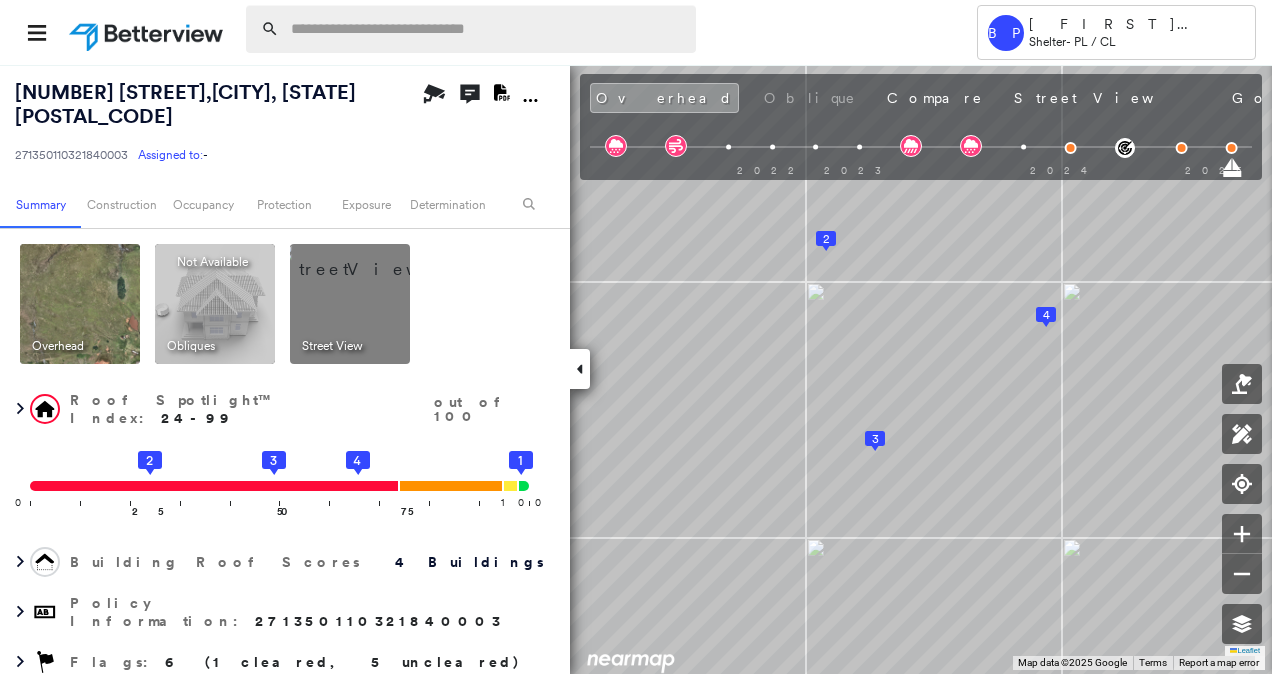 click at bounding box center [487, 29] 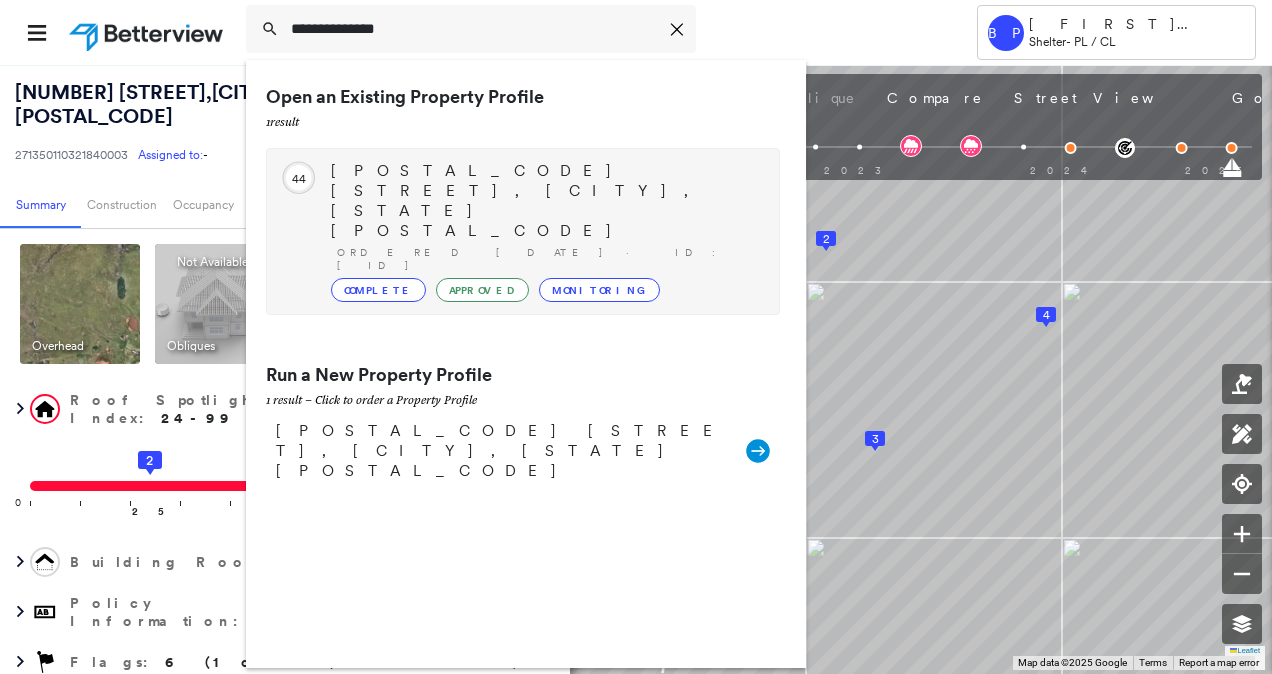 type on "**********" 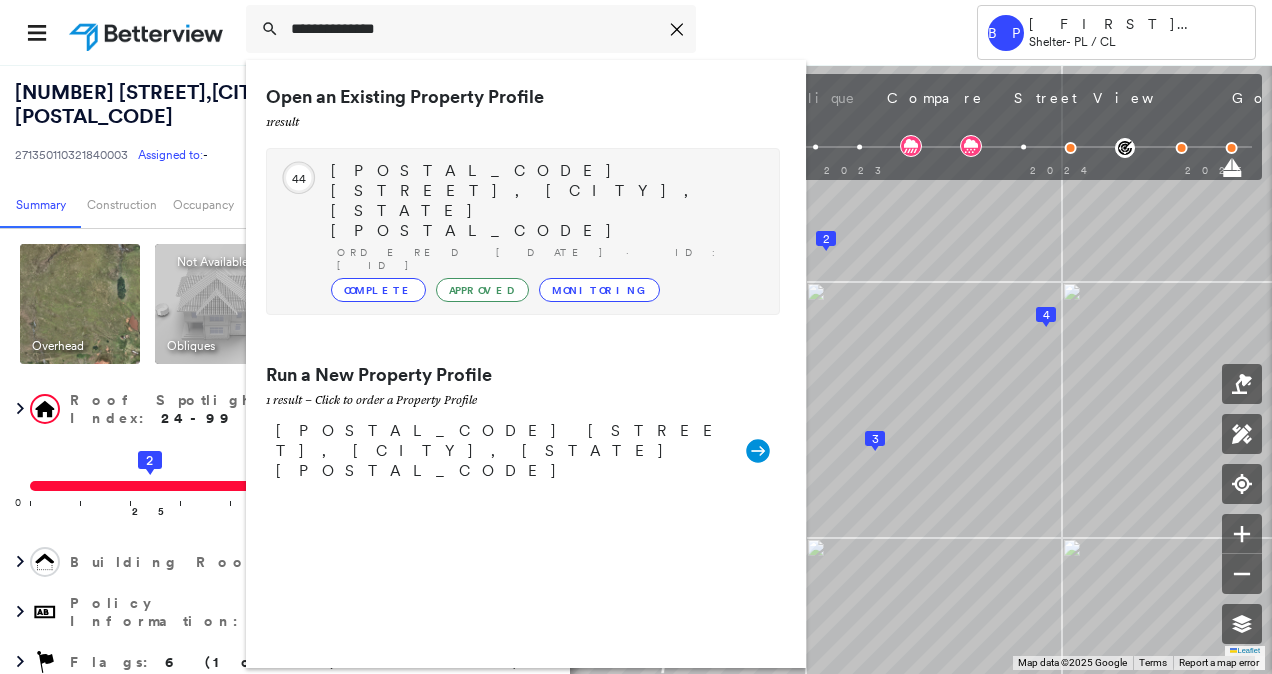 click on "Circled Text Icon 44 44802 45TH ST, SHAWNEE, OK 74804 Ordered 09/17/24 · ID: 271350109901580001 Complete Approved Monitoring" at bounding box center [523, 231] 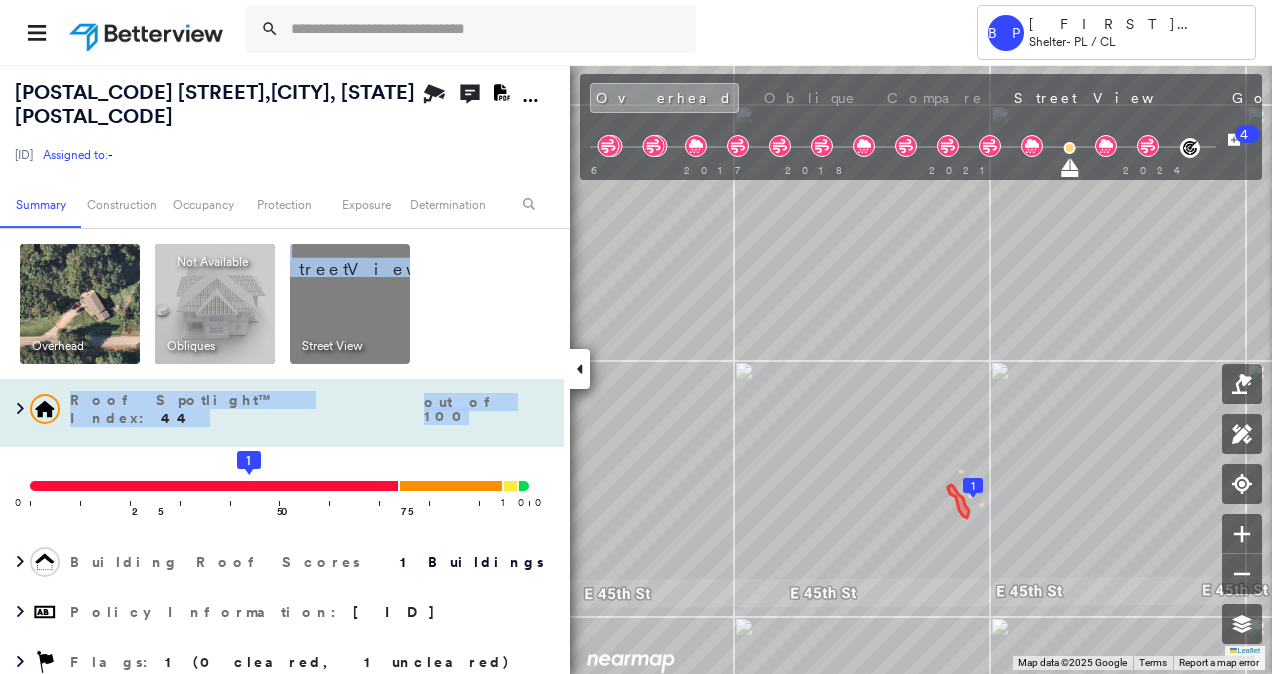 drag, startPoint x: 562, startPoint y: 265, endPoint x: 550, endPoint y: 376, distance: 111.64677 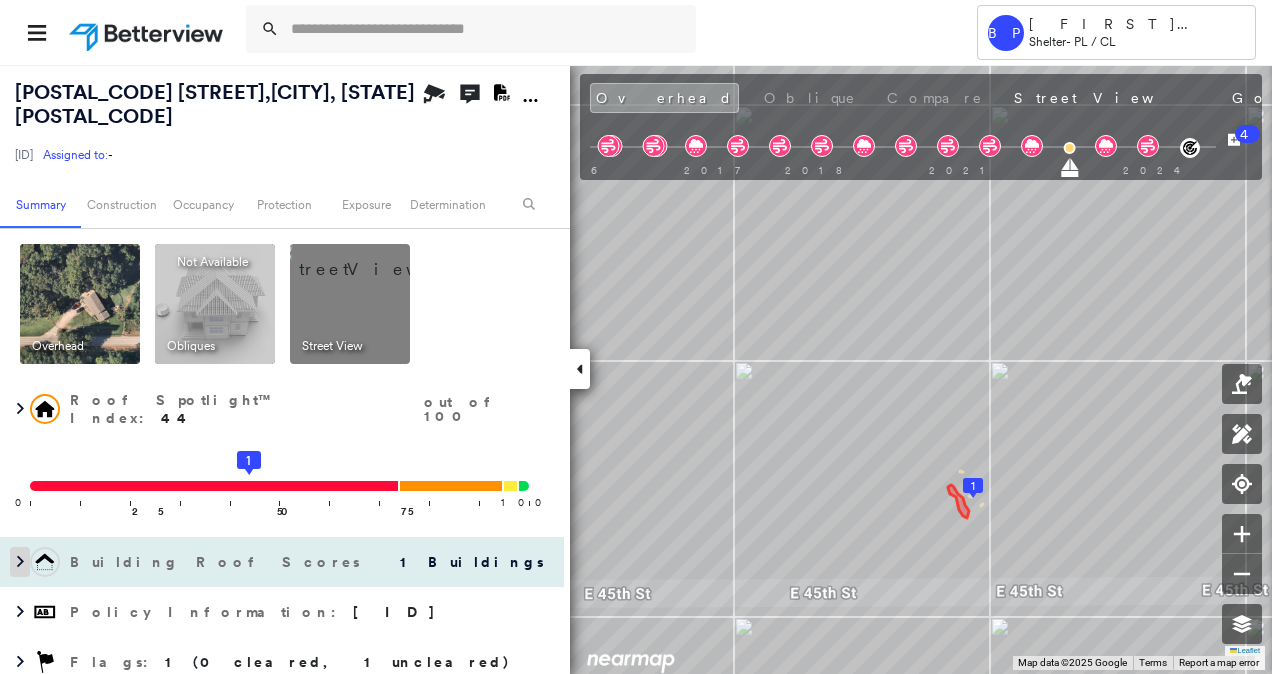 click 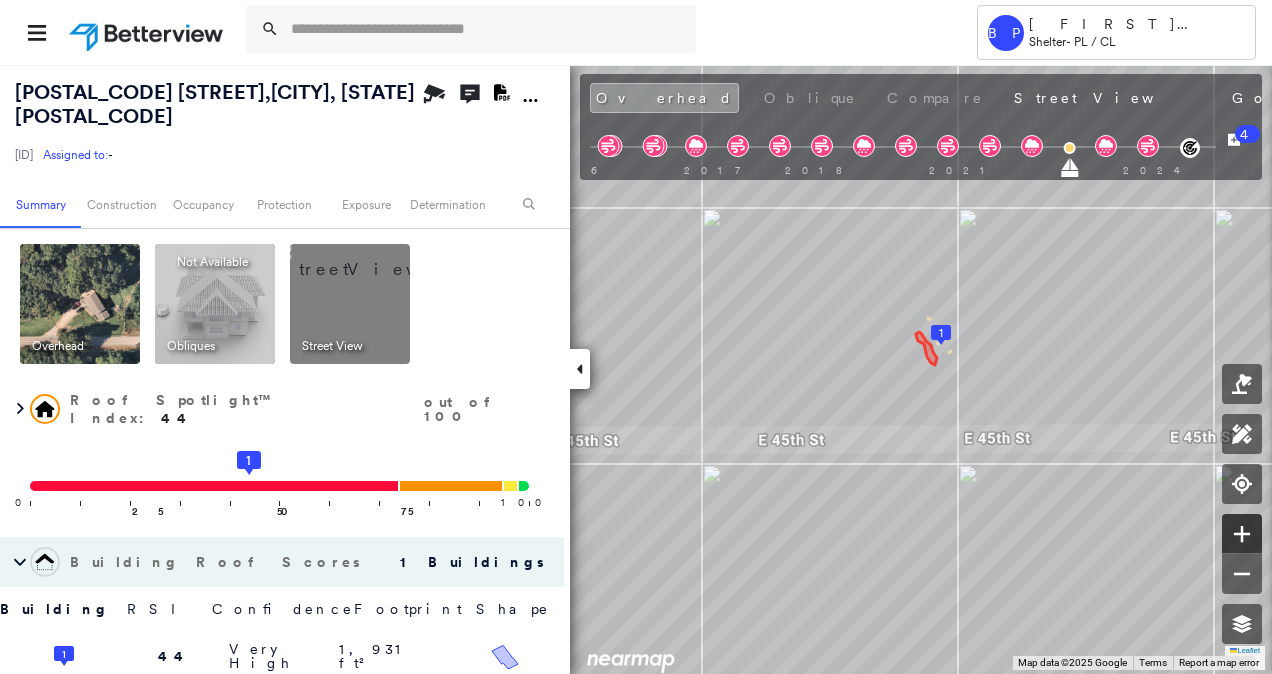 click 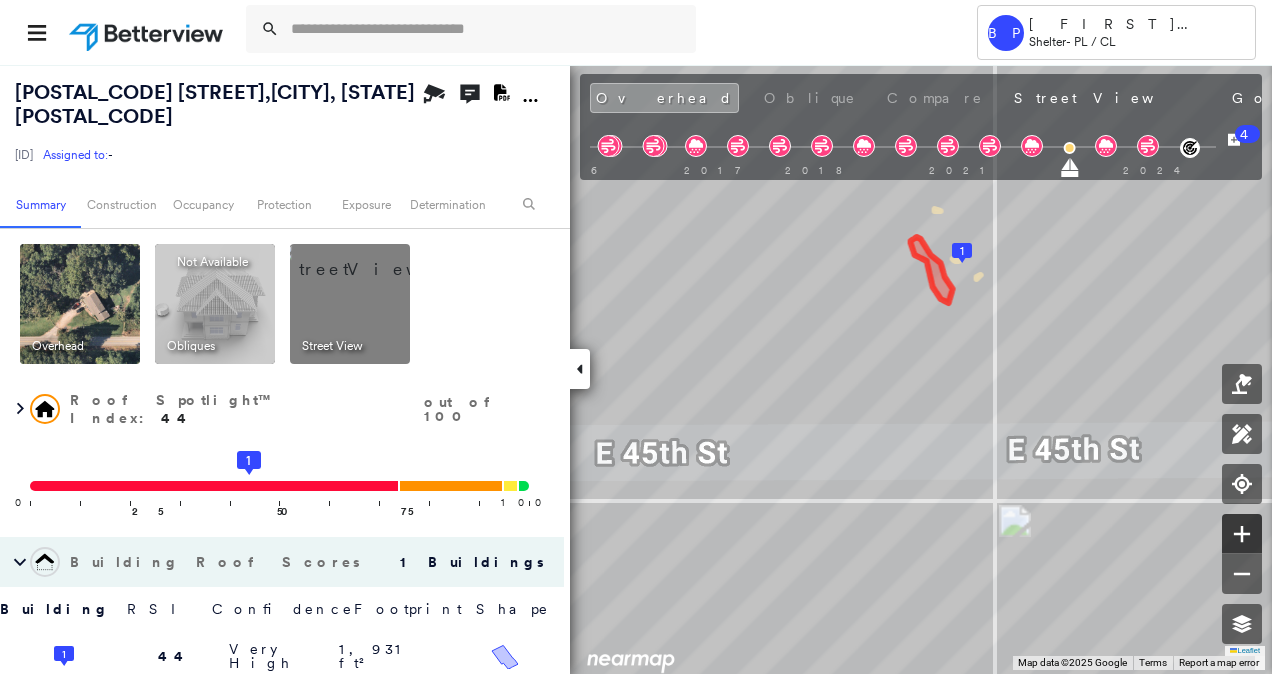 click 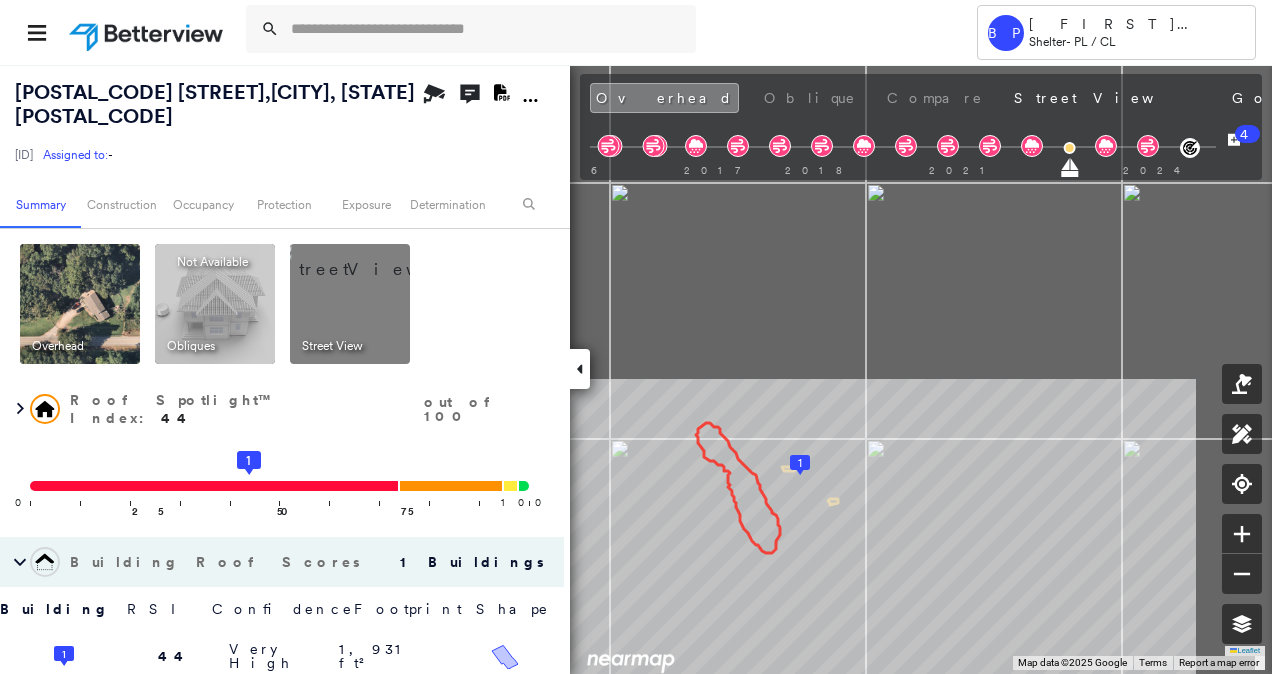 click on "Tower BP Brian Price Shelter  -   PL / CL 44802 45TH ST ,  SHAWNEE, OK 74804 271350109901580001 Assigned to:  - Assigned to:  - 271350109901580001 Assigned to:  - Open Comments Download PDF Report Summary Construction Occupancy Protection Exposure Determination Overhead Obliques Not Available ; Street View Roof Spotlight™ Index :  44 out of 100 0 100 25 50 1 75 Building Roof Scores 1 Buildings Building RSI Confidence Footprint Shape 1 44 Very High 1,931 ft² Shape: Gable 100% Confidence Material: Asphalt Shingle 89% Confidence Square Footage: 1,931 ft² Worn Shingles Prevalent  ( 8%,  145 ft² ) Policy Information :  271350109901580001 Flags :  1 (0 cleared, 1 uncleared) Construction Roof Spotlights :  Worn Shingles, Vent Property Features Roof Age :  Undetermined: Only 1 Image Available Roof Size & Shape :  1 building  - Gable | Asphalt Shingle BuildZoom - Building Permit Data and Analysis Occupancy Place Detail Protection Exposure FEMA Risk Index Hail Claim Predictor: Most Risky 1   out of  5 Wind 1   5 2" at bounding box center [636, 337] 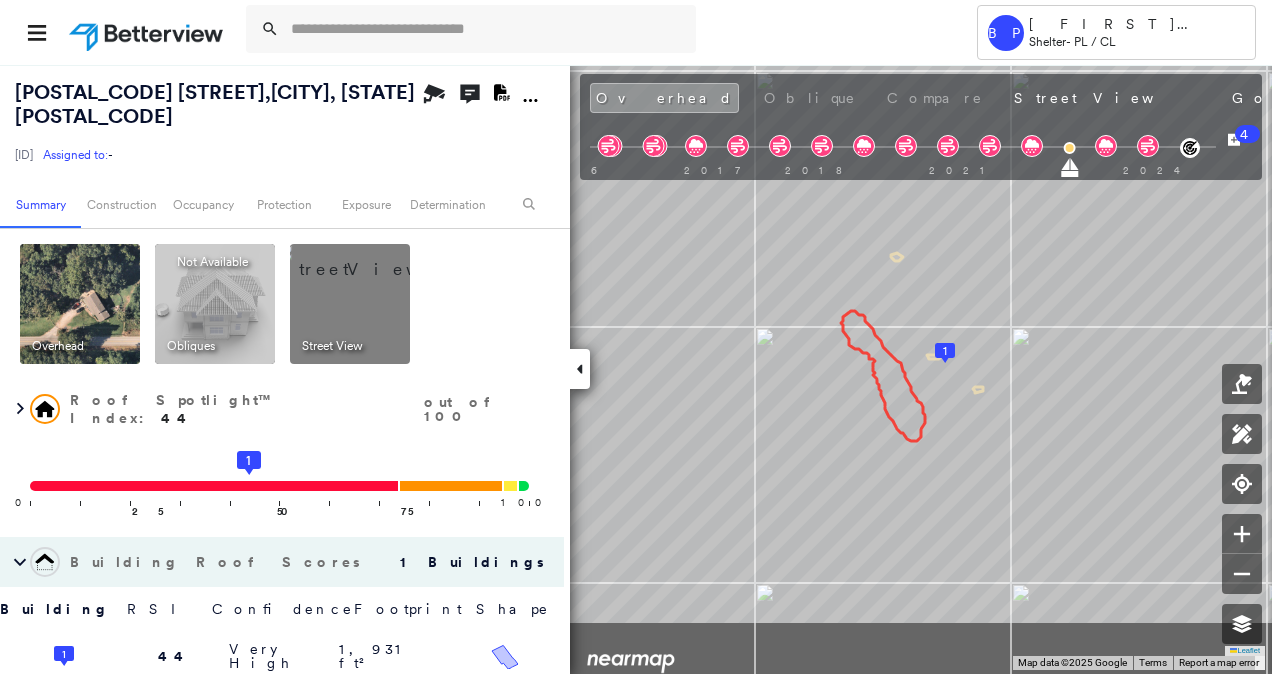 click on "44802 45TH ST ,  SHAWNEE, OK 74804 271350109901580001 Assigned to:  - Assigned to:  - 271350109901580001 Assigned to:  - Open Comments Download PDF Report Summary Construction Occupancy Protection Exposure Determination Overhead Obliques Not Available ; Street View Roof Spotlight™ Index :  44 out of 100 0 100 25 50 1 75 Building Roof Scores 1 Buildings Building RSI Confidence Footprint Shape 1 44 Very High 1,931 ft² Shape: Gable 100% Confidence Material: Asphalt Shingle 89% Confidence Square Footage: 1,931 ft² Worn Shingles Prevalent  ( 8%,  145 ft² ) Policy Information :  271350109901580001 Flags :  1 (0 cleared, 1 uncleared) Construction Roof Spotlights :  Worn Shingles, Vent Property Features Roof Age :  Undetermined: Only 1 Image Available Roof Size & Shape :  1 building  - Gable | Asphalt Shingle BuildZoom - Building Permit Data and Analysis Occupancy Place Detail Protection Exposure FEMA Risk Index Hail Claim Predictor: Most Risky 1   out of  5 Wind Claim Predictor: Most Risky 1   out of  5 2   5 4" at bounding box center (636, 369) 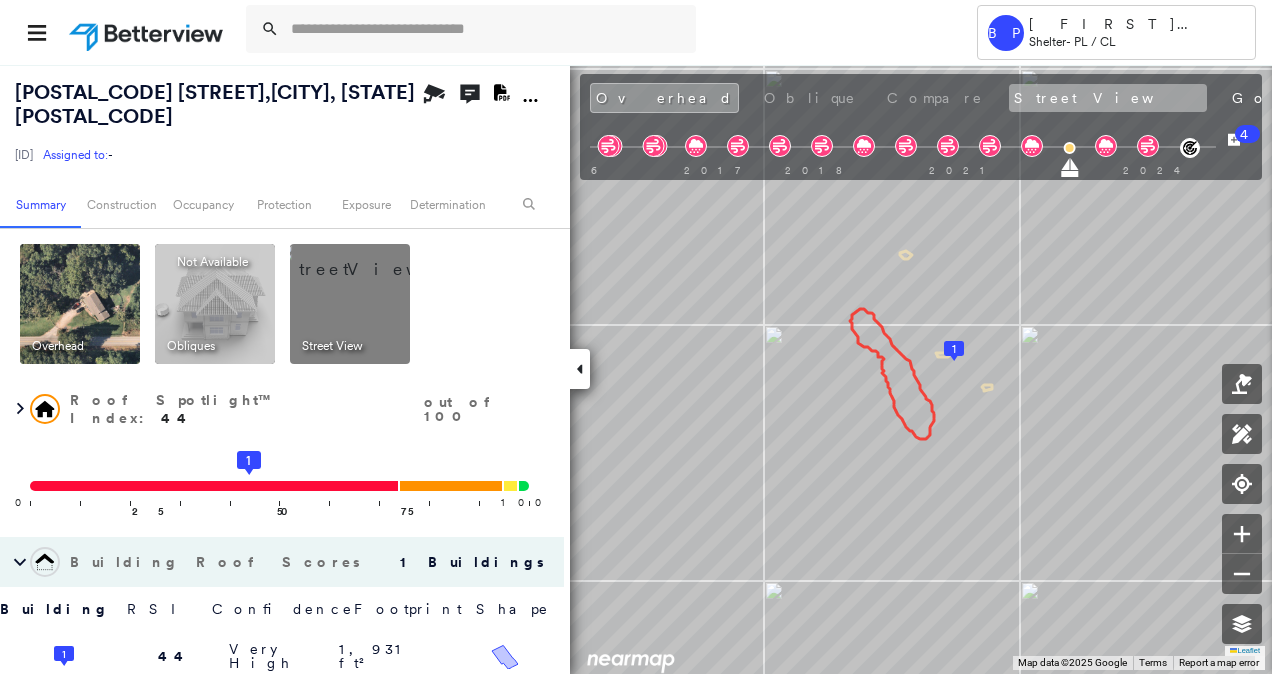 click on "Street View" at bounding box center [1108, 98] 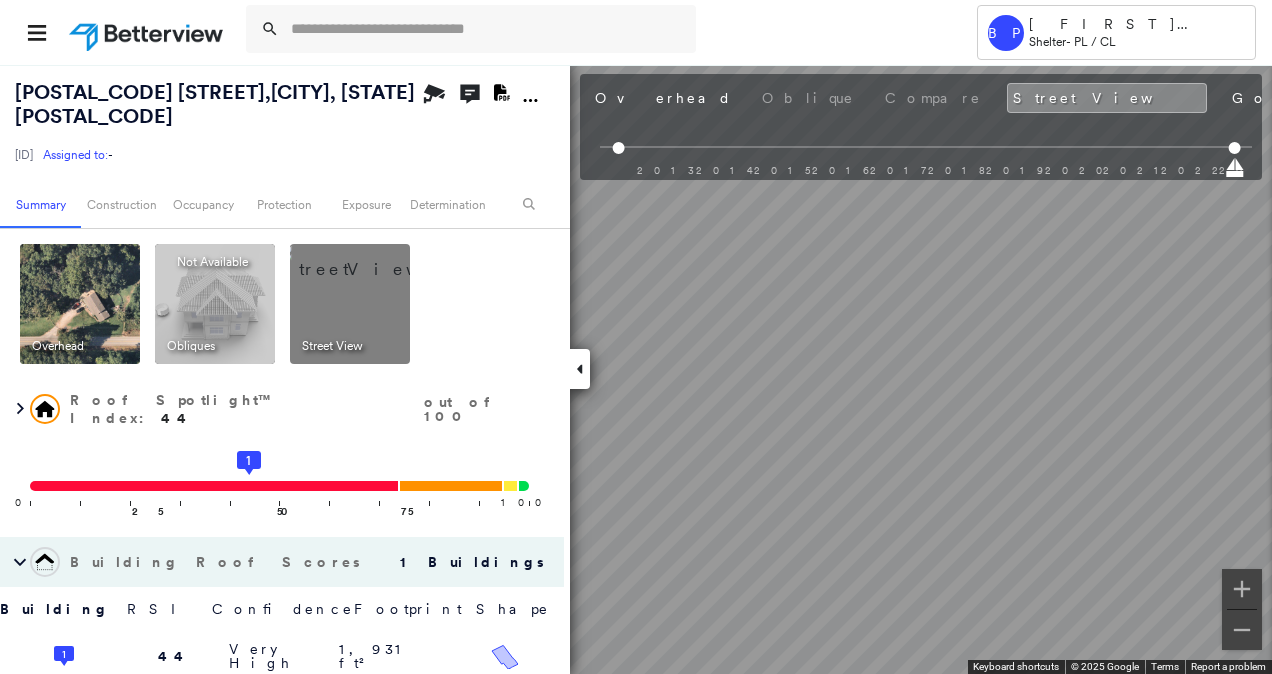 click on "Tower BP Brian Price Shelter  -   PL / CL 44802 45TH ST ,  SHAWNEE, OK 74804 271350109901580001 Assigned to:  - Assigned to:  - 271350109901580001 Assigned to:  - Open Comments Download PDF Report Summary Construction Occupancy Protection Exposure Determination Overhead Obliques Not Available ; Street View Roof Spotlight™ Index :  44 out of 100 0 100 25 50 1 75 Building Roof Scores 1 Buildings Building RSI Confidence Footprint Shape 1 44 Very High 1,931 ft² Shape: Gable 100% Confidence Material: Asphalt Shingle 89% Confidence Square Footage: 1,931 ft² Worn Shingles Prevalent  ( 8%,  145 ft² ) Policy Information :  271350109901580001 Flags :  1 (0 cleared, 1 uncleared) Construction Roof Spotlights :  Worn Shingles, Vent Property Features Roof Age :  Undetermined: Only 1 Image Available Roof Size & Shape :  1 building  - Gable | Asphalt Shingle BuildZoom - Building Permit Data and Analysis Occupancy Place Detail Protection Exposure FEMA Risk Index Hail Claim Predictor: Most Risky 1   out of  5 Wind 1   5 2" at bounding box center [636, 337] 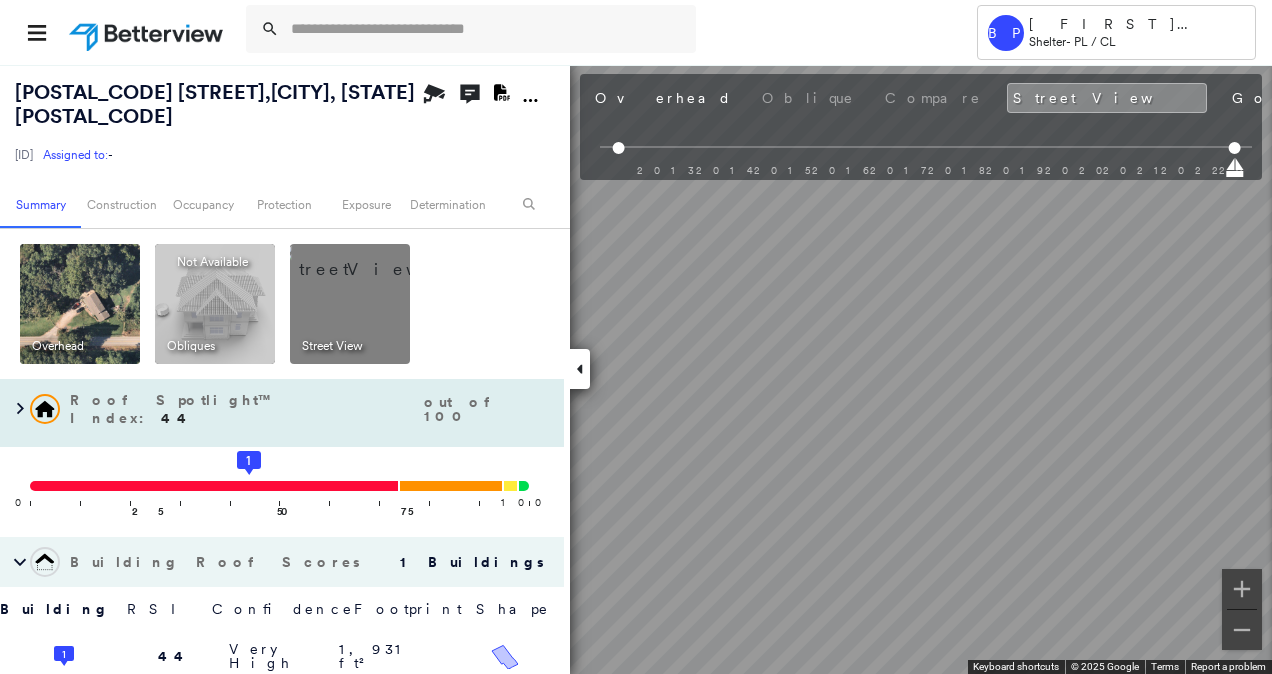 click on "44802 45TH ST ,  SHAWNEE, OK 74804 271350109901580001 Assigned to:  - Assigned to:  - 271350109901580001 Assigned to:  - Open Comments Download PDF Report Summary Construction Occupancy Protection Exposure Determination Overhead Obliques Not Available ; Street View Roof Spotlight™ Index :  44 out of 100 0 100 25 50 1 75 Building Roof Scores 1 Buildings Building RSI Confidence Footprint Shape 1 44 Very High 1,931 ft² Shape: Gable 100% Confidence Material: Asphalt Shingle 89% Confidence Square Footage: 1,931 ft² Worn Shingles Prevalent  ( 8%,  145 ft² ) Policy Information :  271350109901580001 Flags :  1 (0 cleared, 1 uncleared) Construction Roof Spotlights :  Worn Shingles, Vent Property Features Roof Age :  Undetermined: Only 1 Image Available Roof Size & Shape :  1 building  - Gable | Asphalt Shingle BuildZoom - Building Permit Data and Analysis Occupancy Place Detail Protection Exposure FEMA Risk Index Hail Claim Predictor: Most Risky 1   out of  5 Wind Claim Predictor: Most Risky 1   out of  5 2   5 4" at bounding box center [636, 369] 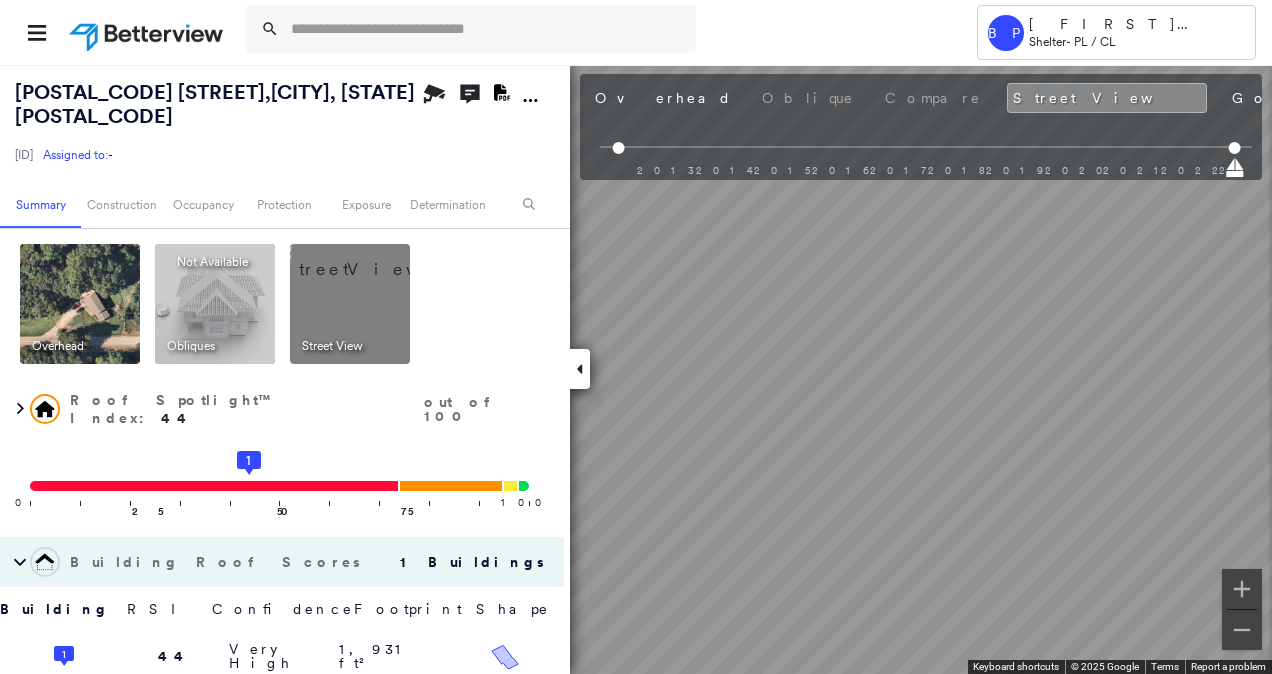 click on "44802 45TH ST ,  SHAWNEE, OK 74804 271350109901580001 Assigned to:  - Assigned to:  - 271350109901580001 Assigned to:  - Open Comments Download PDF Report Summary Construction Occupancy Protection Exposure Determination Overhead Obliques Not Available ; Street View Roof Spotlight™ Index :  44 out of 100 0 100 25 50 1 75 Building Roof Scores 1 Buildings Building RSI Confidence Footprint Shape 1 44 Very High 1,931 ft² Shape: Gable 100% Confidence Material: Asphalt Shingle 89% Confidence Square Footage: 1,931 ft² Worn Shingles Prevalent  ( 8%,  145 ft² ) Policy Information :  271350109901580001 Flags :  1 (0 cleared, 1 uncleared) Construction Roof Spotlights :  Worn Shingles, Vent Property Features Roof Age :  Undetermined: Only 1 Image Available Roof Size & Shape :  1 building  - Gable | Asphalt Shingle BuildZoom - Building Permit Data and Analysis Occupancy Place Detail Protection Exposure FEMA Risk Index Hail Claim Predictor: Most Risky 1   out of  5 Wind Claim Predictor: Most Risky 1   out of  5 2   5 4" at bounding box center (636, 369) 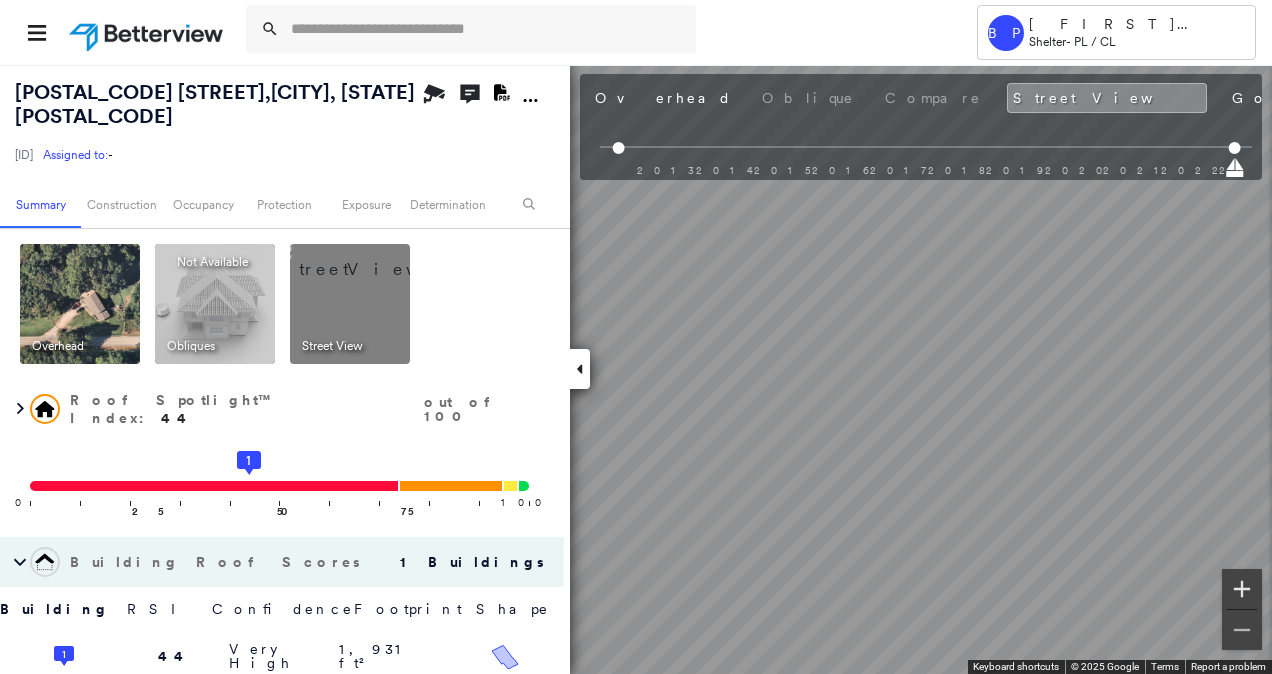 click at bounding box center (1242, 589) 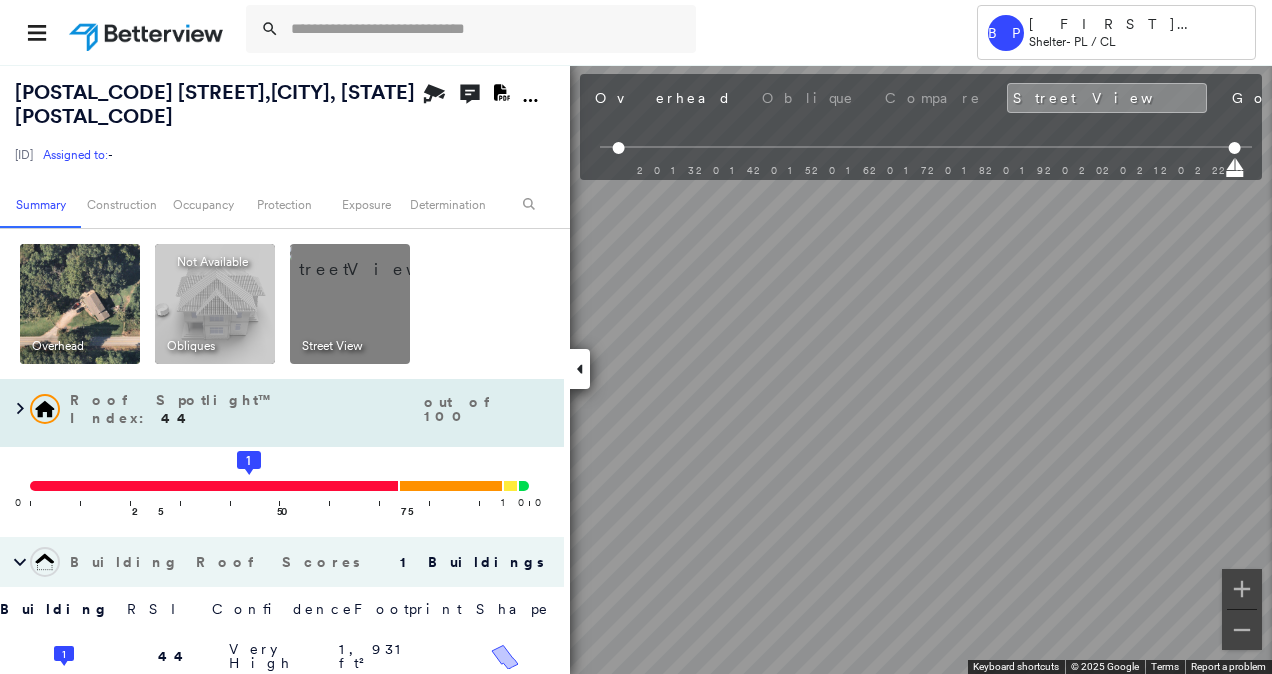 click on "44802 45TH ST ,  SHAWNEE, OK 74804 271350109901580001 Assigned to:  - Assigned to:  - 271350109901580001 Assigned to:  - Open Comments Download PDF Report Summary Construction Occupancy Protection Exposure Determination Overhead Obliques Not Available ; Street View Roof Spotlight™ Index :  44 out of 100 0 100 25 50 1 75 Building Roof Scores 1 Buildings Building RSI Confidence Footprint Shape 1 44 Very High 1,931 ft² Shape: Gable 100% Confidence Material: Asphalt Shingle 89% Confidence Square Footage: 1,931 ft² Worn Shingles Prevalent  ( 8%,  145 ft² ) Policy Information :  271350109901580001 Flags :  1 (0 cleared, 1 uncleared) Construction Roof Spotlights :  Worn Shingles, Vent Property Features Roof Age :  Undetermined: Only 1 Image Available Roof Size & Shape :  1 building  - Gable | Asphalt Shingle BuildZoom - Building Permit Data and Analysis Occupancy Place Detail Protection Exposure FEMA Risk Index Hail Claim Predictor: Most Risky 1   out of  5 Wind Claim Predictor: Most Risky 1   out of  5 2   5 4" at bounding box center (636, 369) 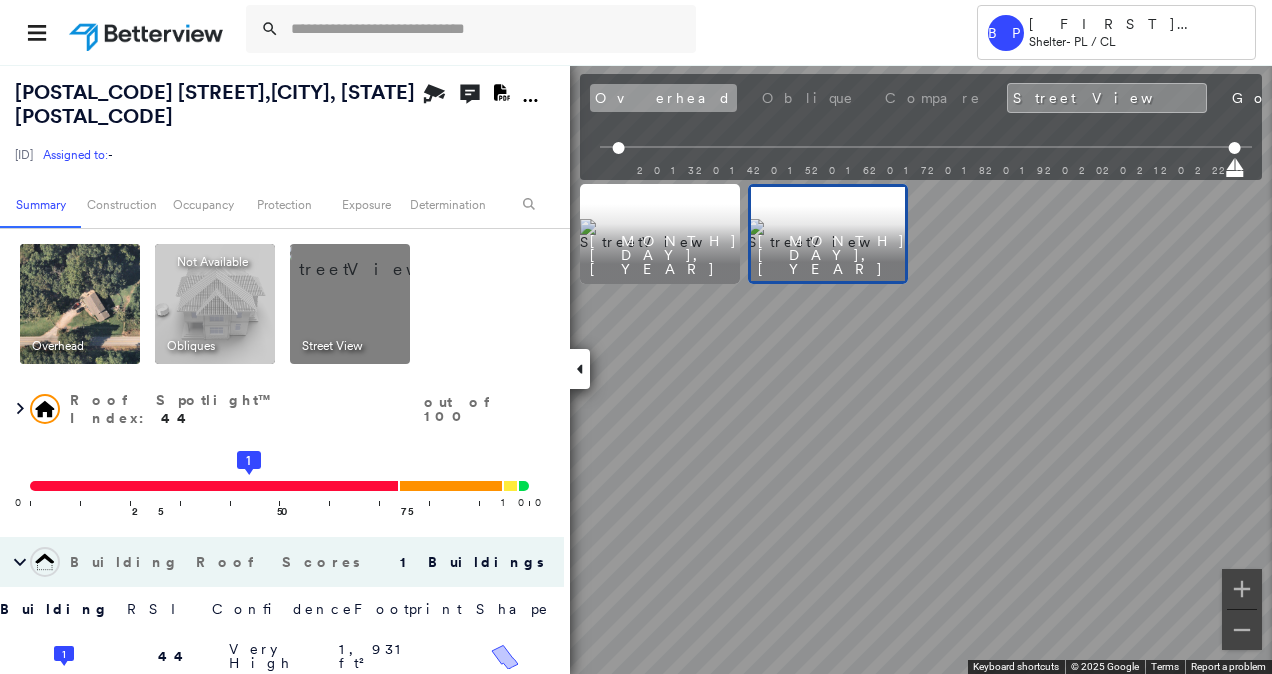 click on "Overhead" at bounding box center (663, 98) 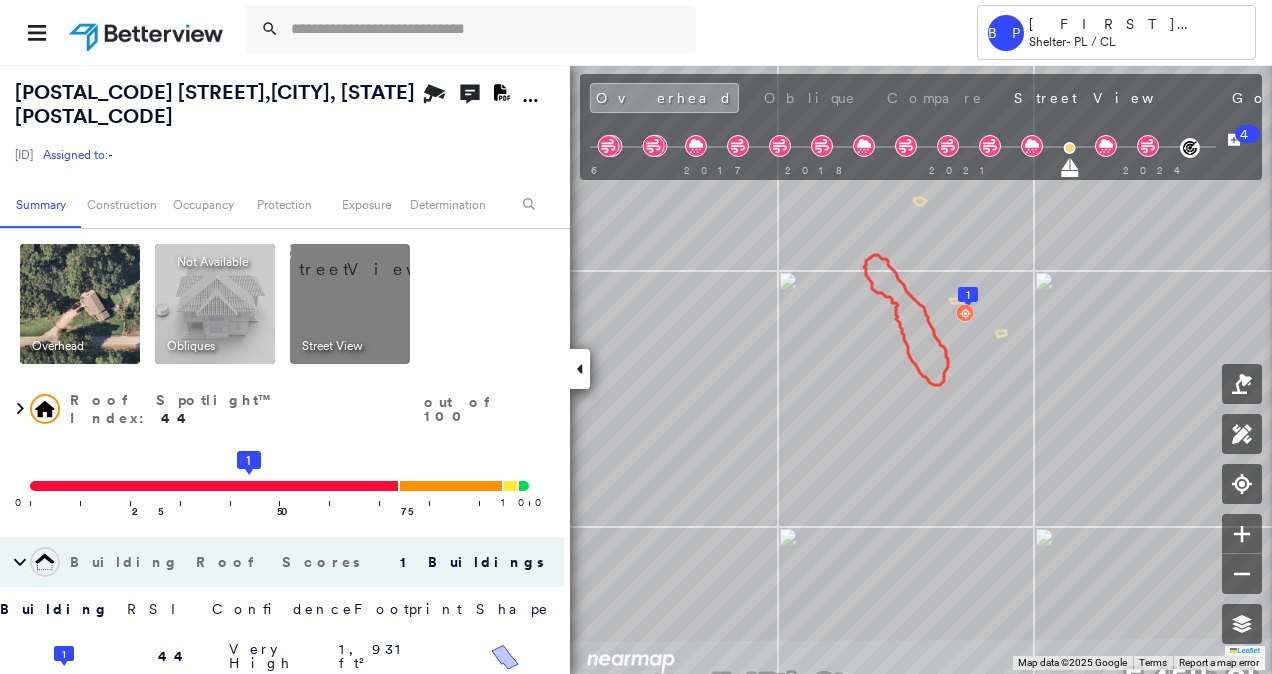 click on "[DATE]" at bounding box center [1660, 100] 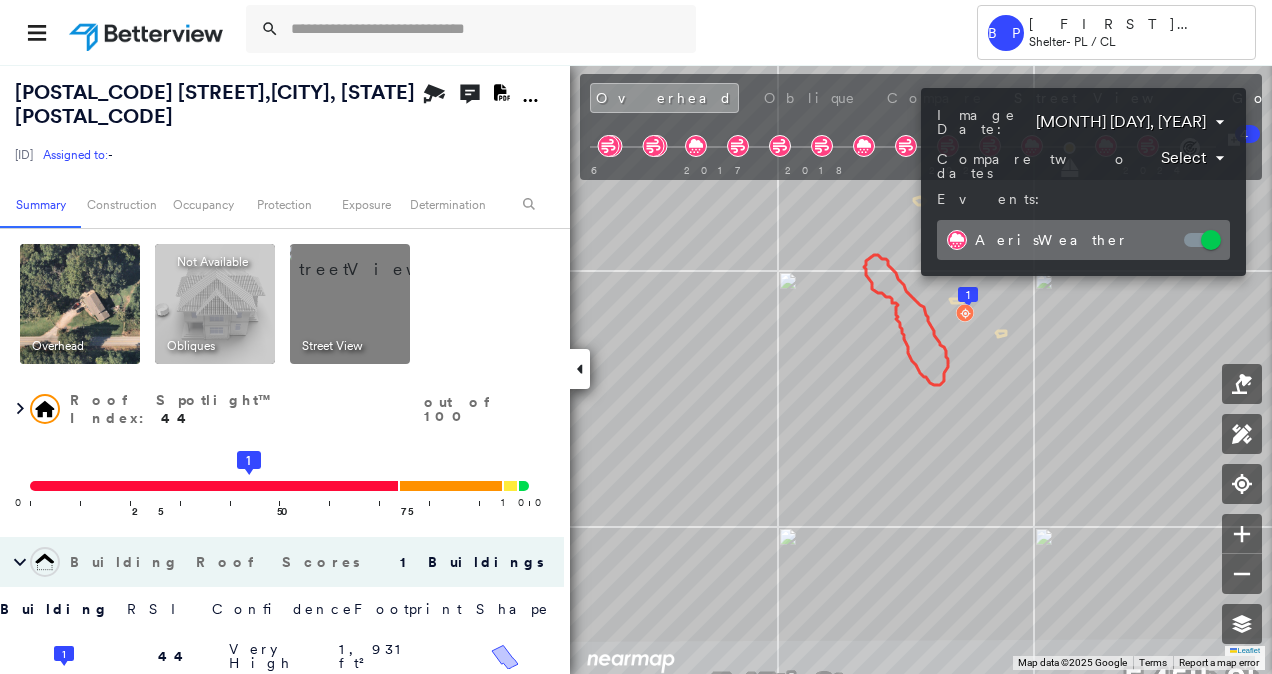 click on "Tower BP Brian Price Shelter  -   PL / CL 44802 45TH ST ,  SHAWNEE, OK 74804 271350109901580001 Assigned to:  - Assigned to:  - 271350109901580001 Assigned to:  - Open Comments Download PDF Report Summary Construction Occupancy Protection Exposure Determination Overhead Obliques Not Available ; Street View Roof Spotlight™ Index :  44 out of 100 0 100 25 50 1 75 Building Roof Scores 1 Buildings Building RSI Confidence Footprint Shape 1 44 Very High 1,931 ft² Shape: Gable 100% Confidence Material: Asphalt Shingle 89% Confidence Square Footage: 1,931 ft² Worn Shingles Prevalent  ( 8%,  145 ft² ) Policy Information :  271350109901580001 Flags :  1 (0 cleared, 1 uncleared) Construction Roof Spotlights :  Worn Shingles, Vent Property Features Roof Age :  Undetermined: Only 1 Image Available Roof Size & Shape :  1 building  - Gable | Asphalt Shingle BuildZoom - Building Permit Data and Analysis Occupancy Place Detail Protection Exposure FEMA Risk Index Hail Claim Predictor: Most Risky 1   out of  5 Wind 1   5 2" at bounding box center [636, 337] 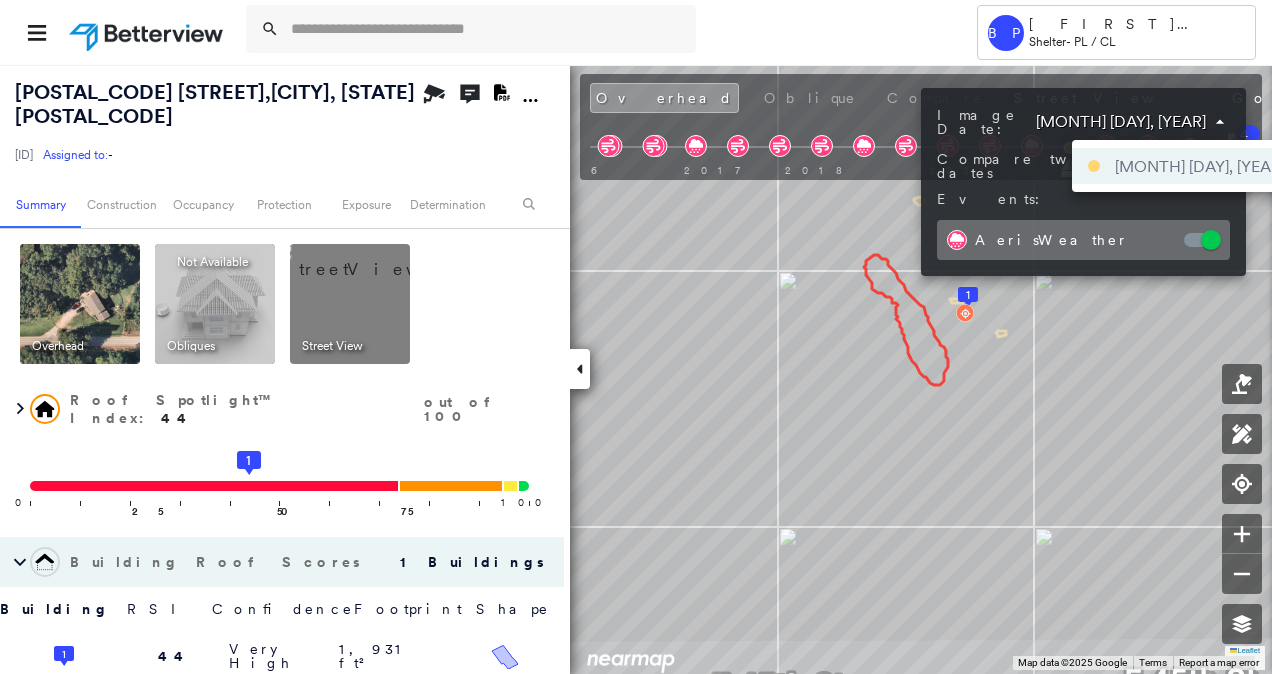 click at bounding box center (636, 337) 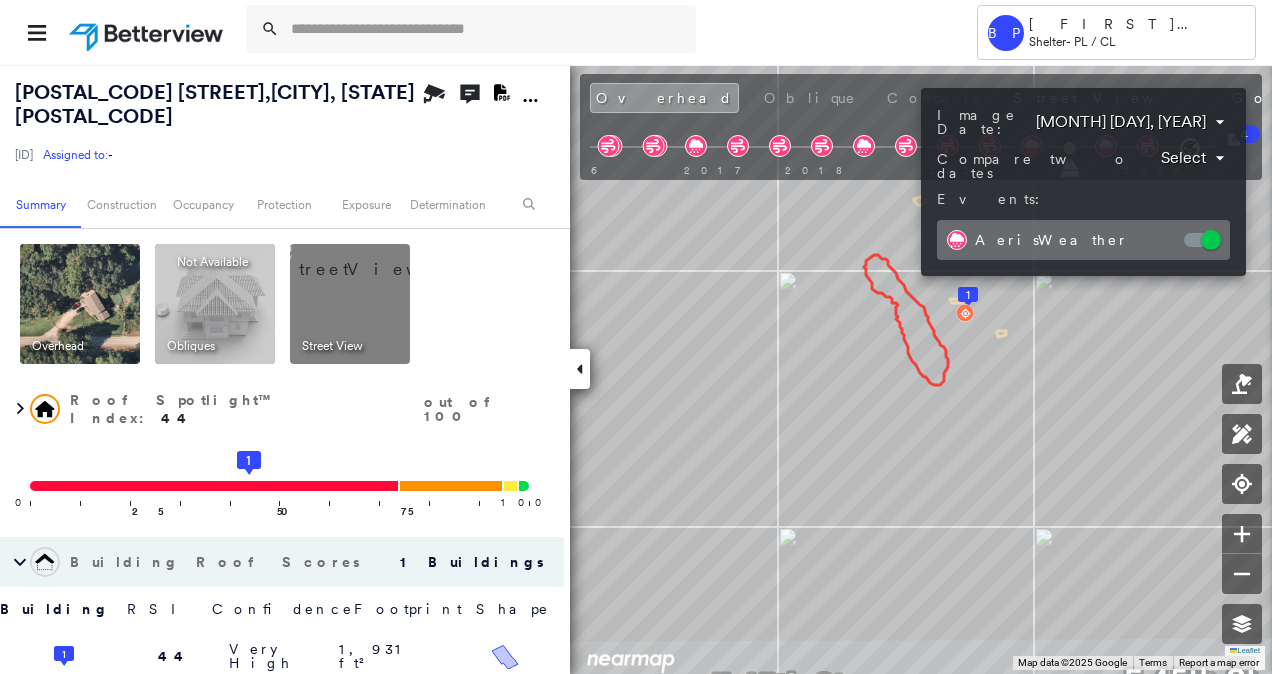 click at bounding box center (636, 337) 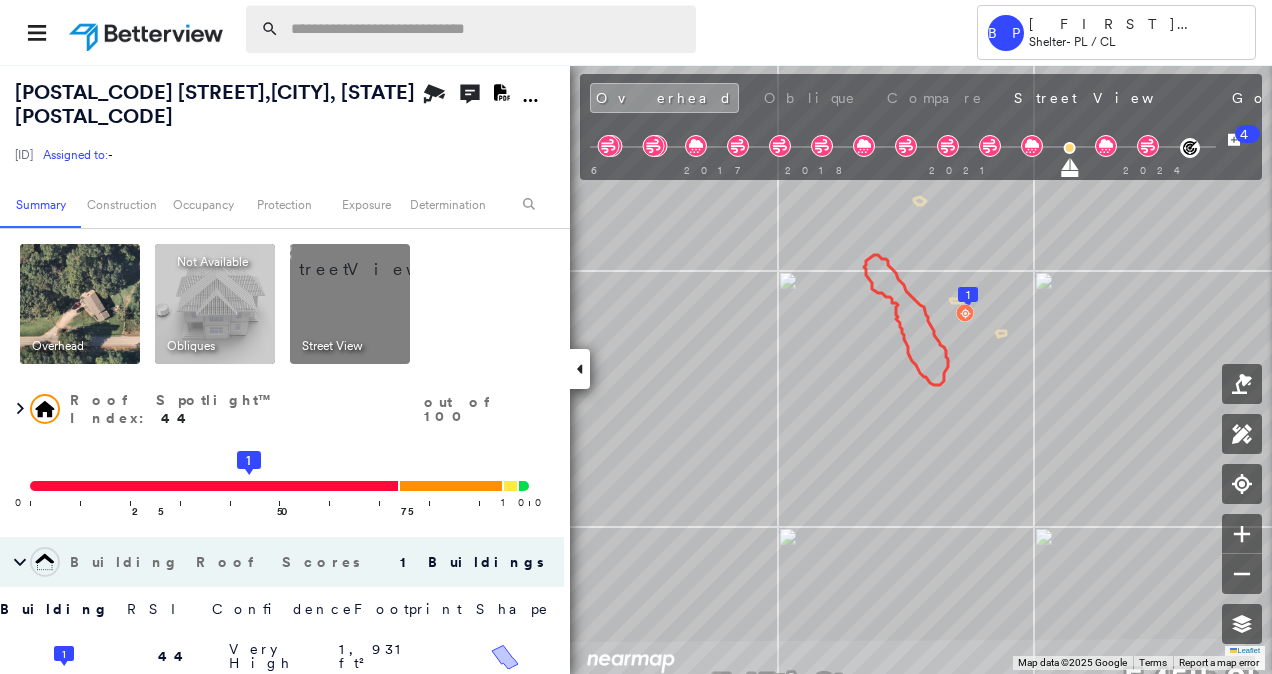 click at bounding box center (487, 29) 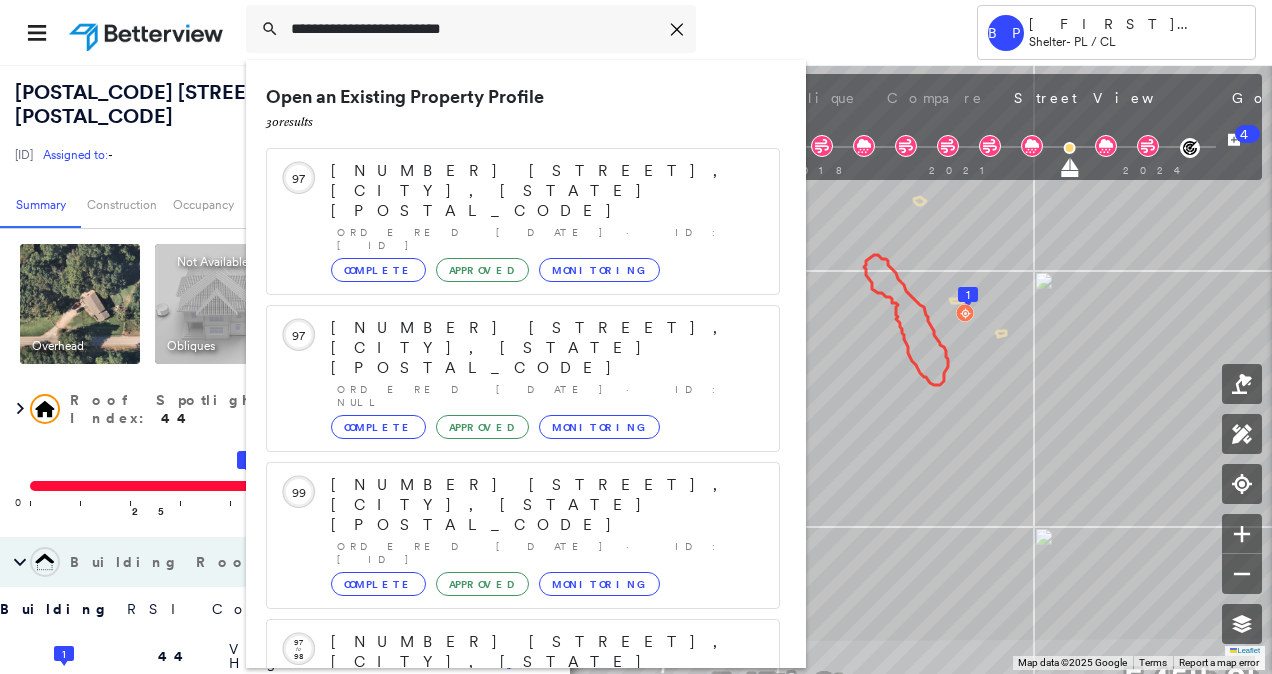 type on "**********" 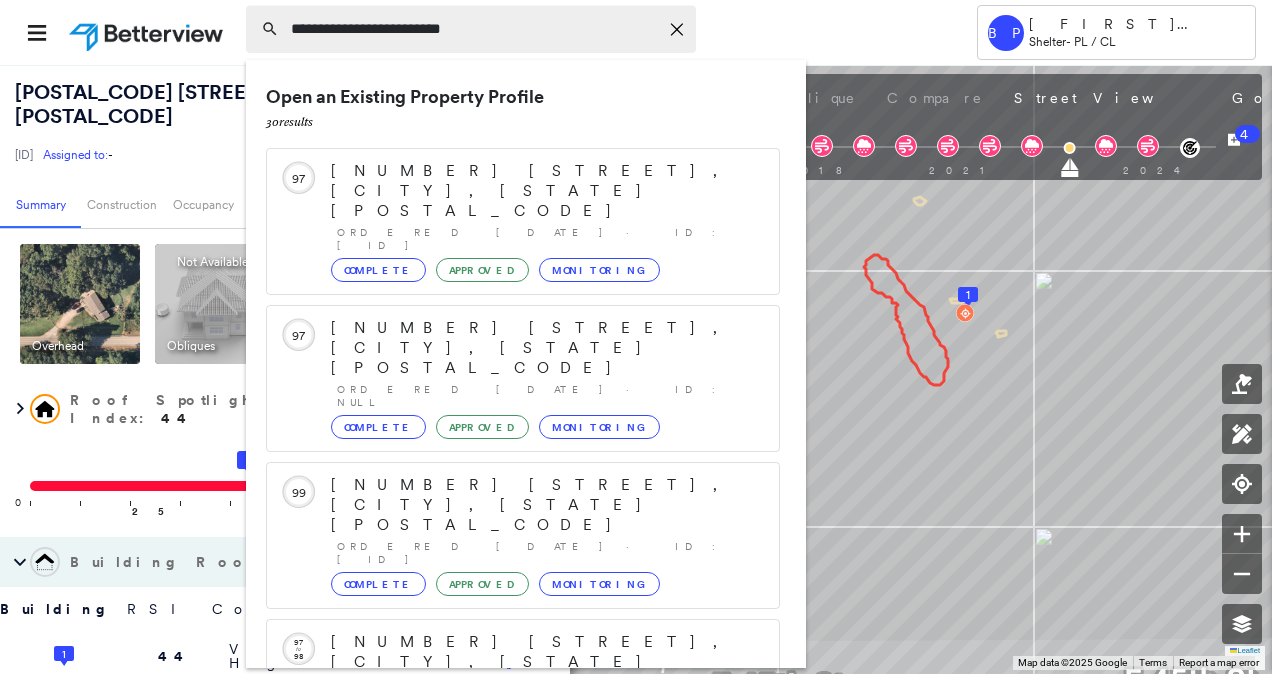 click on "**********" at bounding box center [474, 29] 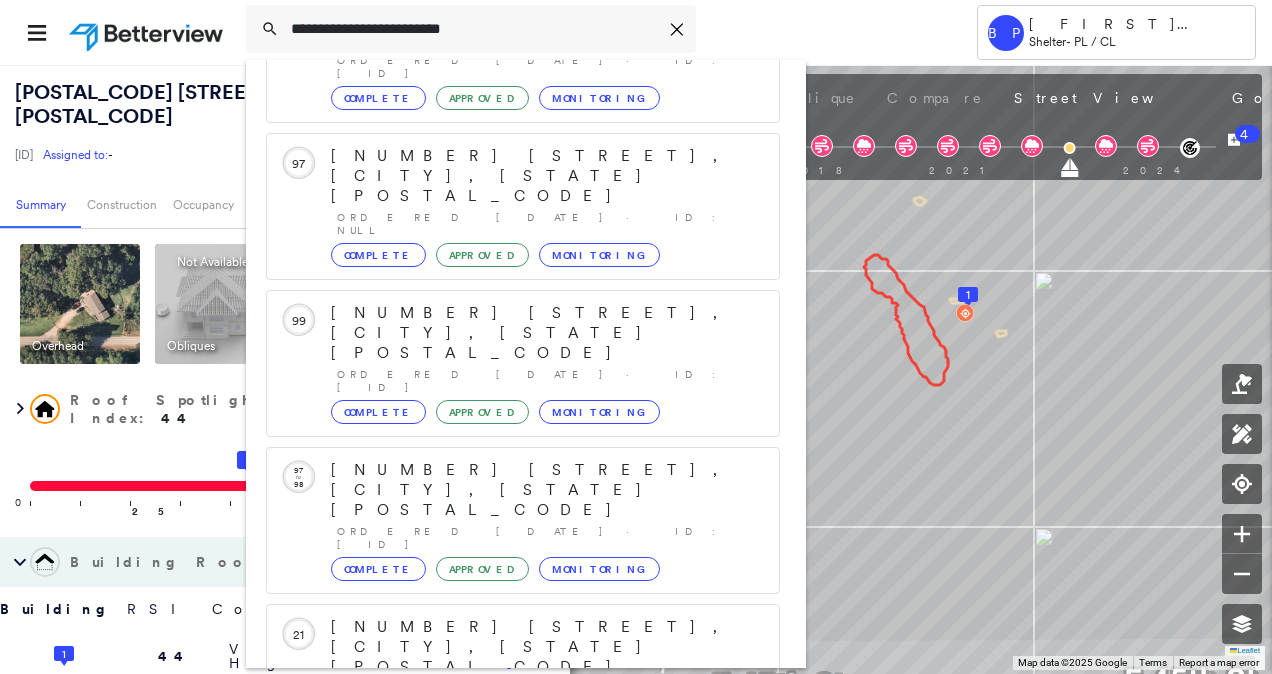scroll, scrollTop: 206, scrollLeft: 0, axis: vertical 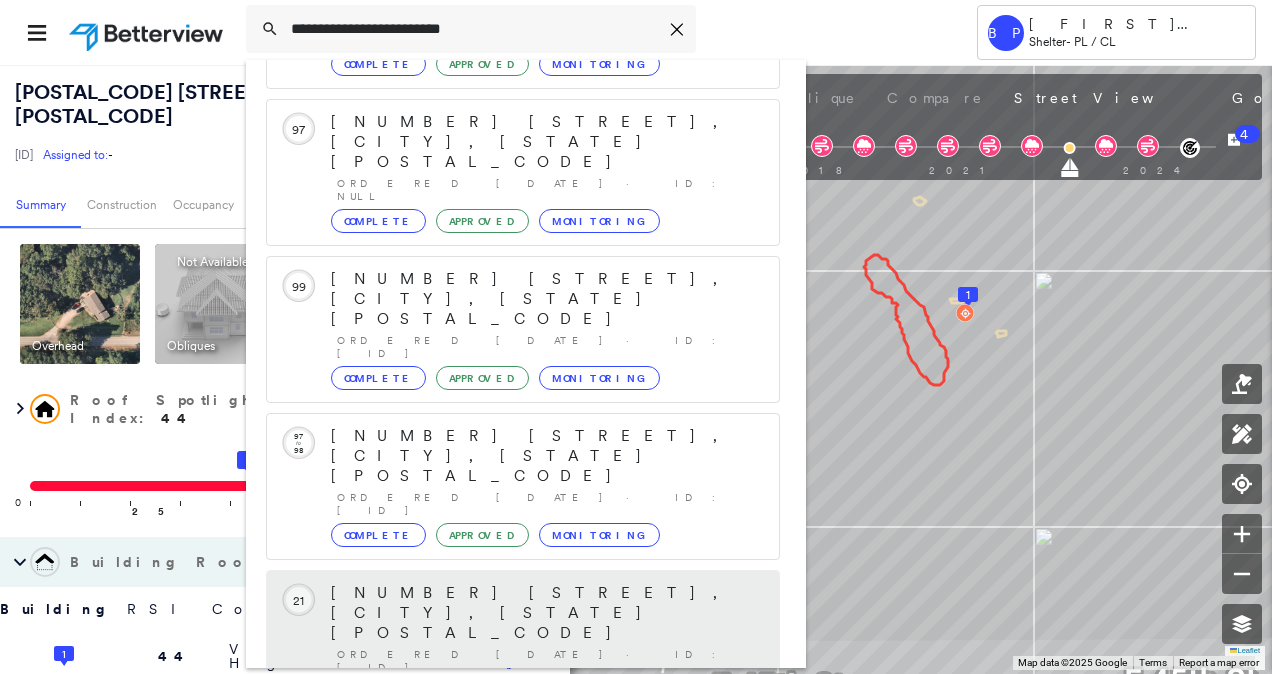 click on "Circled Text Icon 21 1 CHOCTAW RD, SHAWNEE, OK 74801 Ordered 09/17/24 · ID: 271350109793710002 Complete Approved Monitoring" at bounding box center (523, 643) 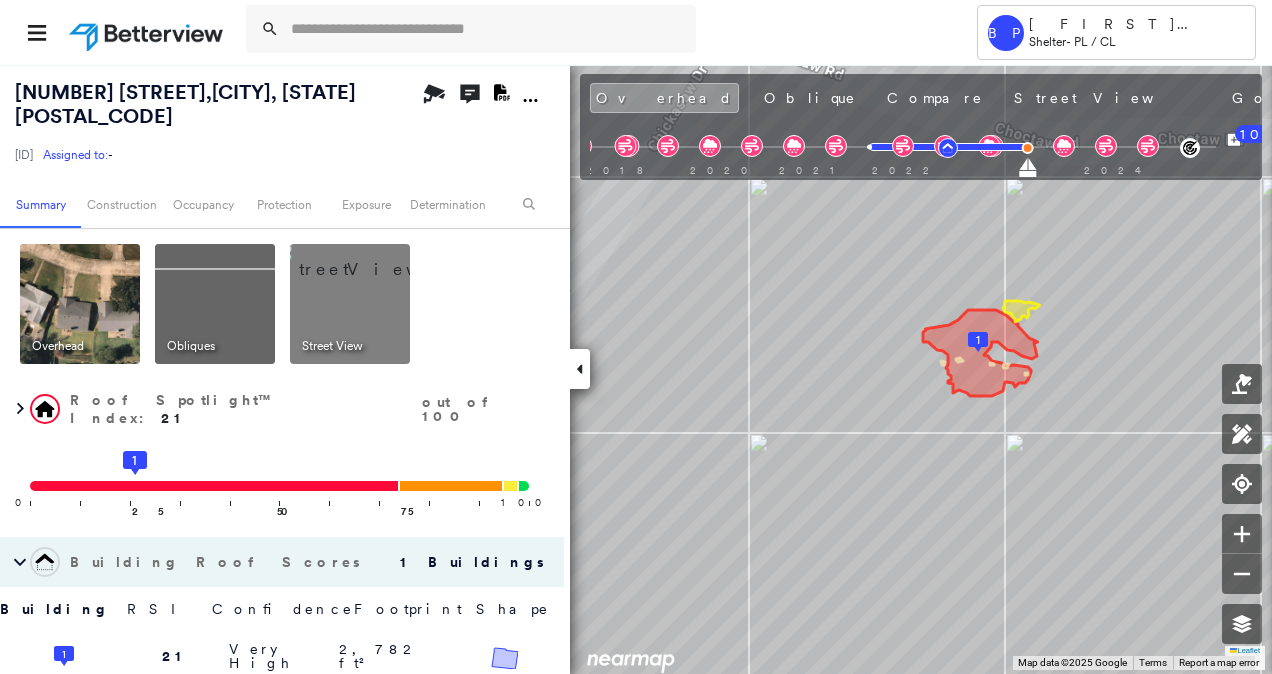 click on "[DATE]" at bounding box center [1660, 100] 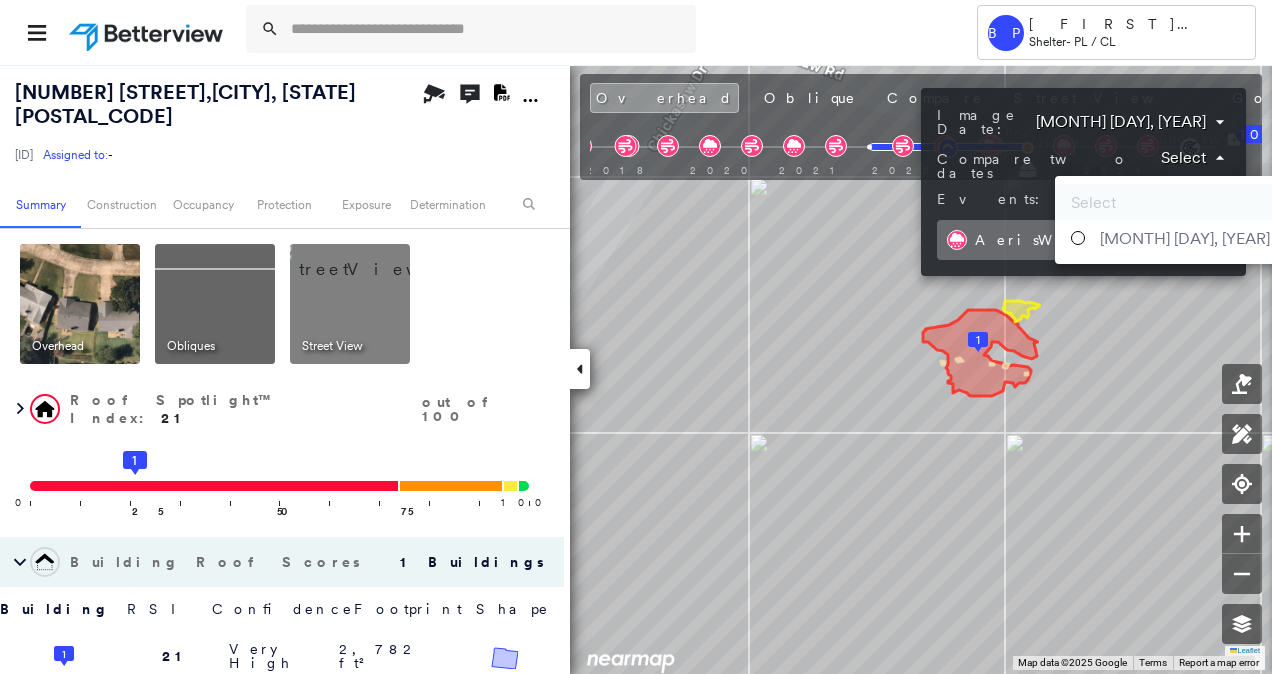click on "Tower BP Brian Price Shelter  -   PL / CL 1 CHOCTAW RD ,  SHAWNEE, OK 74801 271350109793710002 Assigned to:  - Assigned to:  - 271350109793710002 Assigned to:  - Open Comments Download PDF Report Summary Construction Occupancy Protection Exposure Determination Overhead Obliques Street View Roof Spotlight™ Index :  21 out of 100 0 100 25 1 50 75 Building Roof Scores 1 Buildings Building RSI Confidence Footprint Shape 1 21 Very High 2,782 ft² Shape: Gable 100% Confidence Material: Asphalt Shingle 94% Confidence Square Footage: 2,782 ft² Staining Minor  ( 2%,  67 ft² ) Worn Shingles Prevalent  ( 34%,  946 ft² ) Policy Information :  271350109793710002 Flags :  1 (0 cleared, 1 uncleared) Construction Roof Spotlights :  Staining, Worn Shingles, Vent Property Features Roof Age :  2 - 3.5 years old. 1 Building 1 :  2 - 3.5 years COMPARE Before :  Nov 20, 2021 2,782 ft² After :  Aug 19, 2023 2,782 ft² Circled Text Icon 21 Roof Size & Shape :  1 building  - Gable | Asphalt Shingle Occupancy Place Detail Hail 1" at bounding box center (636, 337) 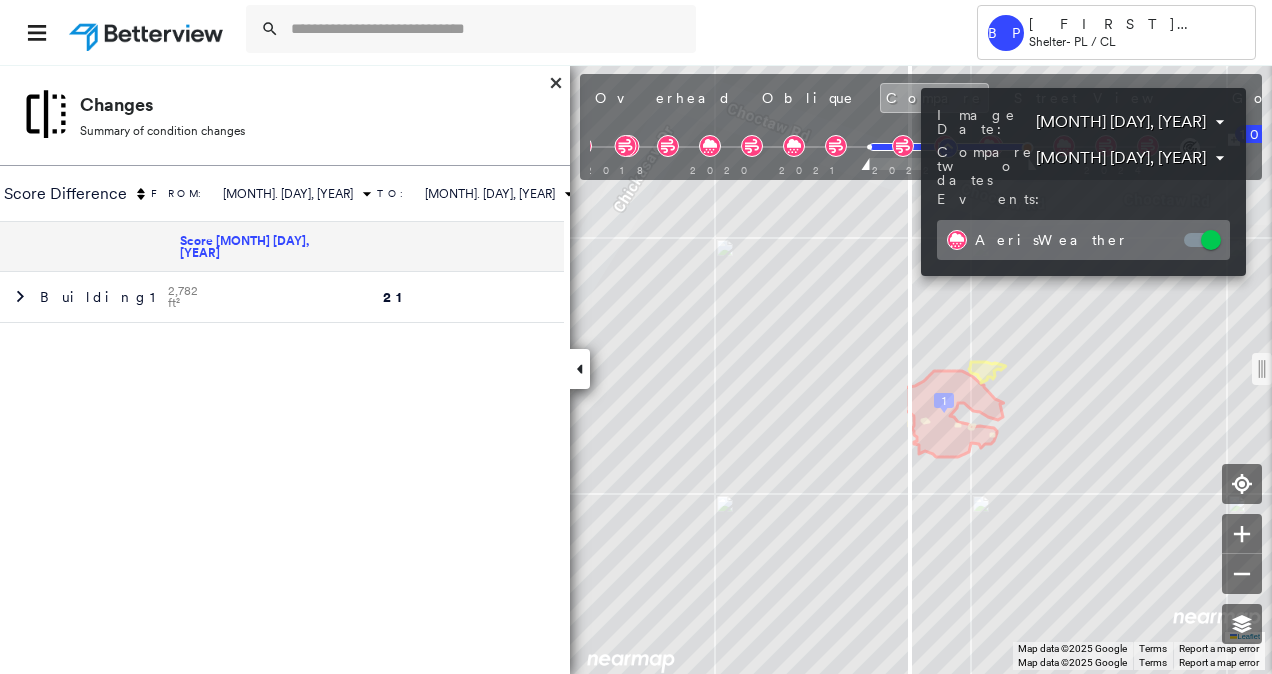 drag, startPoint x: 905, startPoint y: 360, endPoint x: 963, endPoint y: 360, distance: 58 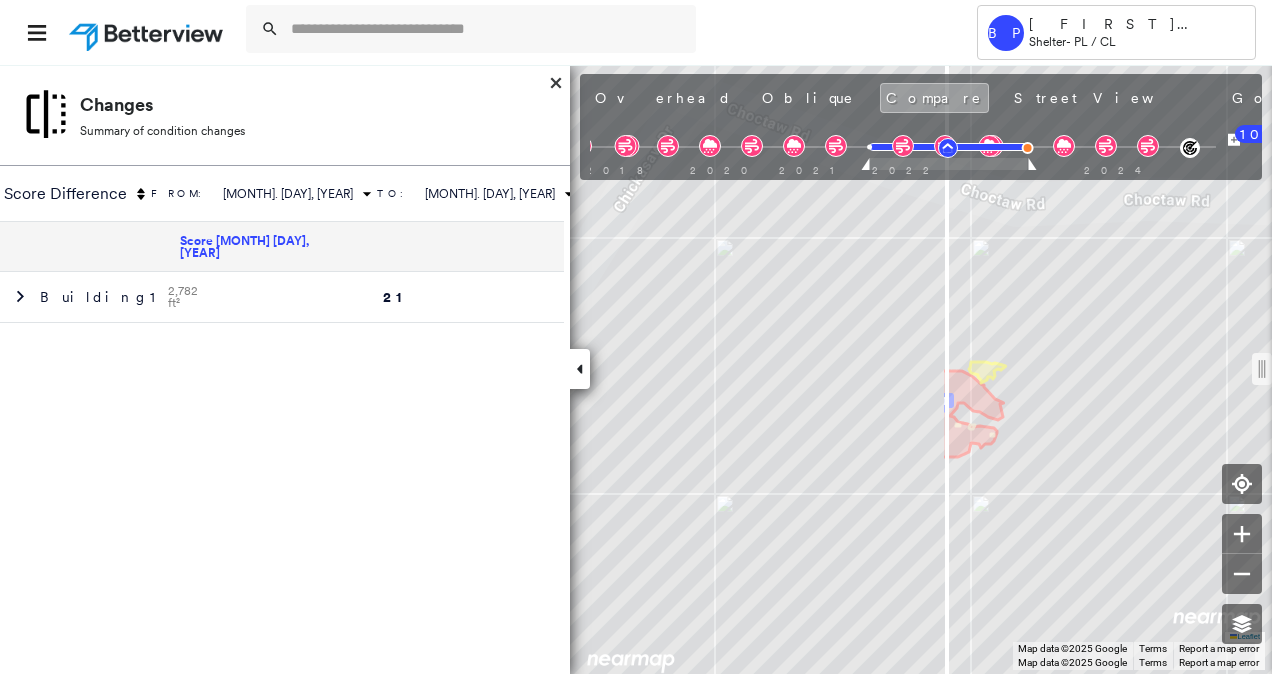 drag, startPoint x: 916, startPoint y: 367, endPoint x: 950, endPoint y: 482, distance: 119.92081 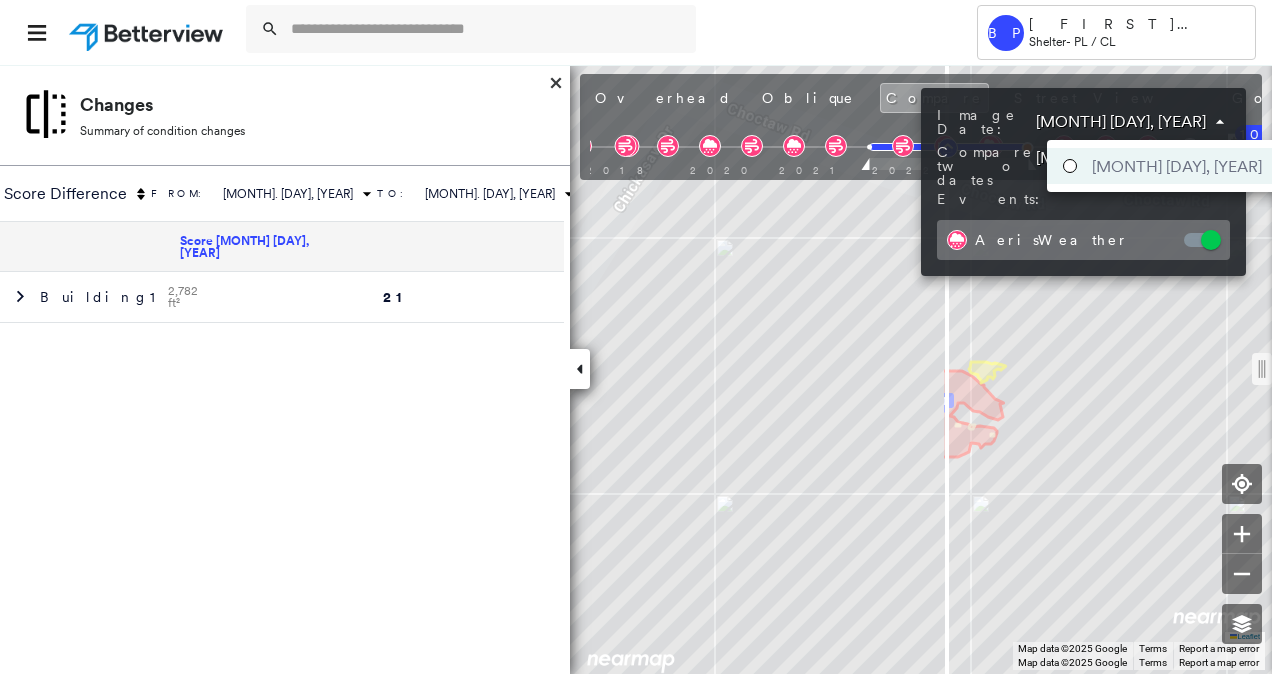 click on "Tower BP Brian Price Shelter  -   PL / CL 1 CHOCTAW RD ,  SHAWNEE, OK 74801 271350109793710002 Assigned to:  - Assigned to:  - 271350109793710002 Assigned to:  - Open Comments Download PDF Report Summary Construction Occupancy Protection Exposure Determination Looking for roof spotlights? Analyze this date Overhead Obliques Street View Roof Spotlight™ Index 0 100 25 1 50 75 Building Roof Scores 0 Buildings Building RSI Confidence Footprint Shape Policy Information :  271350109793710002 Flags :  1 (0 cleared, 1 uncleared) Construction Roof Age :  2 - 3.5 years old. 1 Building 1 :  2 - 3.5 years COMPARE Before :  Nov 20, 2021 2,782 ft² After :  Aug 19, 2023 2,782 ft² Circled Text Icon 21 BuildZoom - Building Permit Data and Analysis Occupancy Place Detail Protection Exposure FEMA Risk Index Hail Regional Hazard: 2   out of  5 Additional Perils Determination Flags :  1 (0 cleared, 1 uncleared) Uncleared Flags (1) Cleared Flags  (0) HIGH High Priority Flagged 09/17/24 Clear Action Taken New Entry History Save" at bounding box center (636, 337) 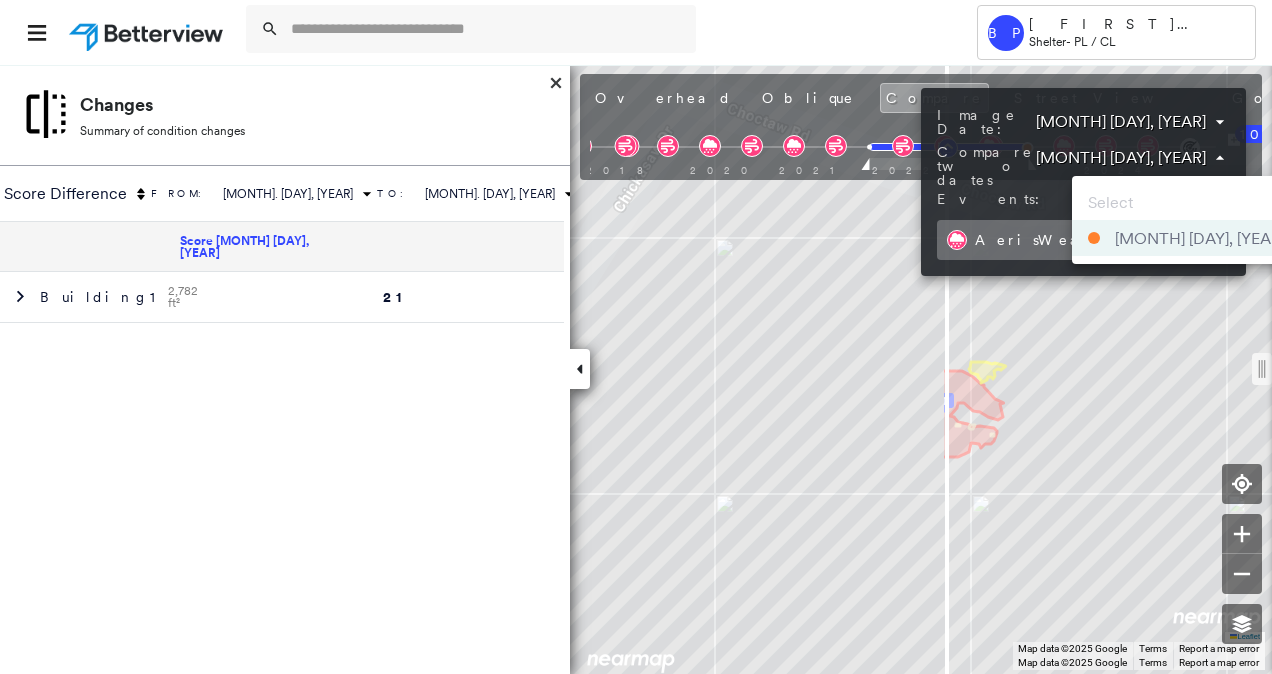 click on "Tower BP Brian Price Shelter  -   PL / CL 1 CHOCTAW RD ,  SHAWNEE, OK 74801 271350109793710002 Assigned to:  - Assigned to:  - 271350109793710002 Assigned to:  - Open Comments Download PDF Report Summary Construction Occupancy Protection Exposure Determination Looking for roof spotlights? Analyze this date Overhead Obliques Street View Roof Spotlight™ Index 0 100 25 1 50 75 Building Roof Scores 0 Buildings Building RSI Confidence Footprint Shape Policy Information :  271350109793710002 Flags :  1 (0 cleared, 1 uncleared) Construction Roof Age :  2 - 3.5 years old. 1 Building 1 :  2 - 3.5 years COMPARE Before :  Nov 20, 2021 2,782 ft² After :  Aug 19, 2023 2,782 ft² Circled Text Icon 21 BuildZoom - Building Permit Data and Analysis Occupancy Place Detail Protection Exposure FEMA Risk Index Hail Regional Hazard: 2   out of  5 Additional Perils Determination Flags :  1 (0 cleared, 1 uncleared) Uncleared Flags (1) Cleared Flags  (0) HIGH High Priority Flagged 09/17/24 Clear Action Taken New Entry History Save" at bounding box center (636, 337) 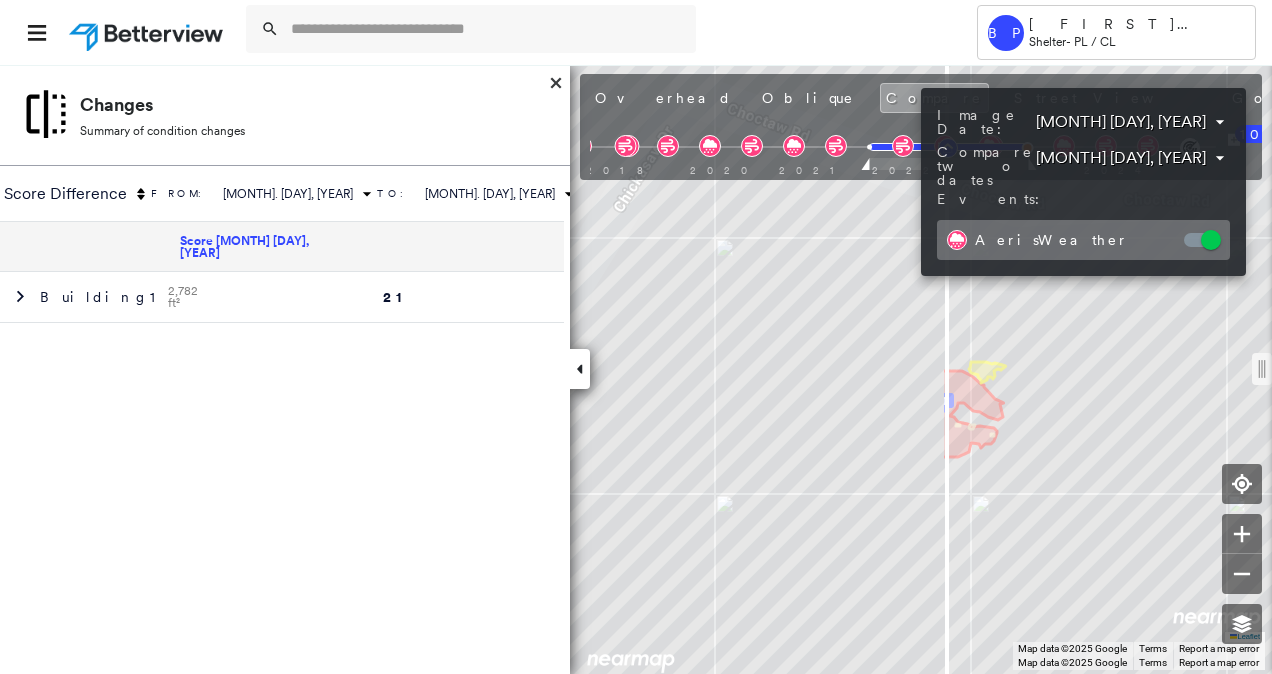 click at bounding box center (636, 337) 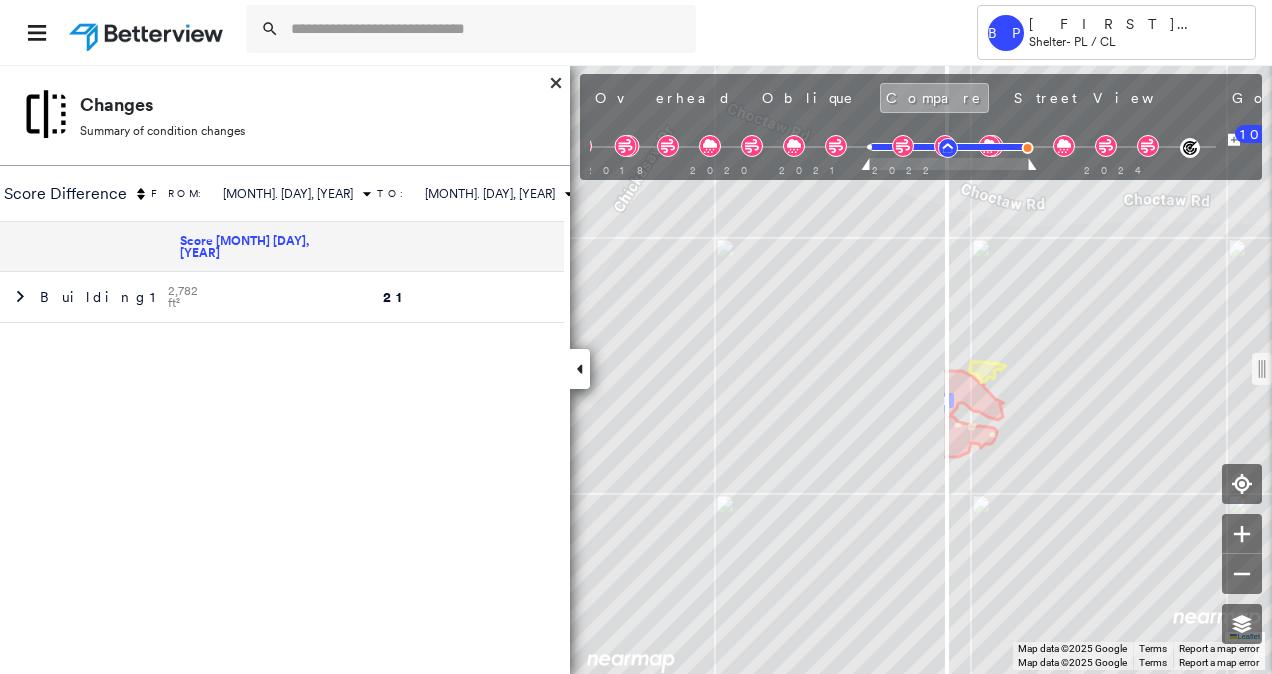 click on "1
Leaflet Keyboard shortcuts Map Data Map data ©2025 Google Map data ©2025 Google 5 m  Click to toggle between metric and imperial units Terms Report a map error Keyboard shortcuts Map Data Map data ©2025 Google Map data ©2025 Google 5 m  Click to toggle between metric and imperial units Terms Report a map error To navigate, press the arrow keys. To navigate, press the arrow keys." at bounding box center [636, 369] 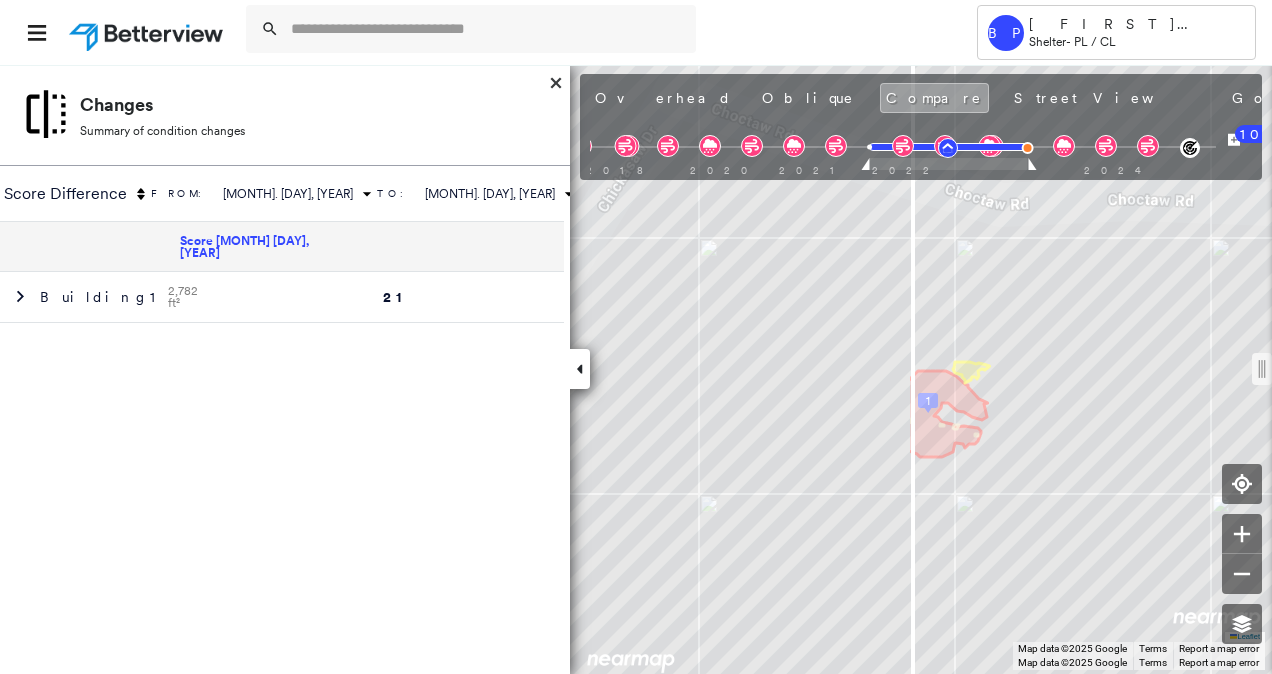 drag, startPoint x: 944, startPoint y: 373, endPoint x: 915, endPoint y: 481, distance: 111.82576 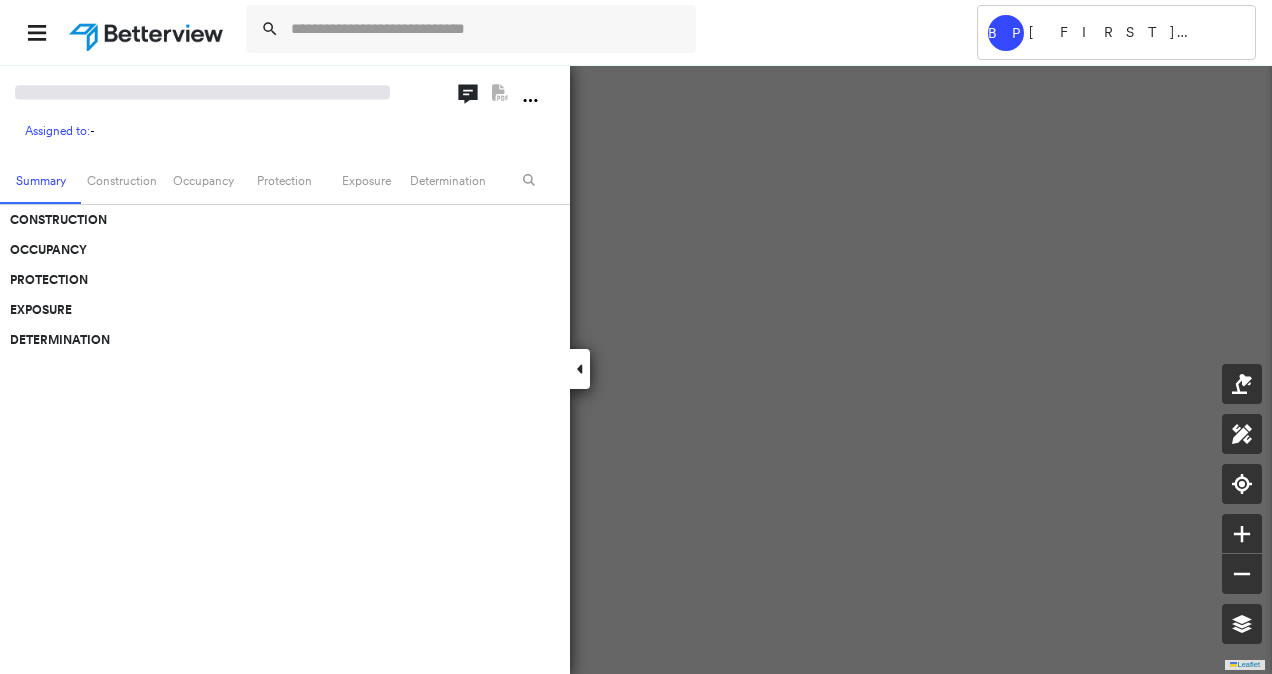 scroll, scrollTop: 0, scrollLeft: 0, axis: both 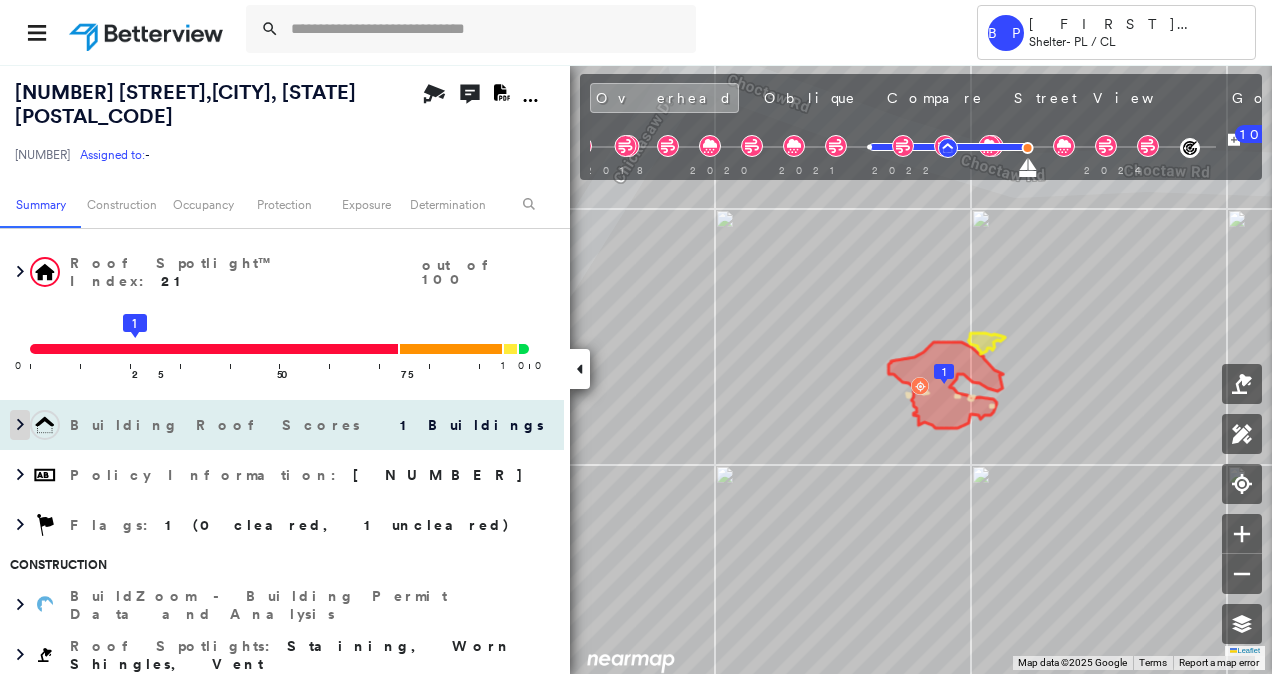 click 